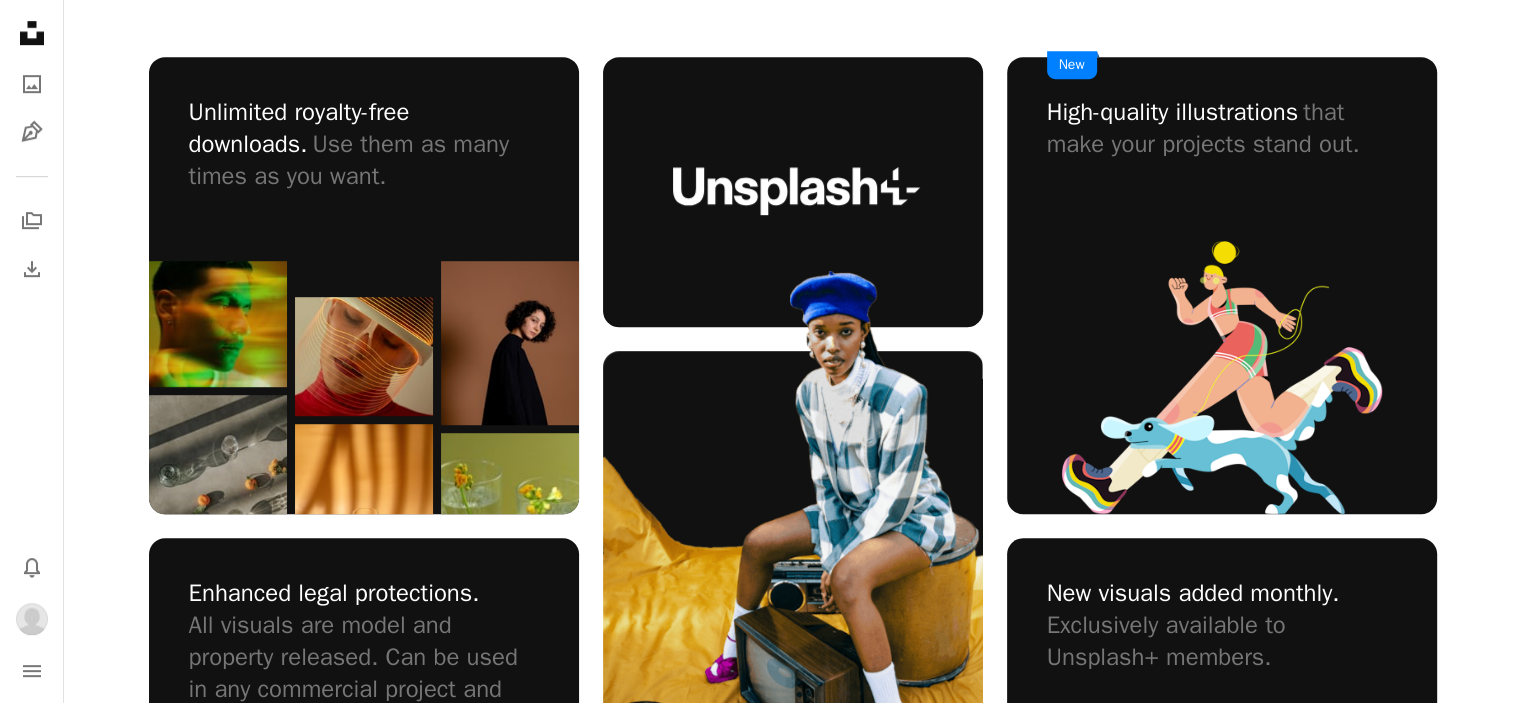 scroll, scrollTop: 0, scrollLeft: 0, axis: both 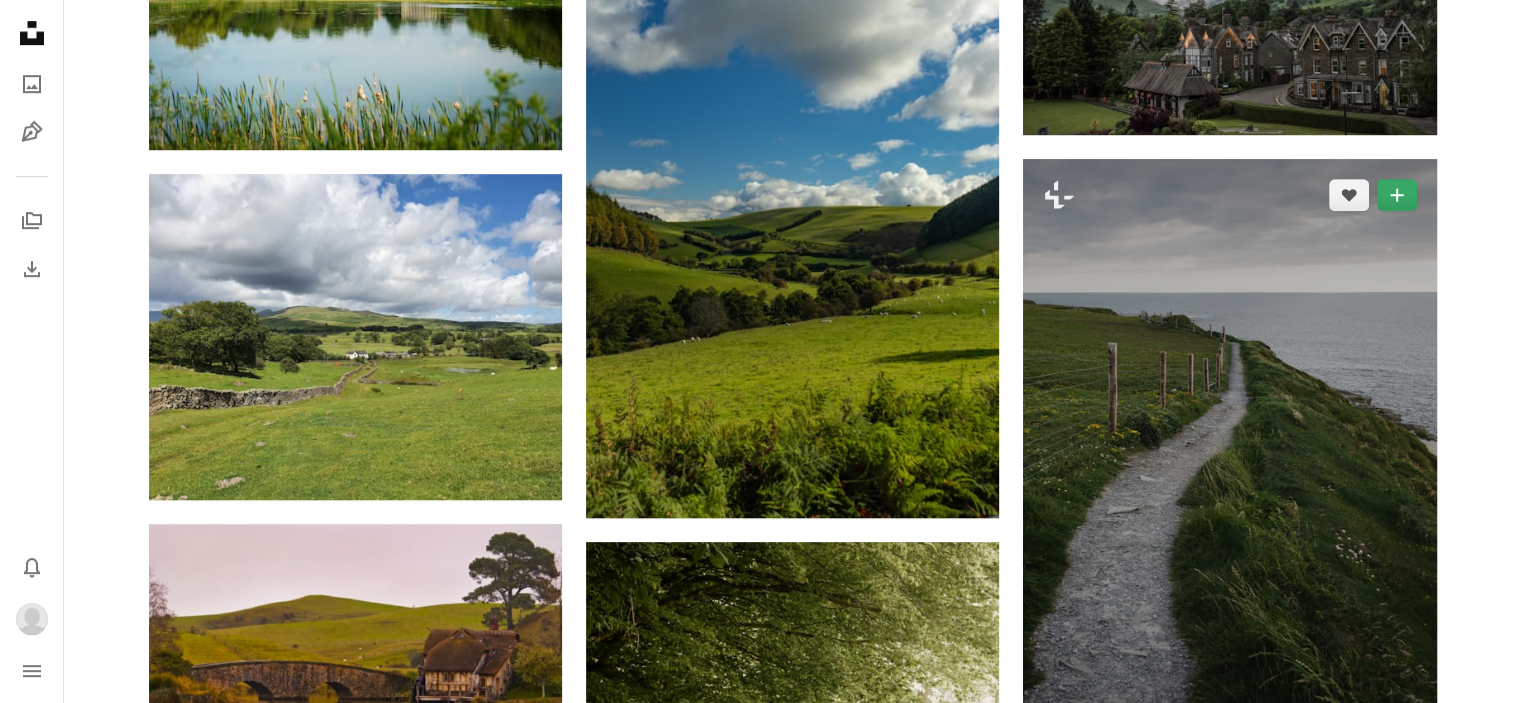 click on "A plus sign" 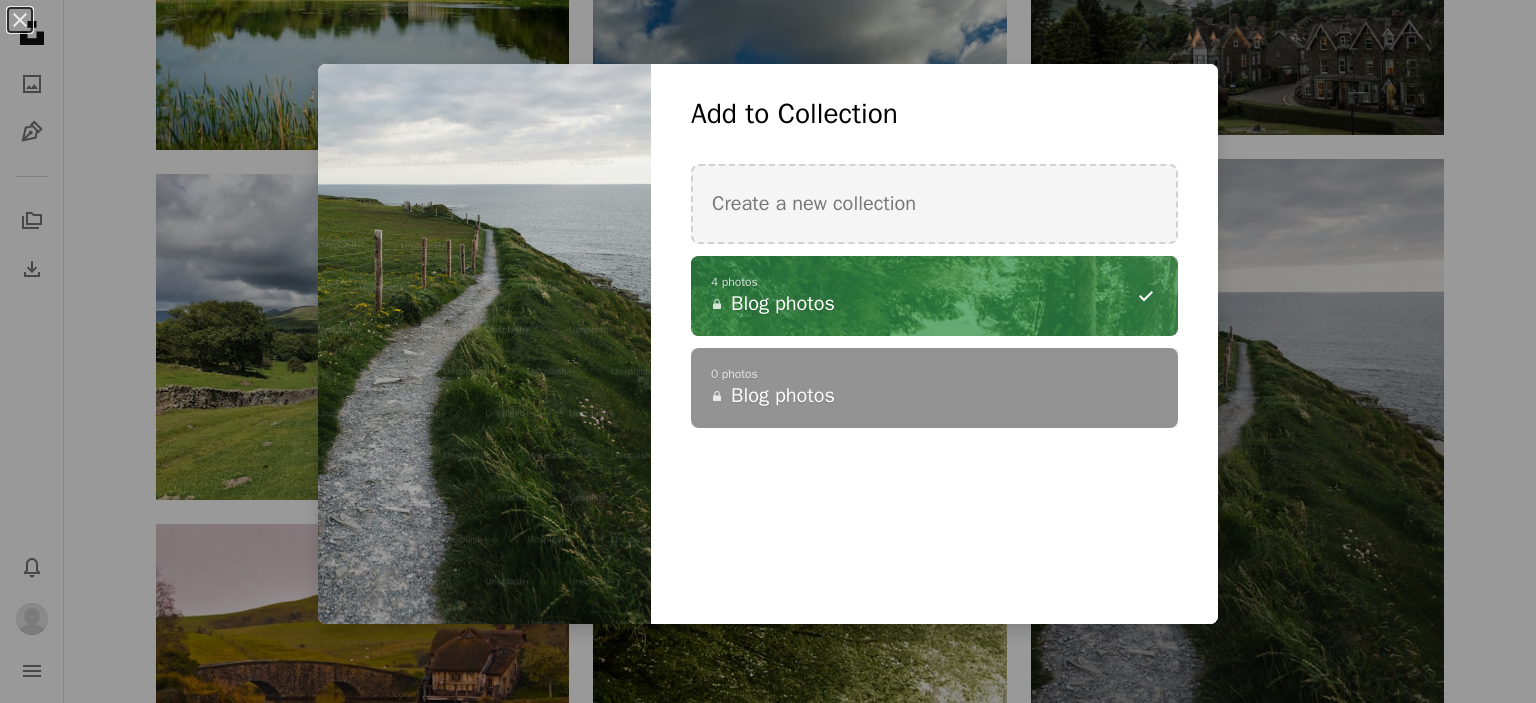 click on "A minus sign" 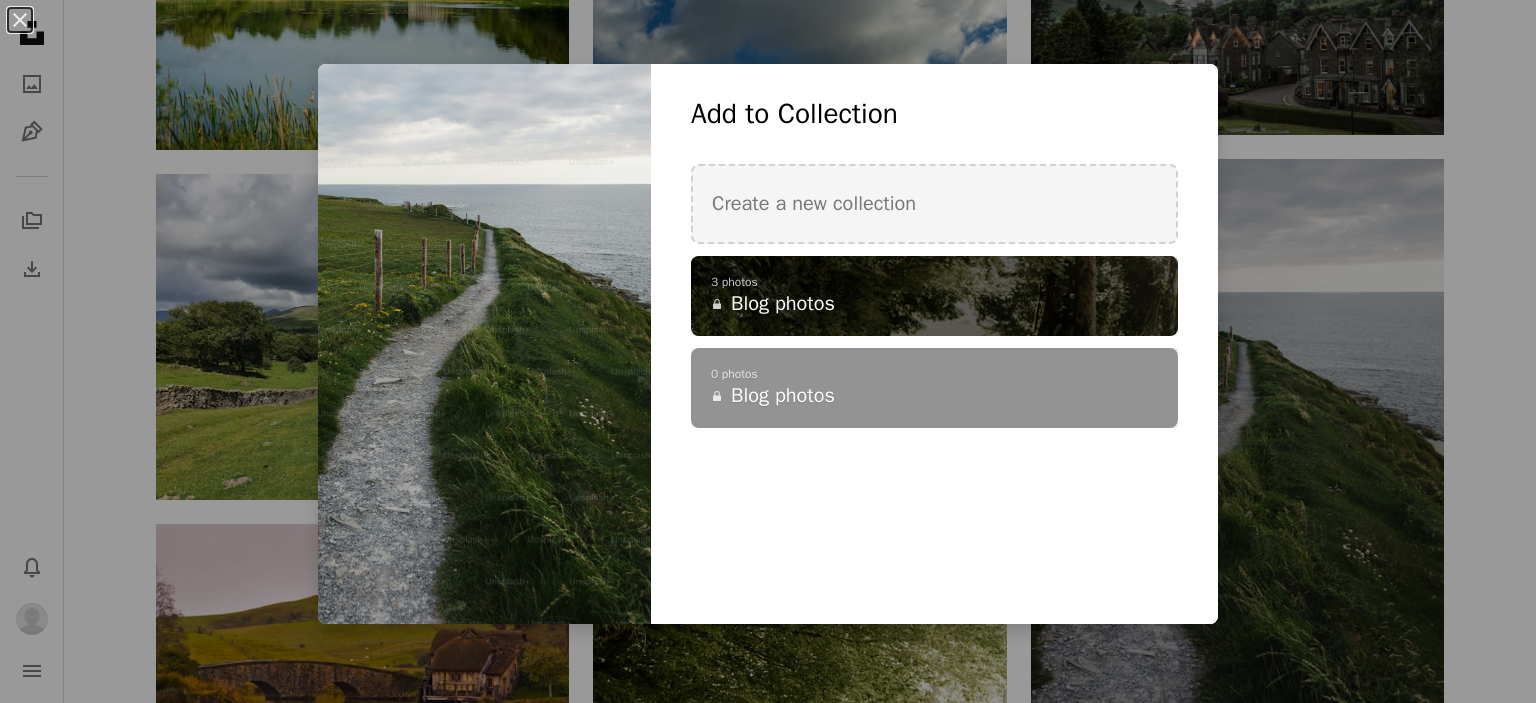 click on "An X shape Add to Collection Create a new collection A checkmark A plus sign 3 photos A lock Blog photos A checkmark A plus sign 0 photos A lock Blog photos Create new collection Name 60 Description  (optional) 250 Make collection private A lock Cancel Create collection" at bounding box center (768, 351) 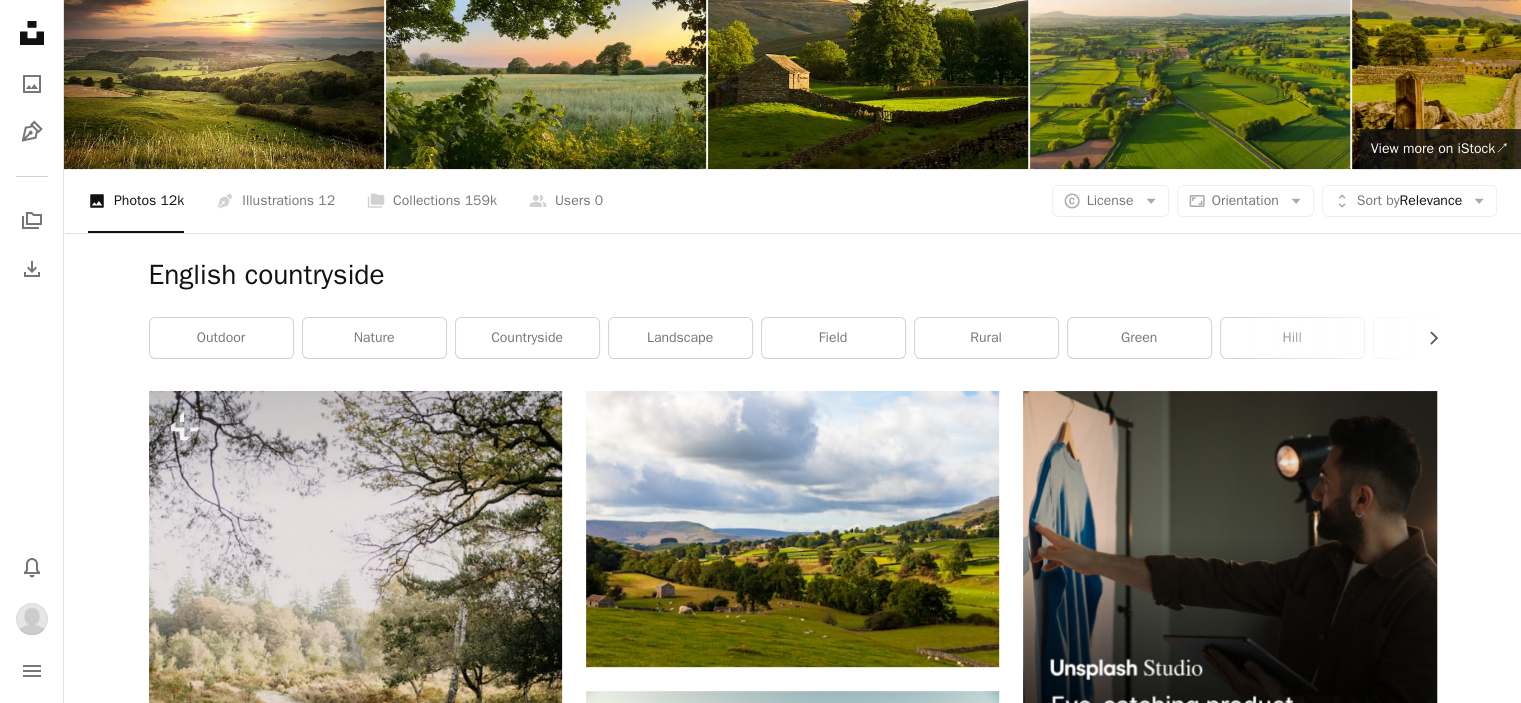 scroll, scrollTop: 100, scrollLeft: 0, axis: vertical 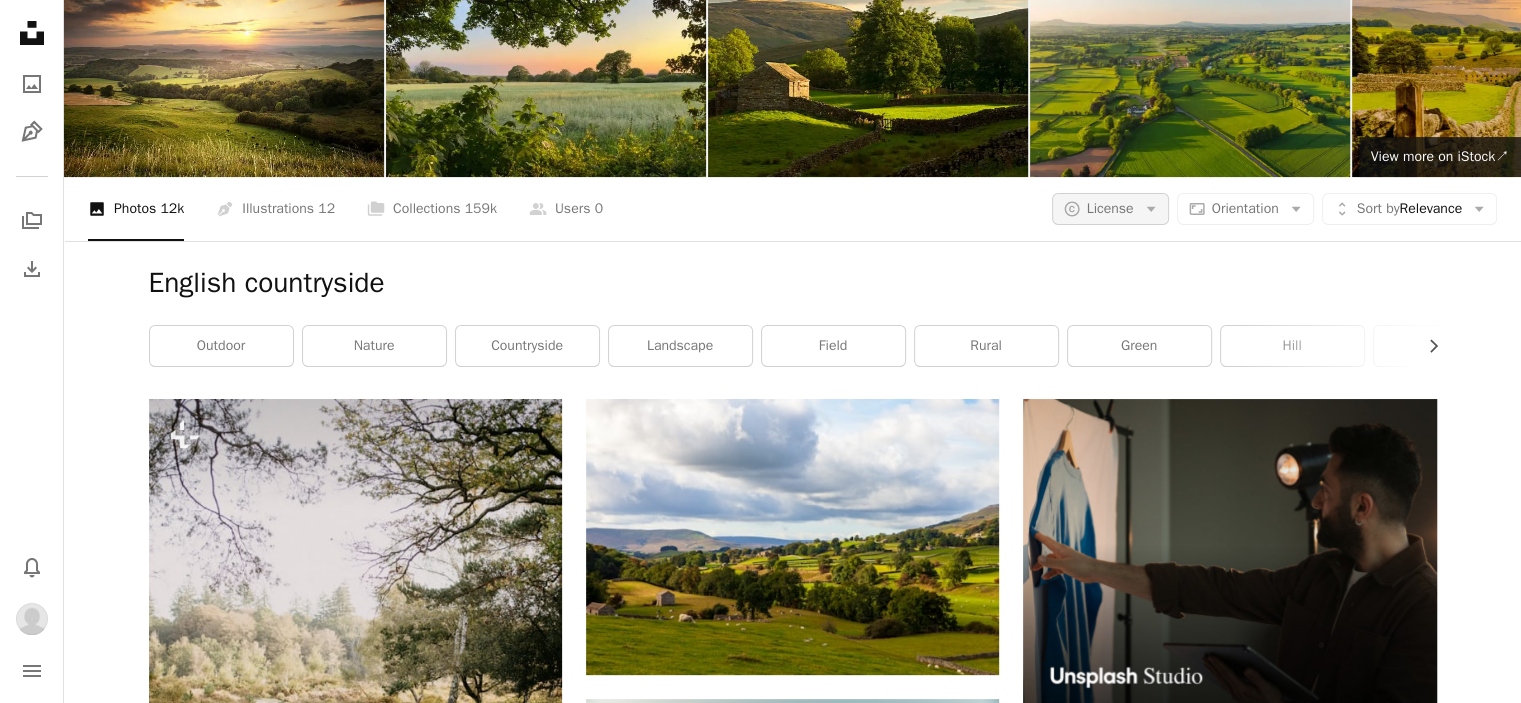 click on "Arrow down" 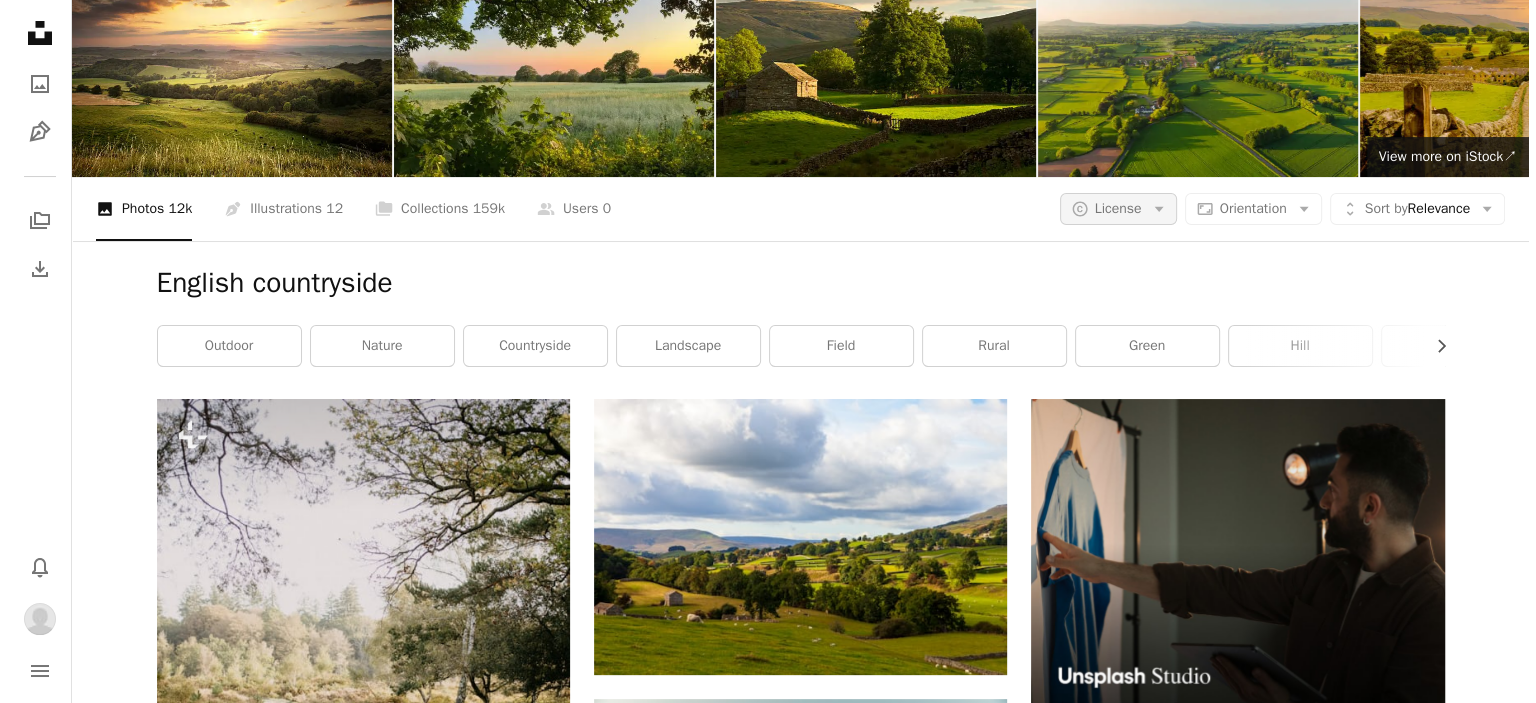 scroll, scrollTop: 0, scrollLeft: 0, axis: both 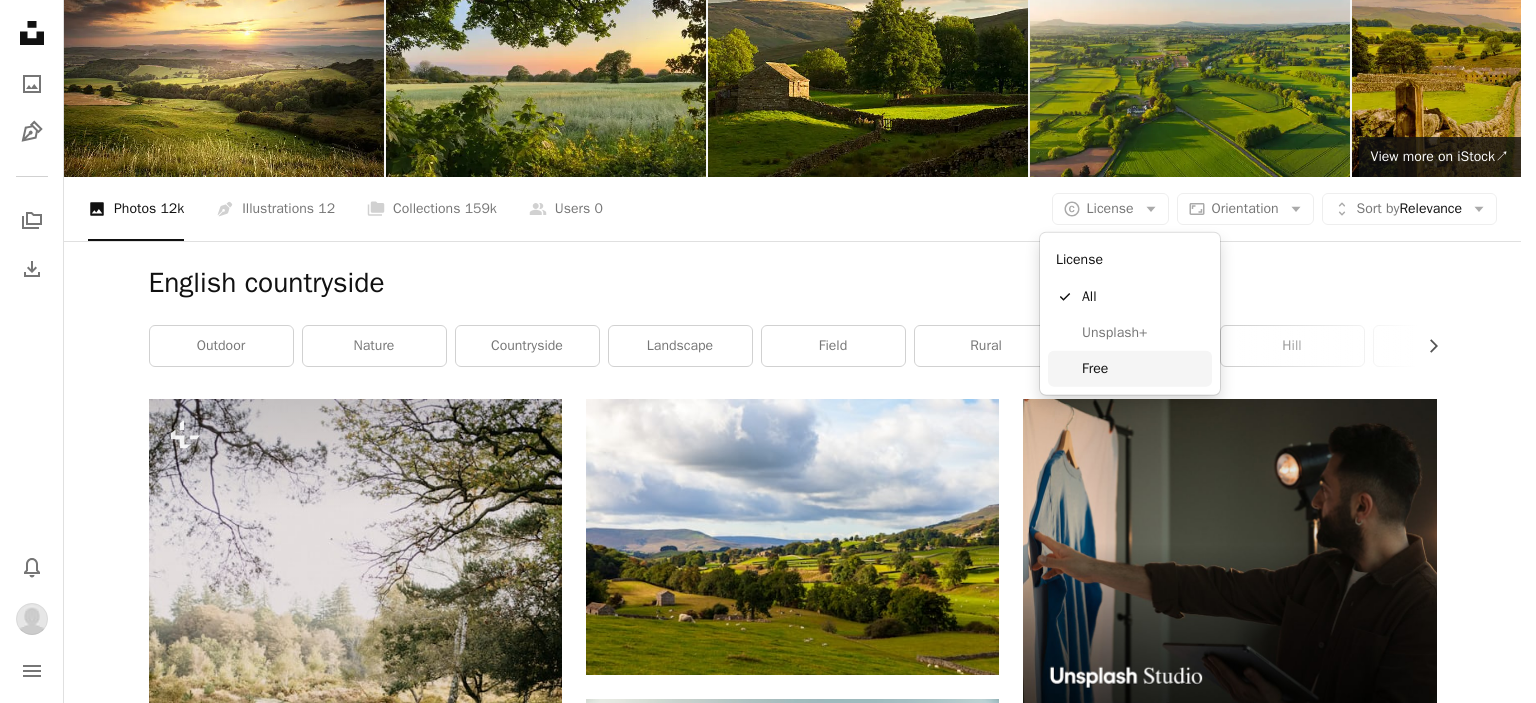 click on "Free" at bounding box center [1143, 369] 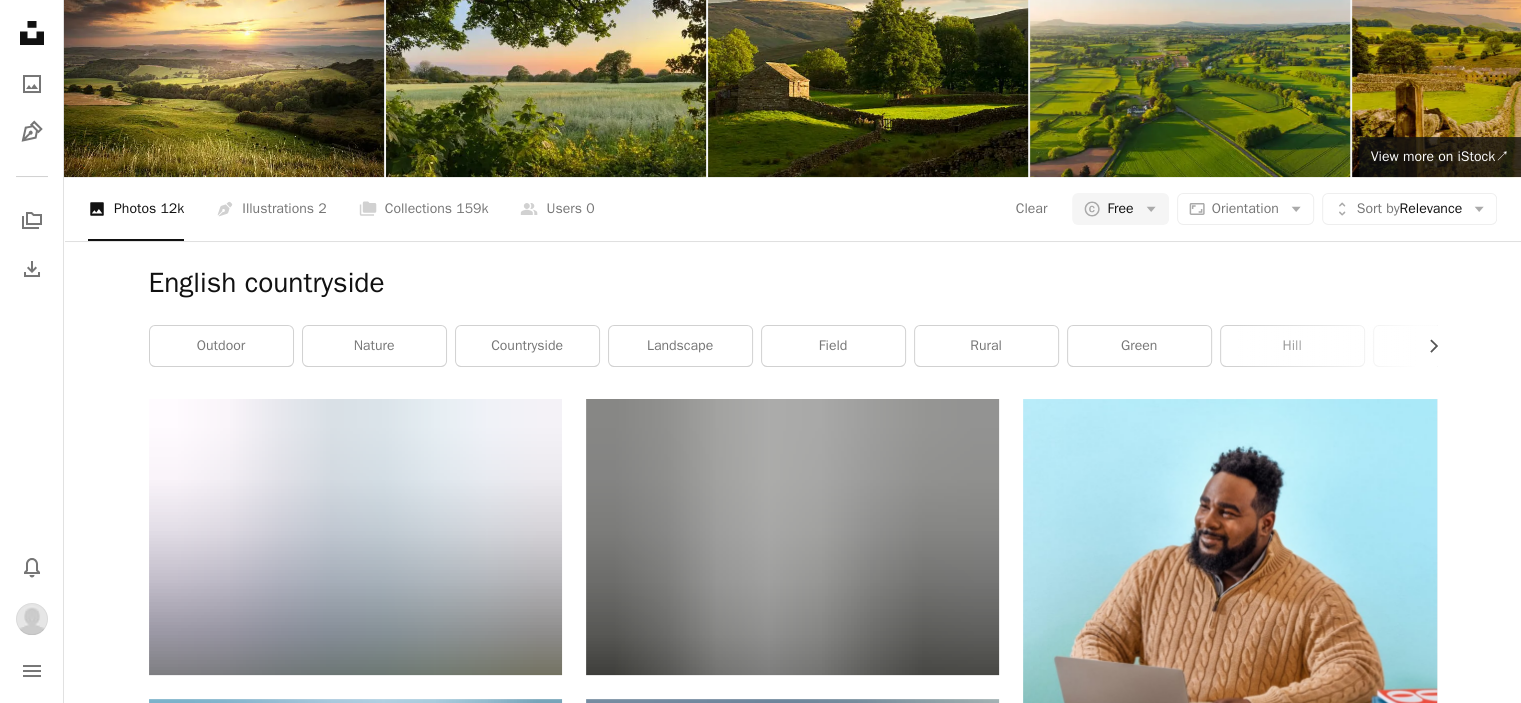 scroll, scrollTop: 1200, scrollLeft: 0, axis: vertical 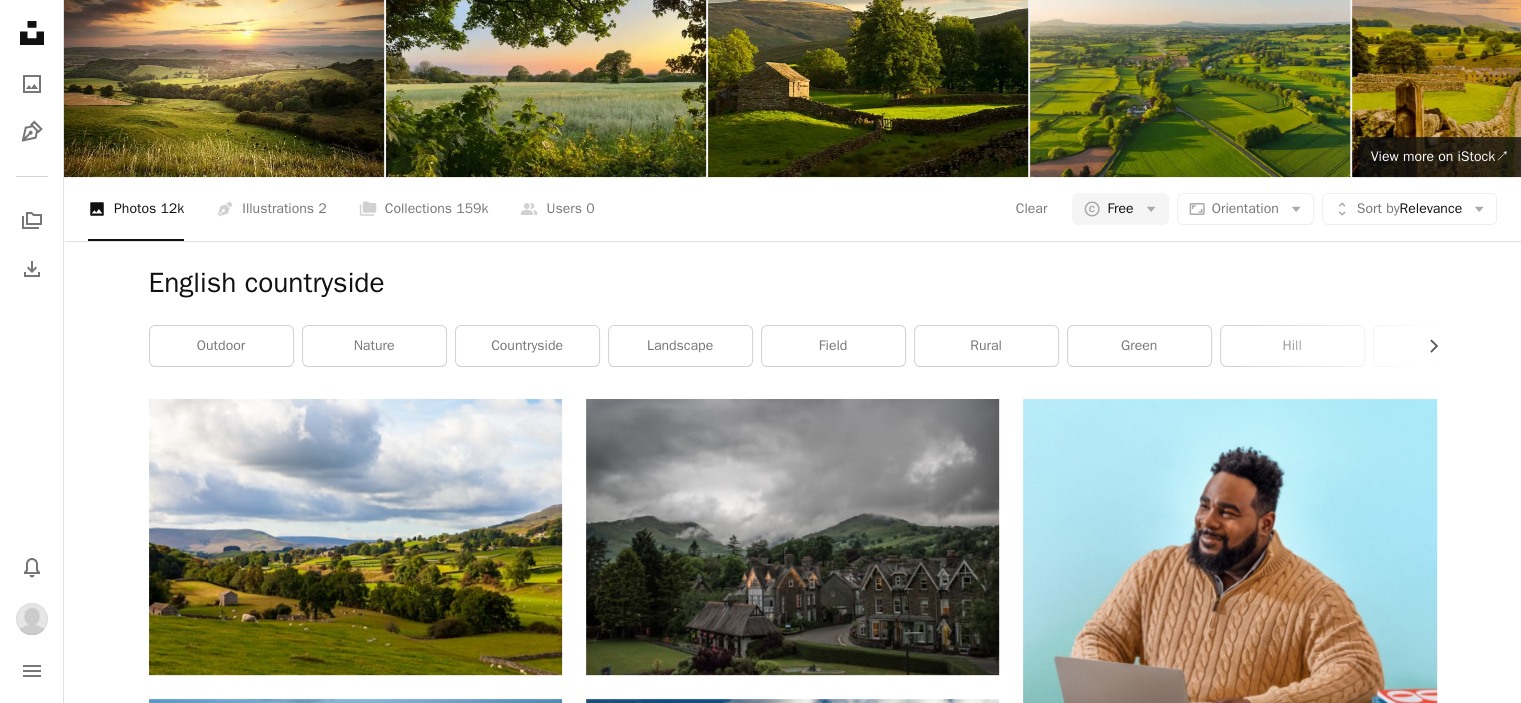 click on "A plus sign" 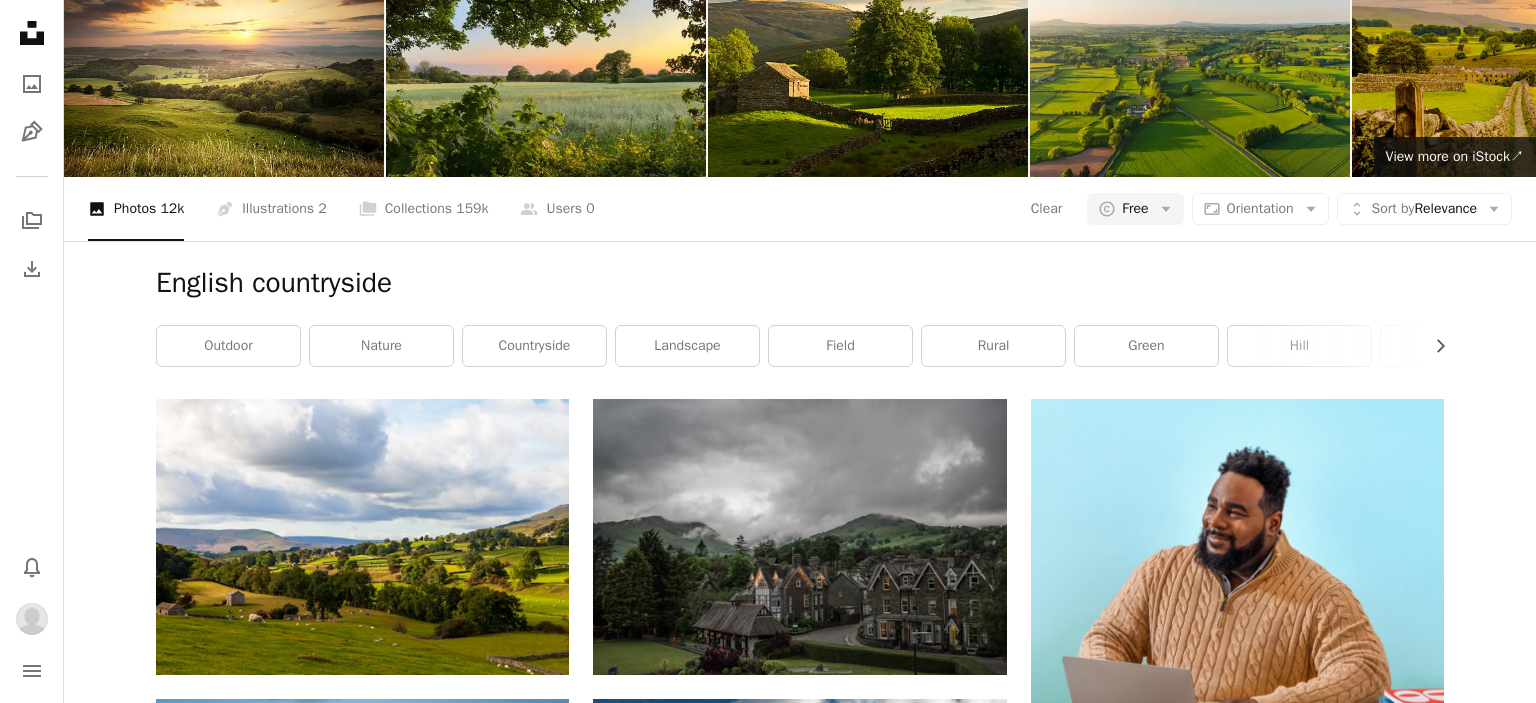 click on "A lock Blog photos" at bounding box center [923, 4501] 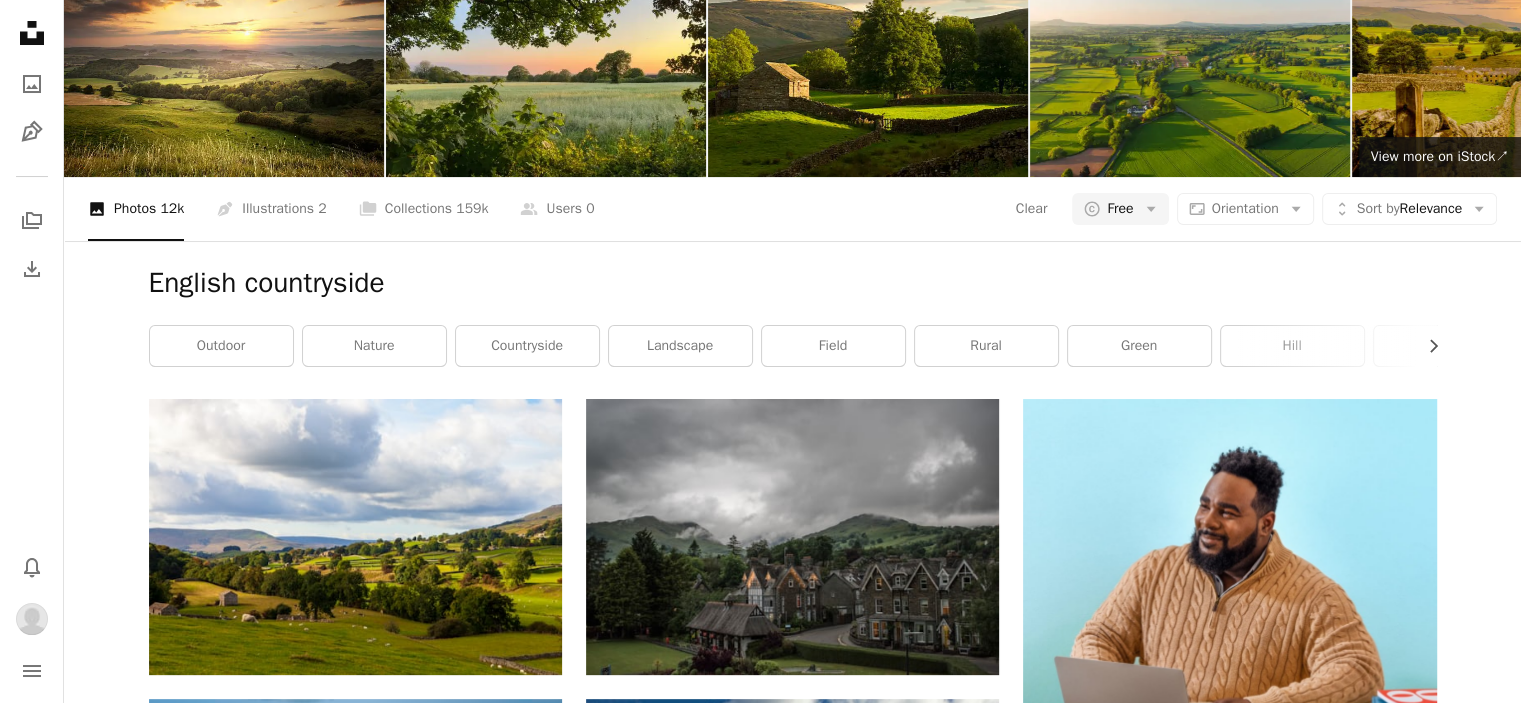 scroll, scrollTop: 3000, scrollLeft: 0, axis: vertical 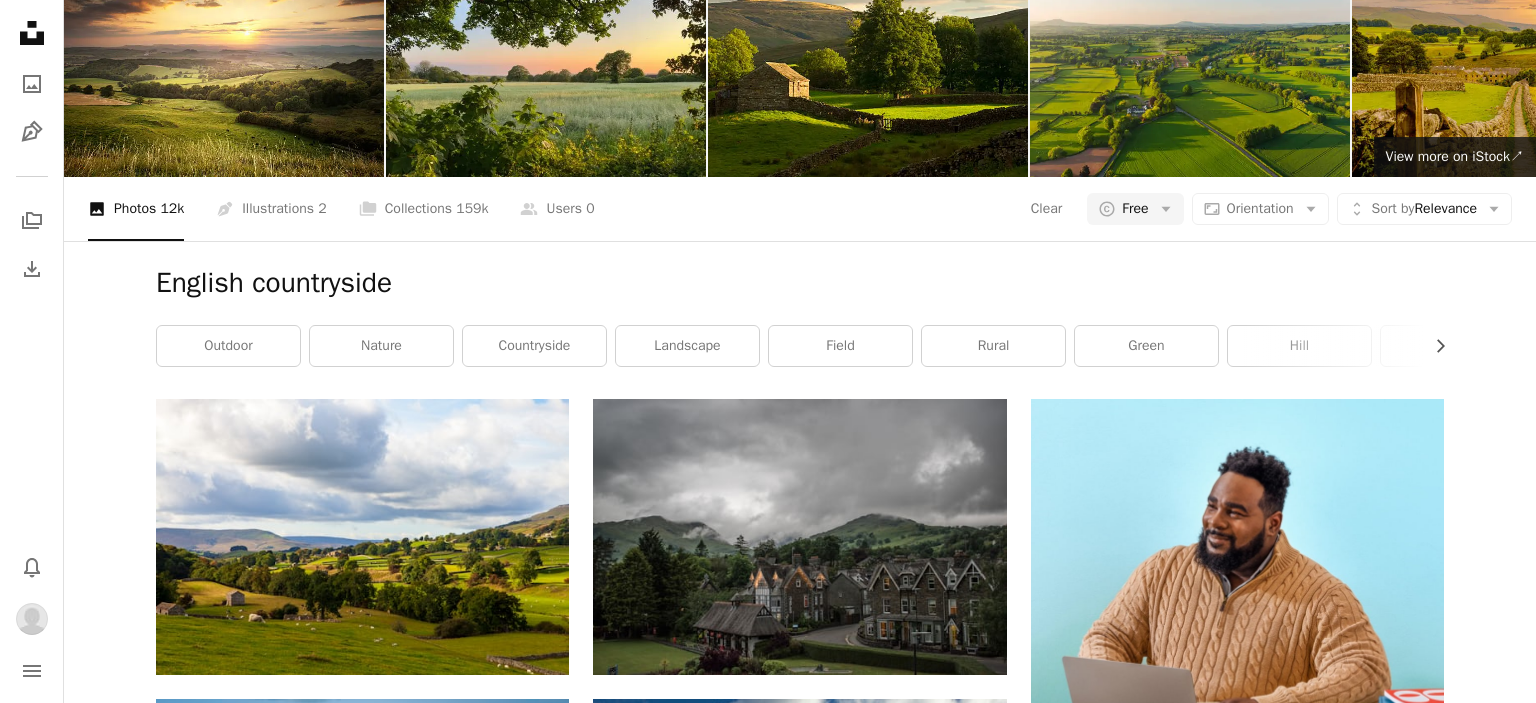 click on "A checkmark A plus sign 4 photos A lock Blog photos" at bounding box center [934, 6443] 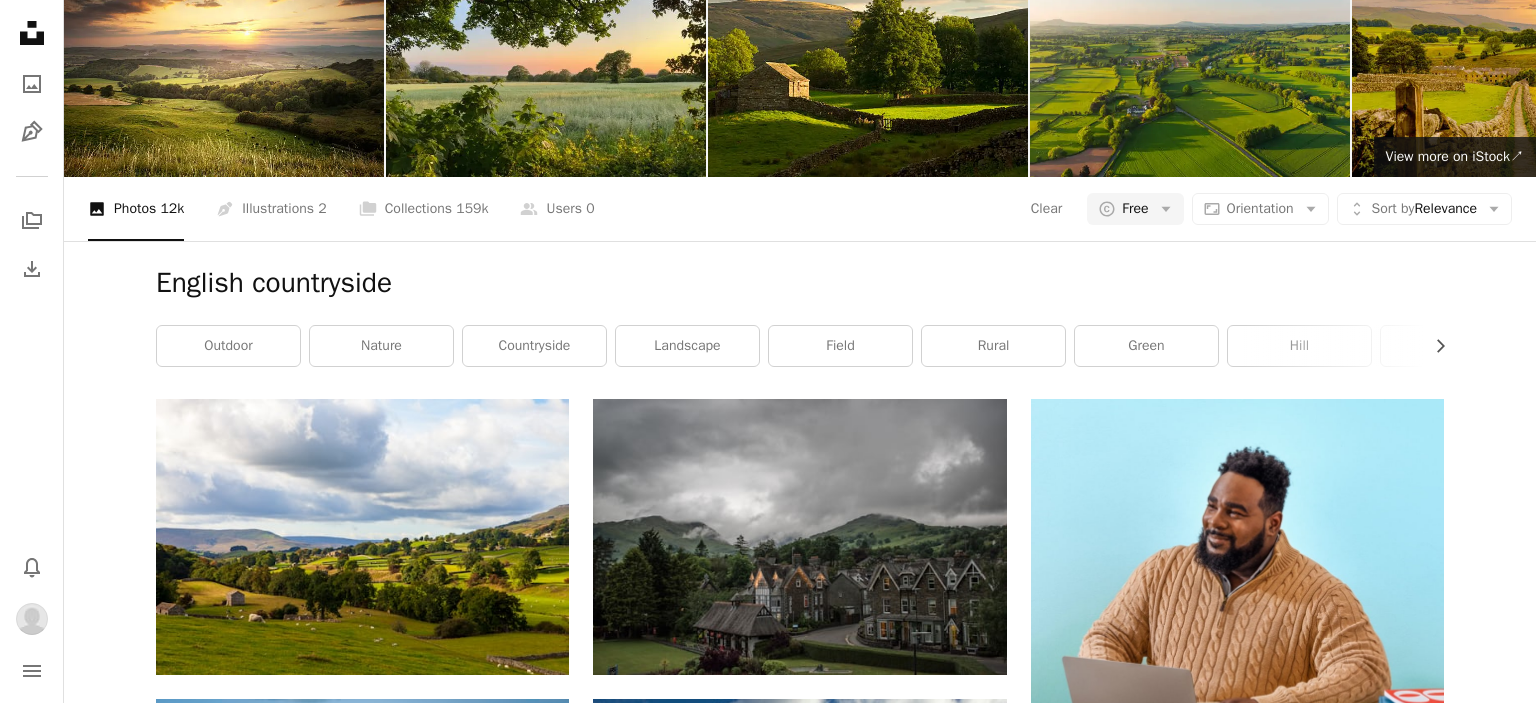 click on "An X shape Add to Collection Create a new collection A checkmark A minus sign 5 photos A lock Blog photos A checkmark A plus sign 0 photos A lock Blog photos Create new collection Name 60 Description  (optional) 250 Make collection private A lock Cancel Create collection" at bounding box center (768, 6498) 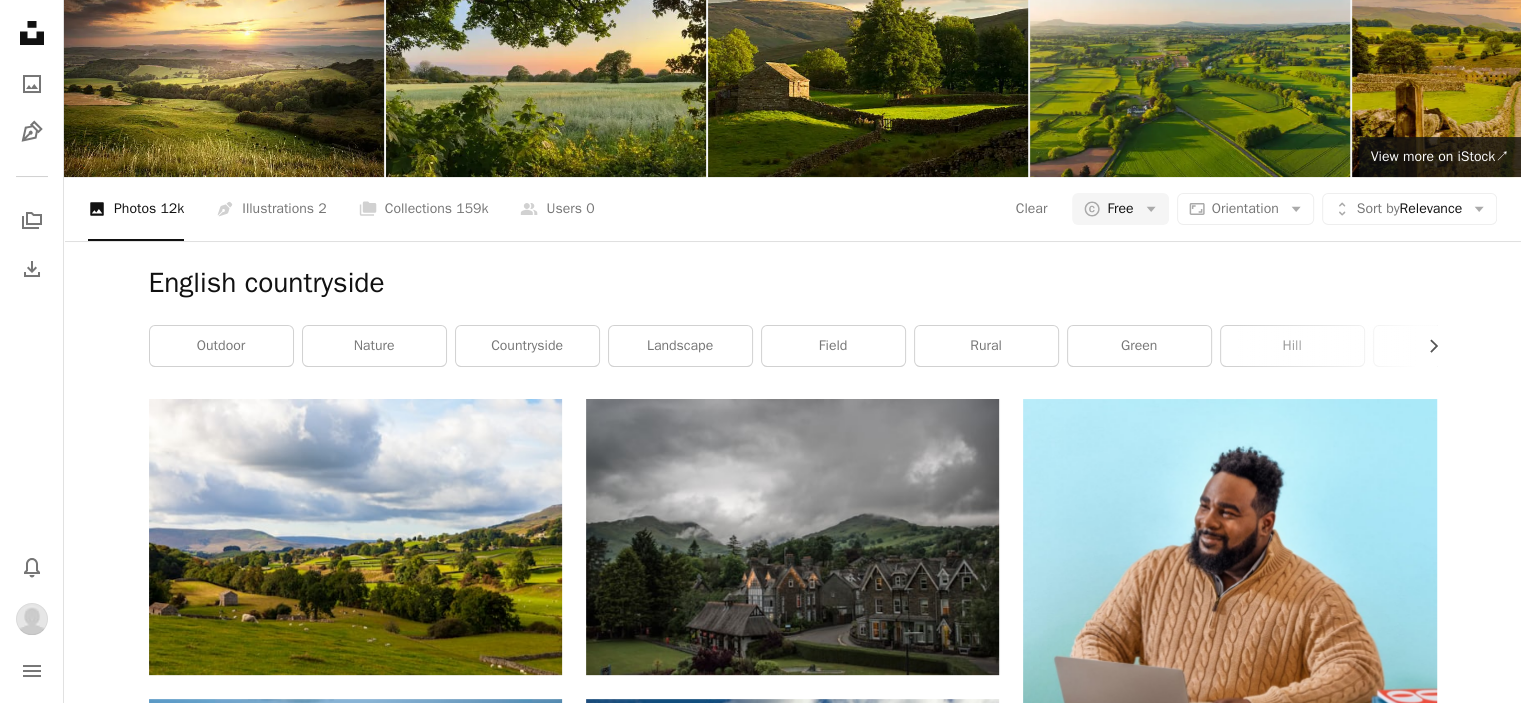 scroll, scrollTop: 6400, scrollLeft: 0, axis: vertical 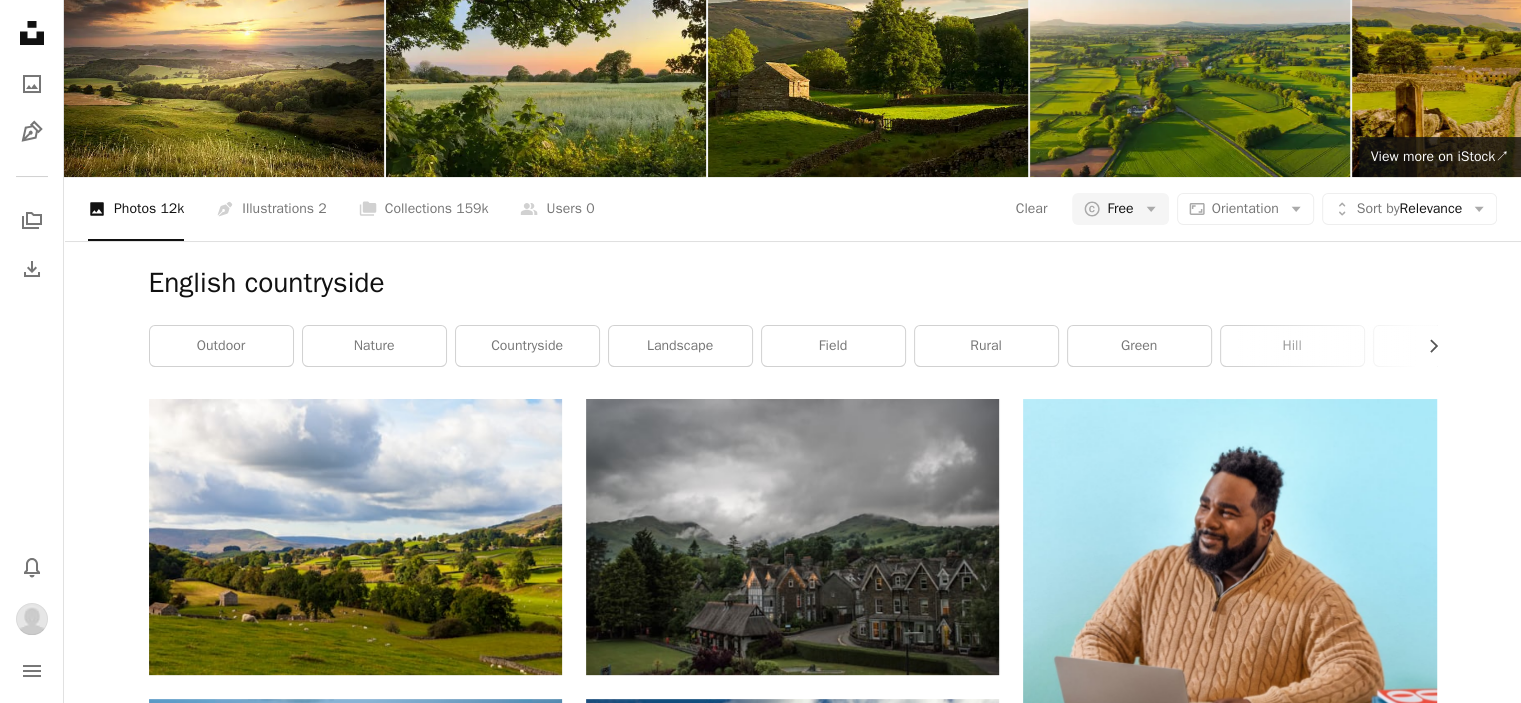 click 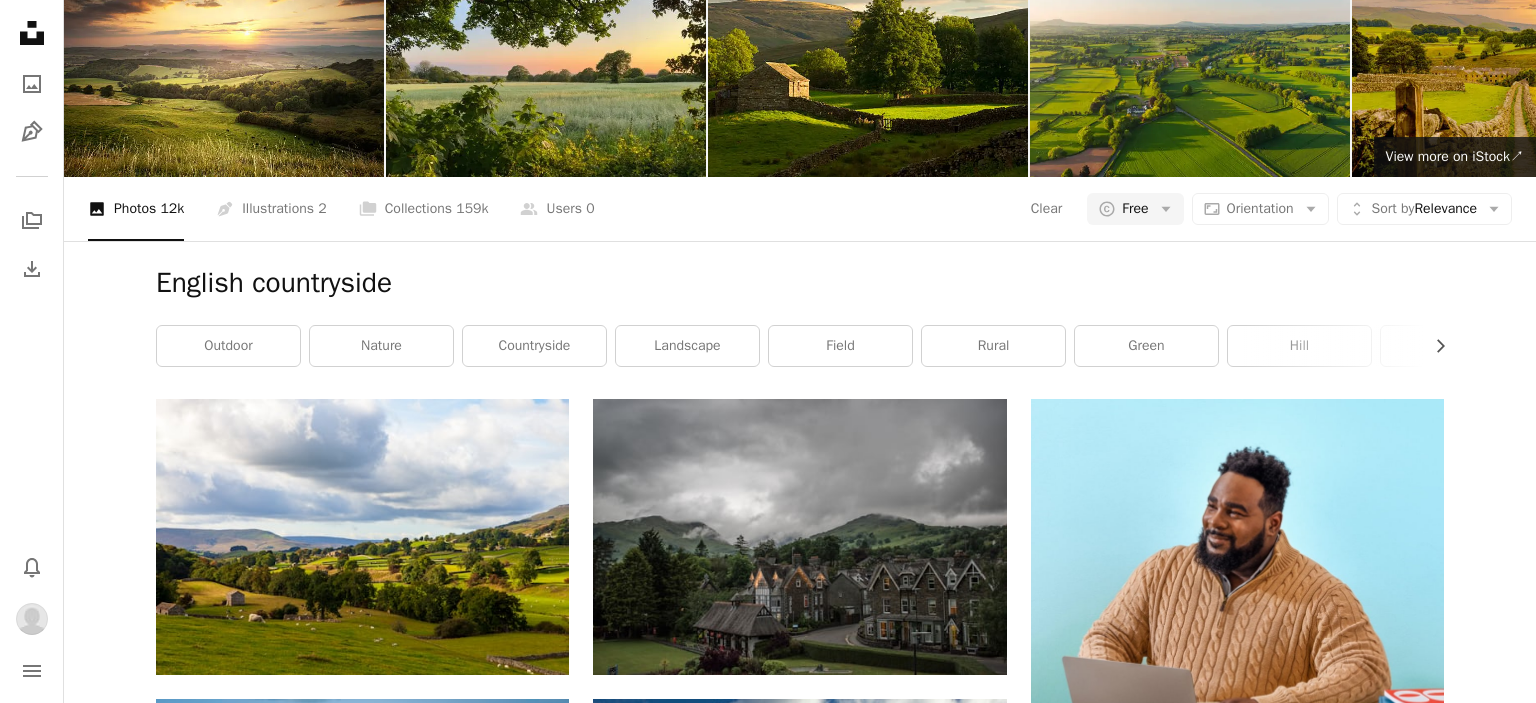click on "Blog photos" at bounding box center [783, 11818] 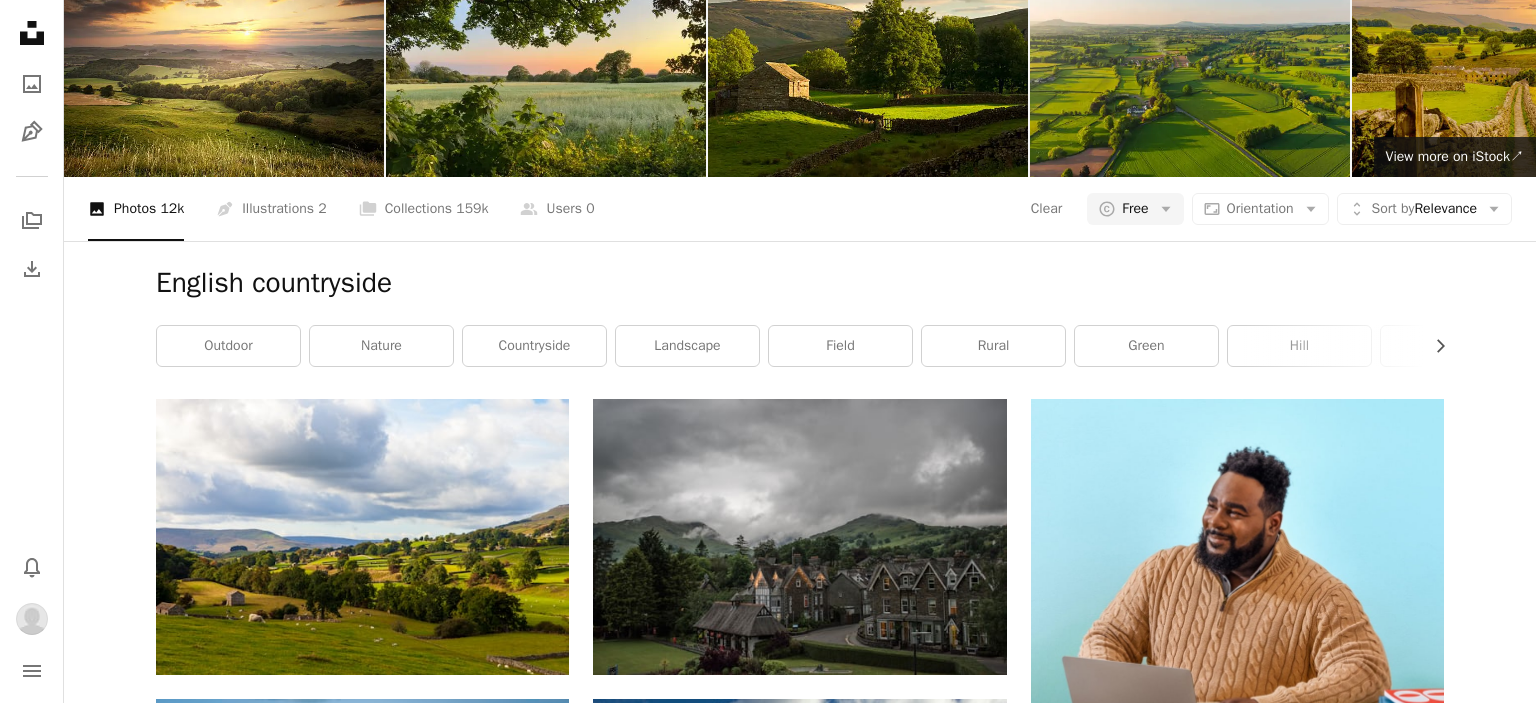 click on "An X shape" at bounding box center [20, 20] 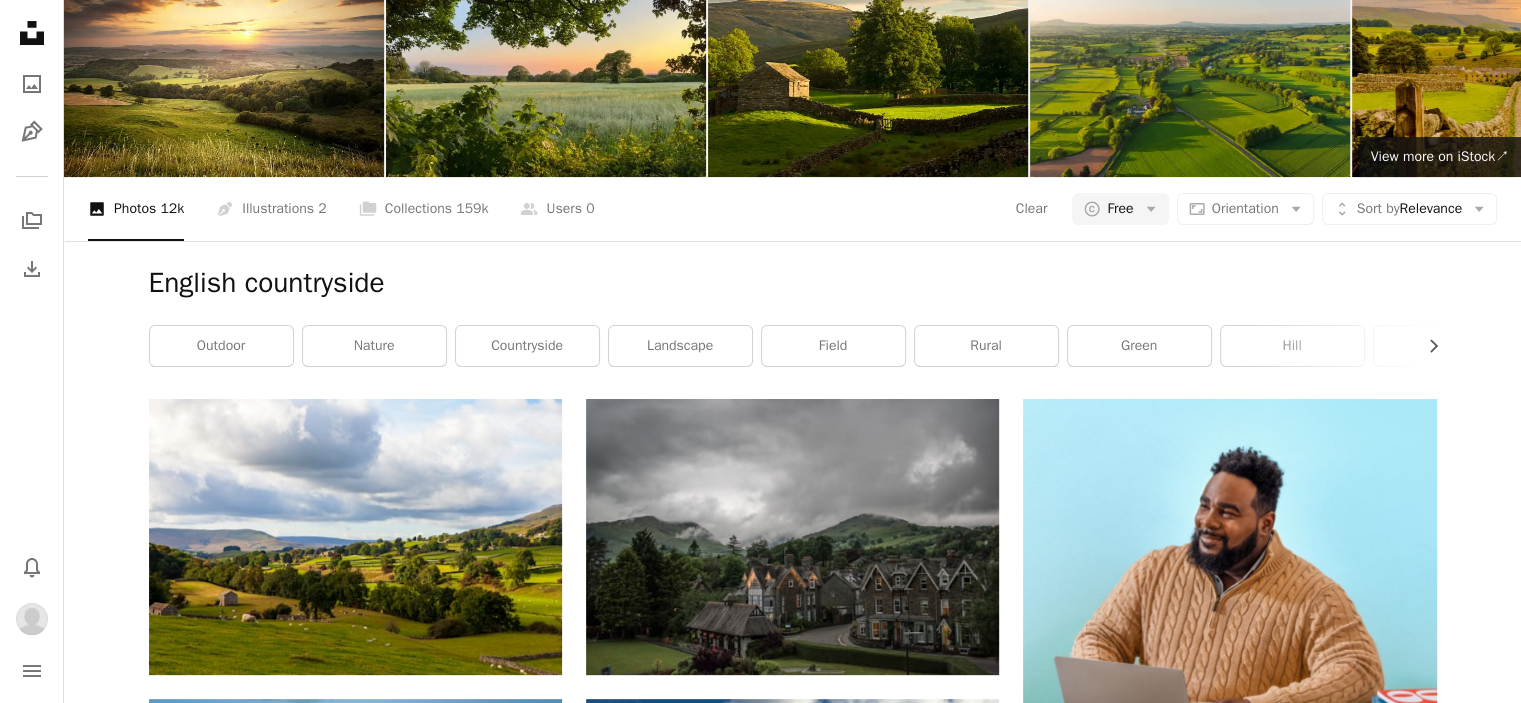 scroll, scrollTop: 20600, scrollLeft: 0, axis: vertical 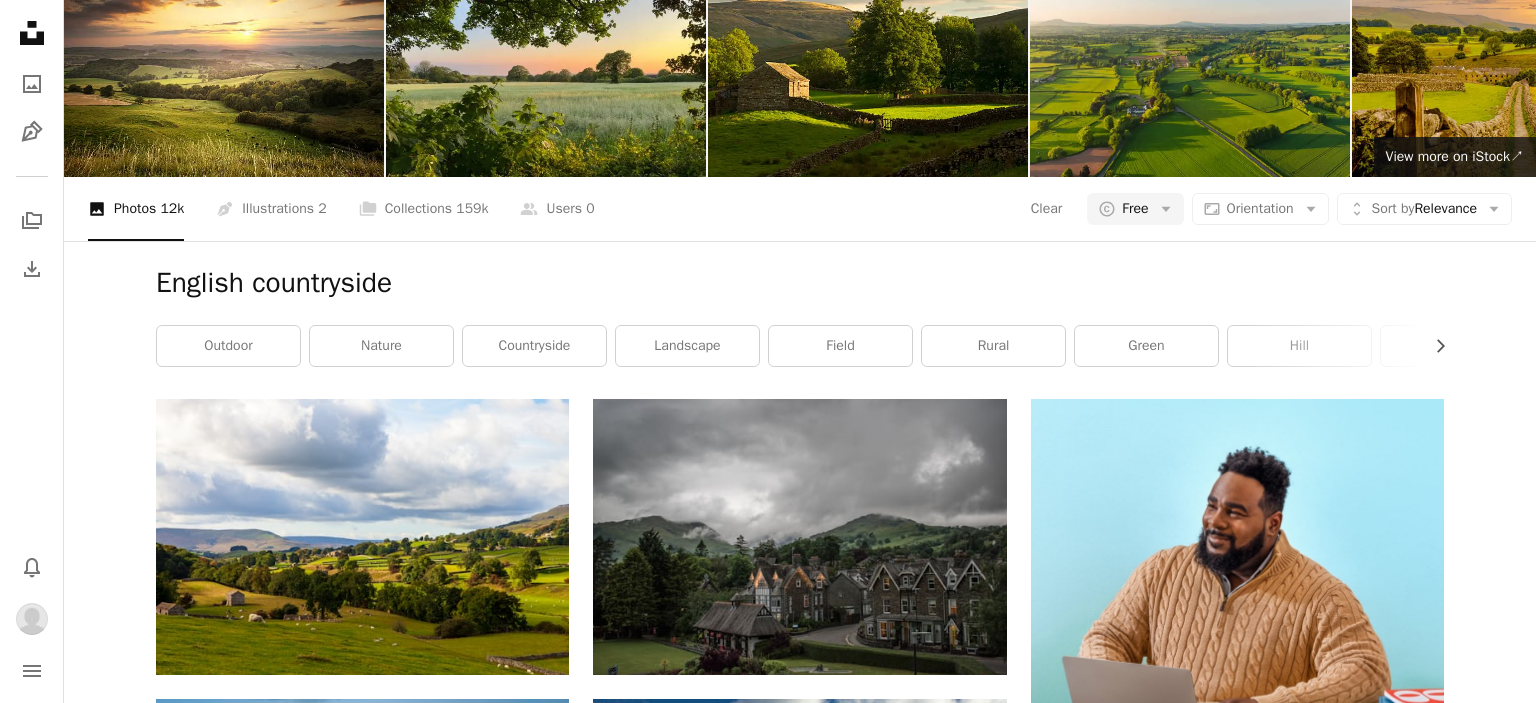 click on "6 photos" at bounding box center (934, 24442) 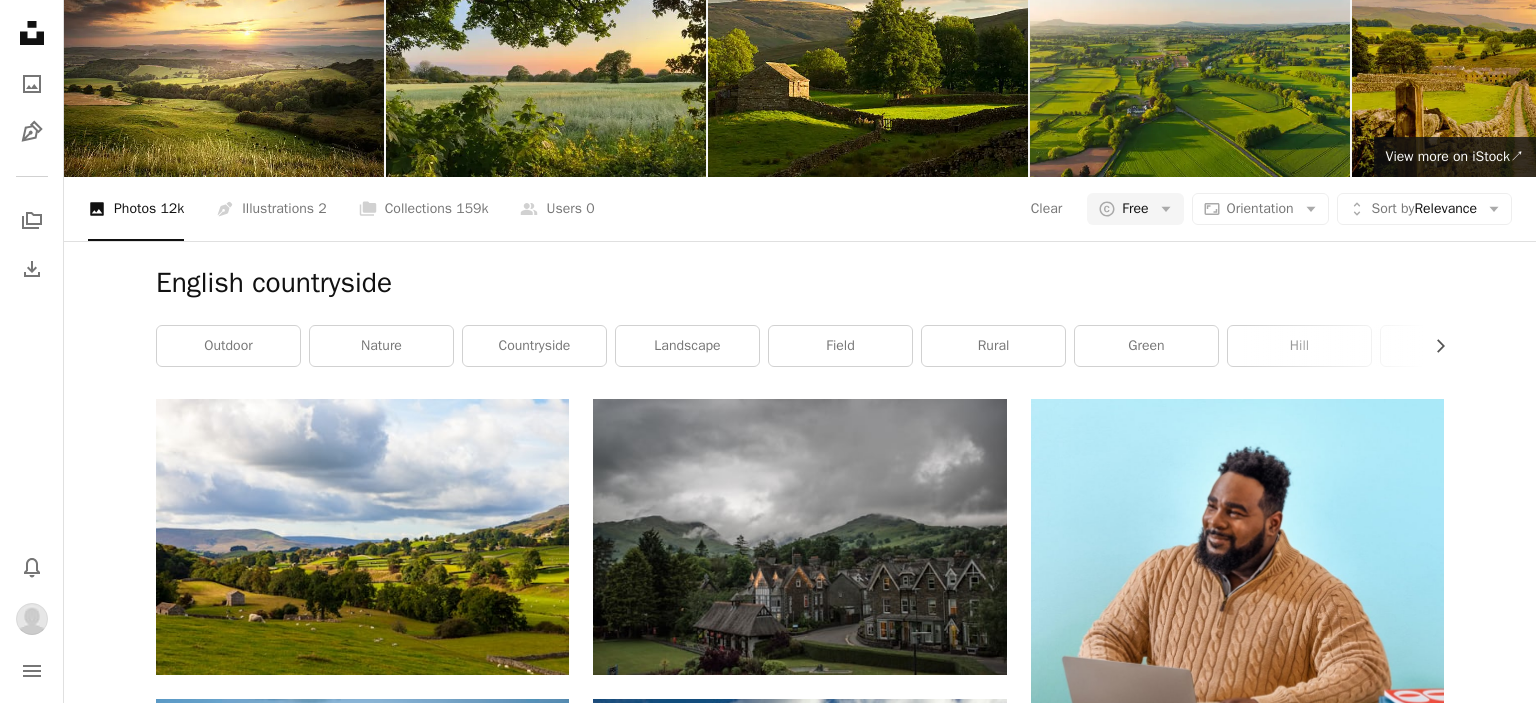 click on "An X shape" at bounding box center (20, 20) 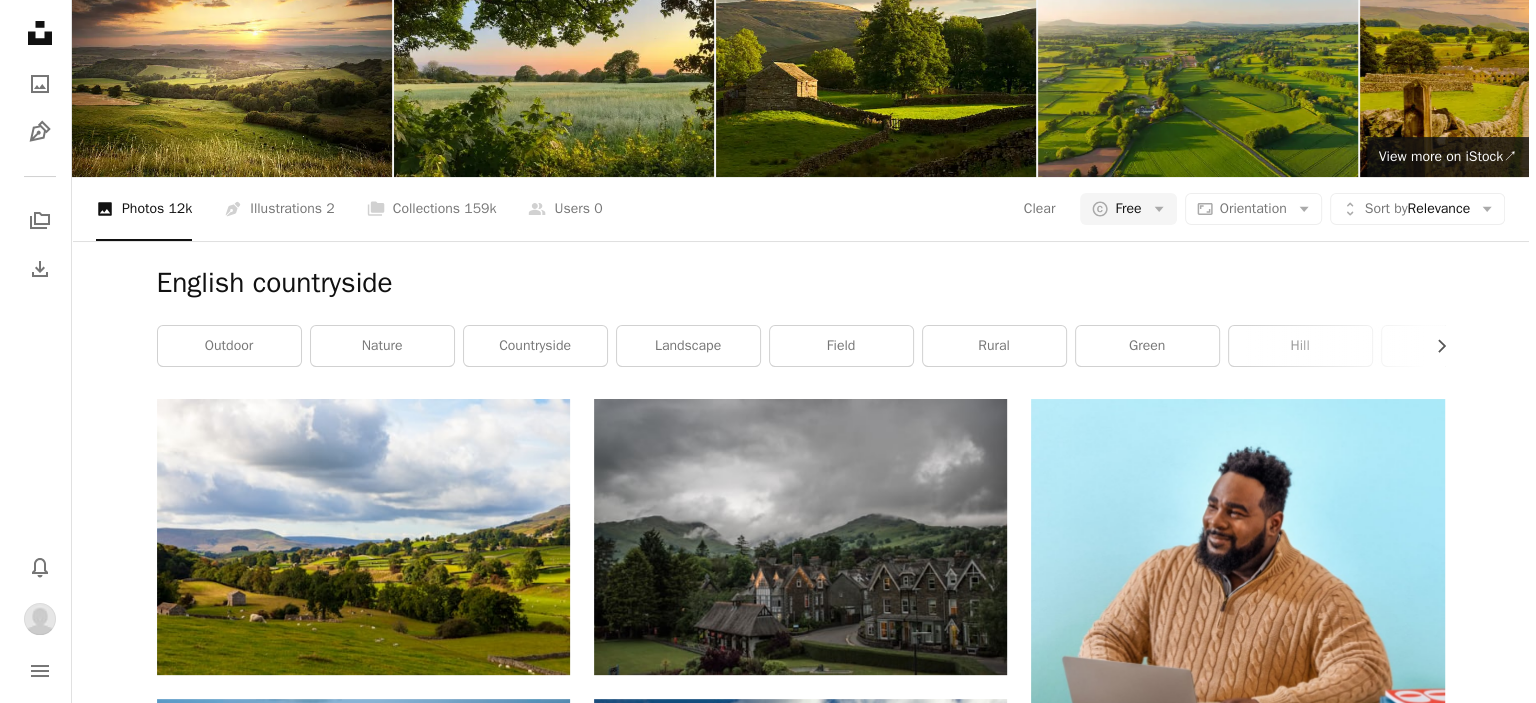 scroll, scrollTop: 21700, scrollLeft: 0, axis: vertical 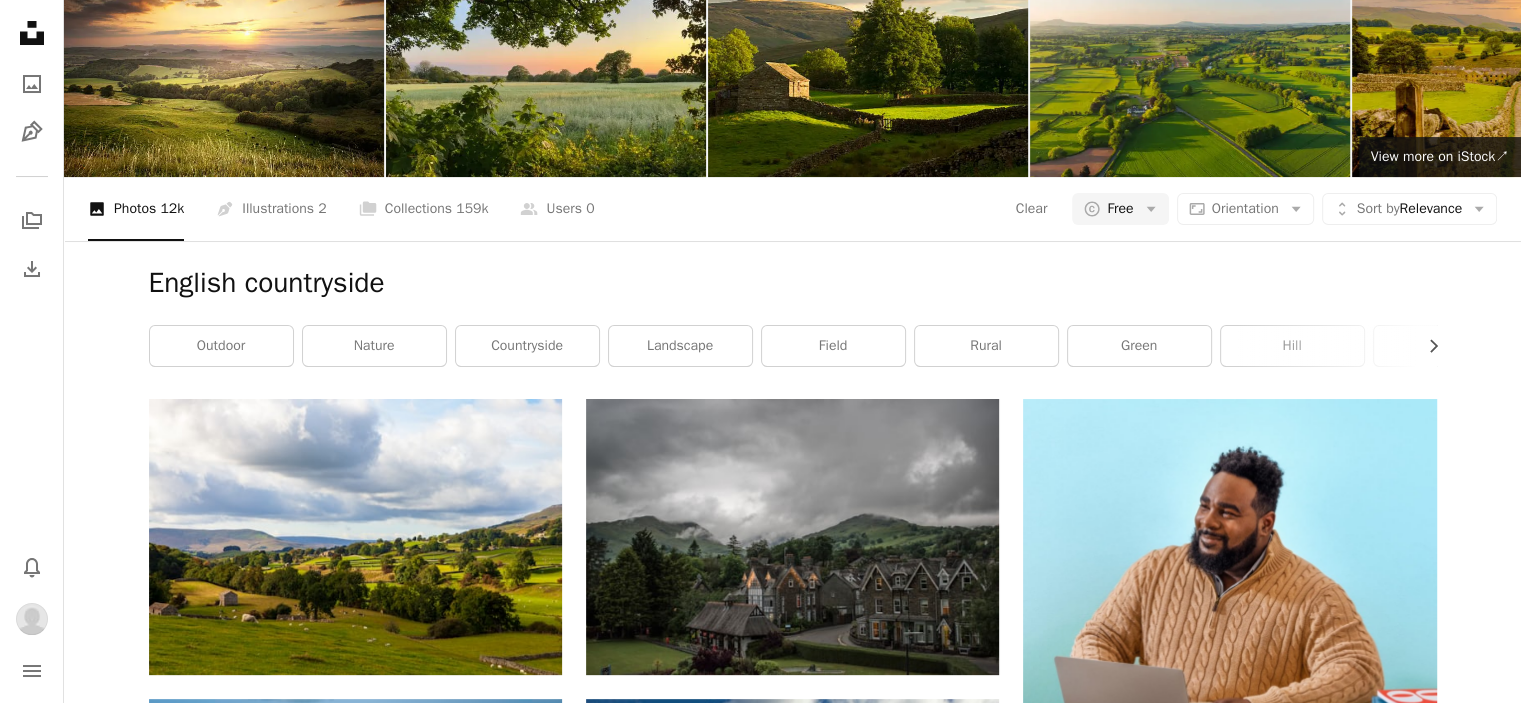 click on "A plus sign" at bounding box center [959, 21696] 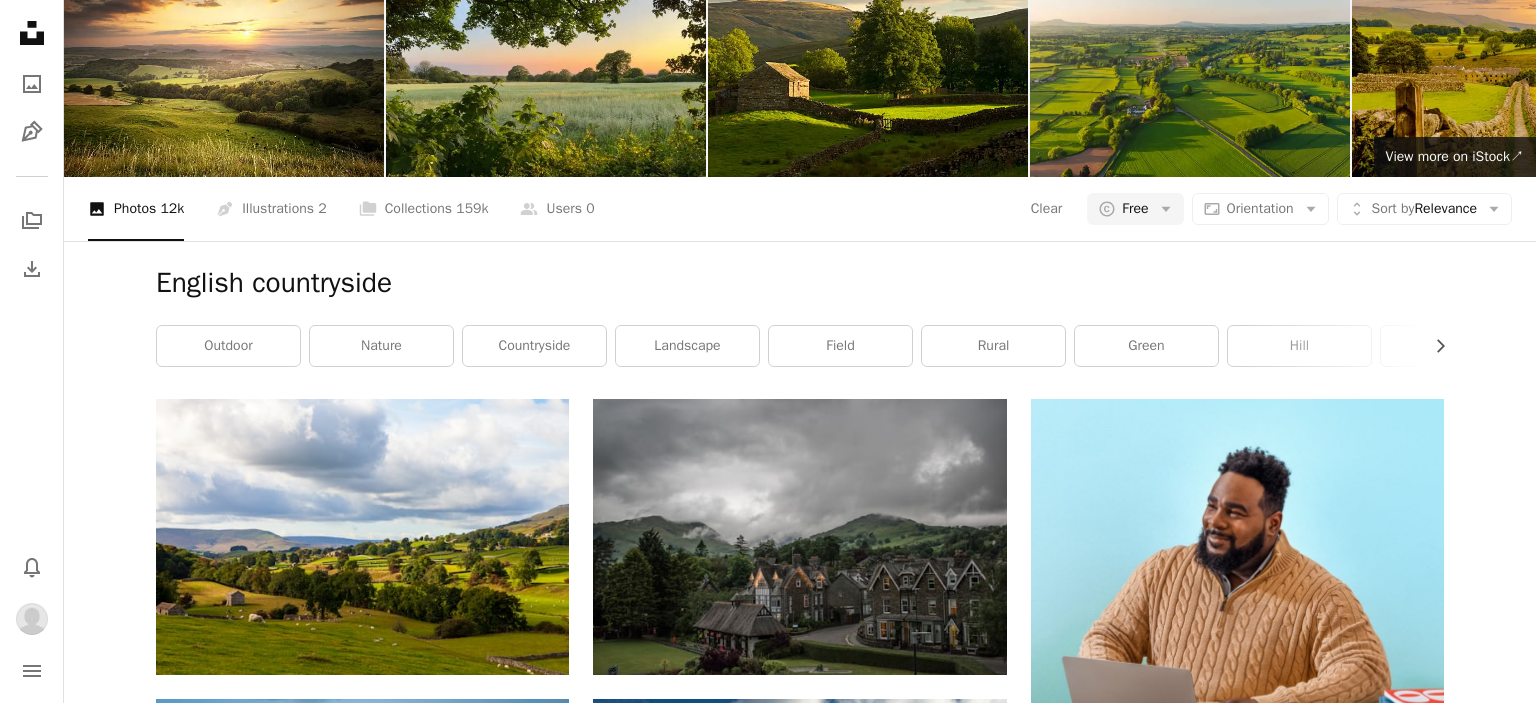 click on "A plus sign" 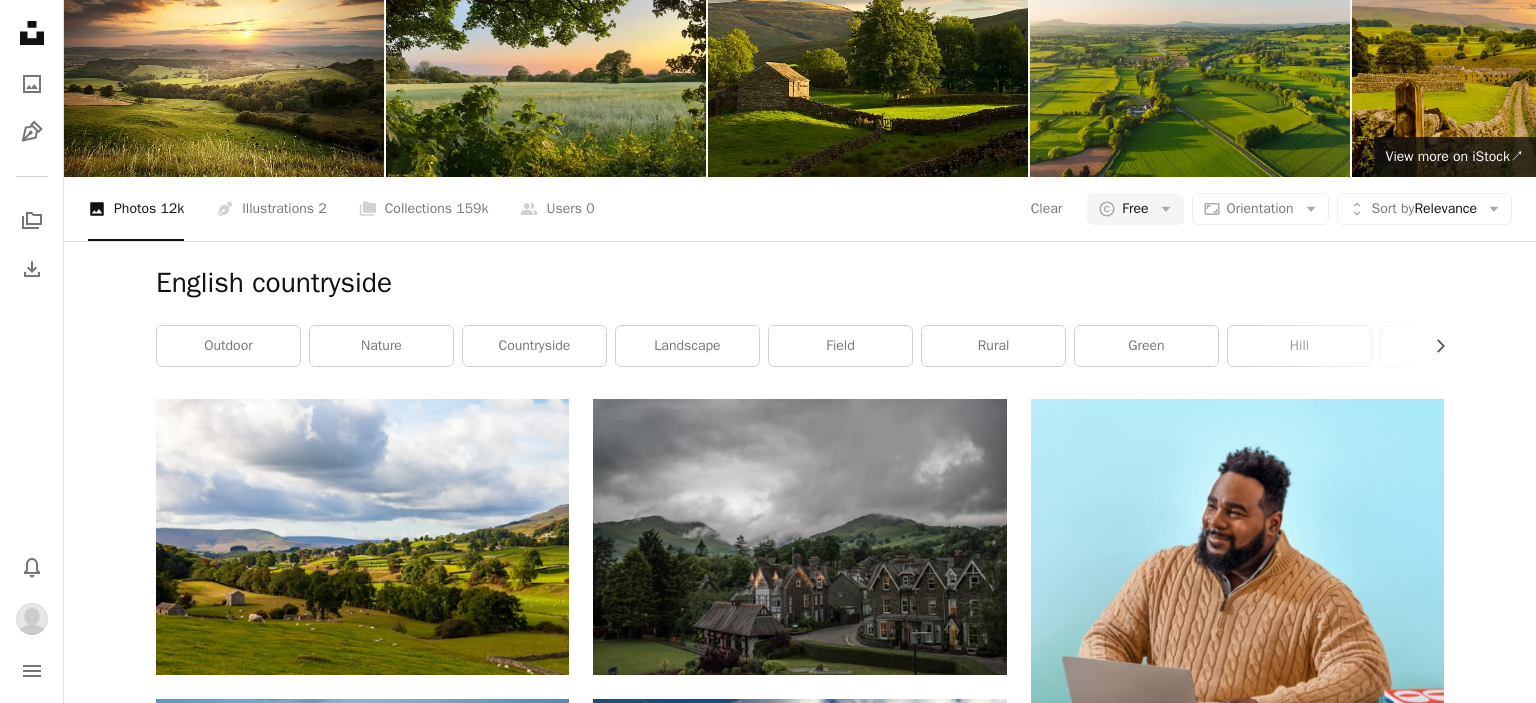 click on "An X shape" at bounding box center [20, 20] 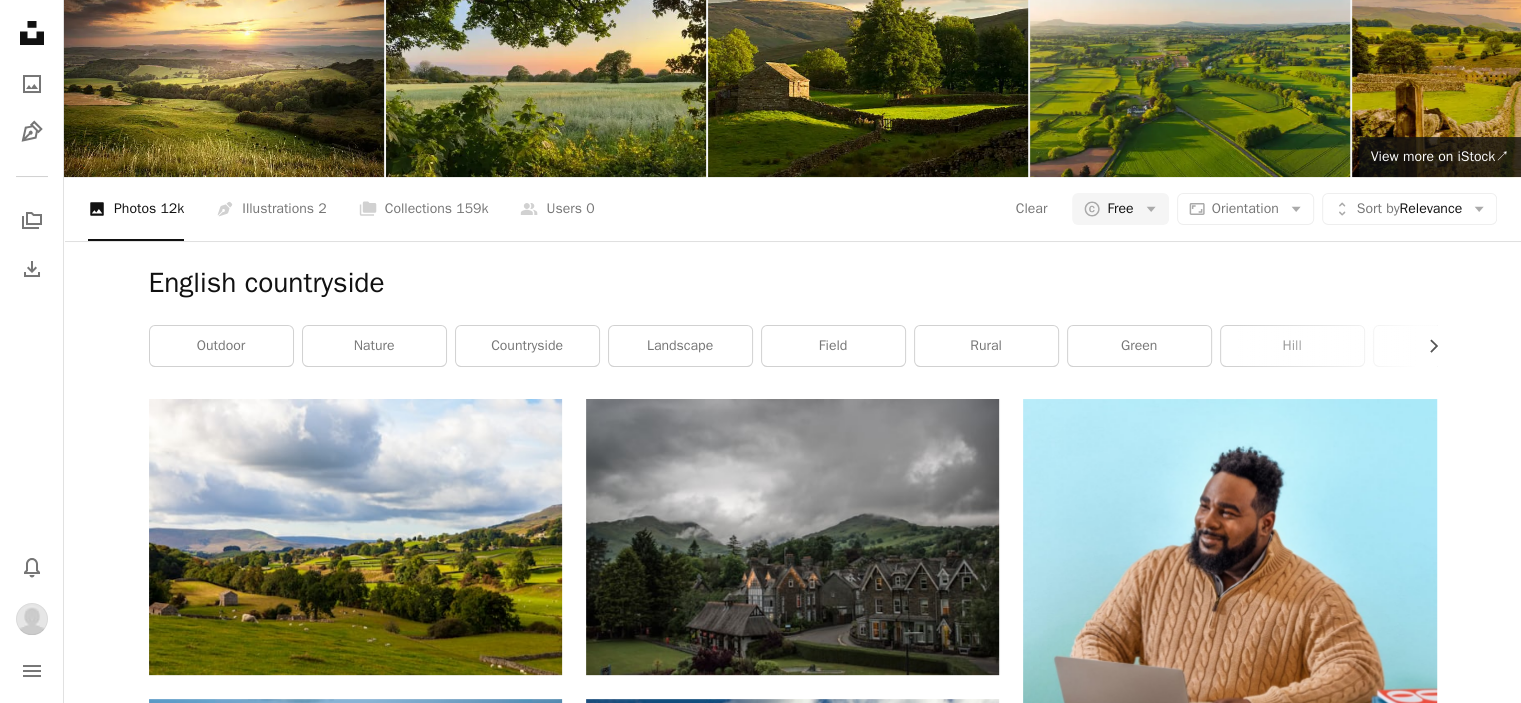 scroll, scrollTop: 22700, scrollLeft: 0, axis: vertical 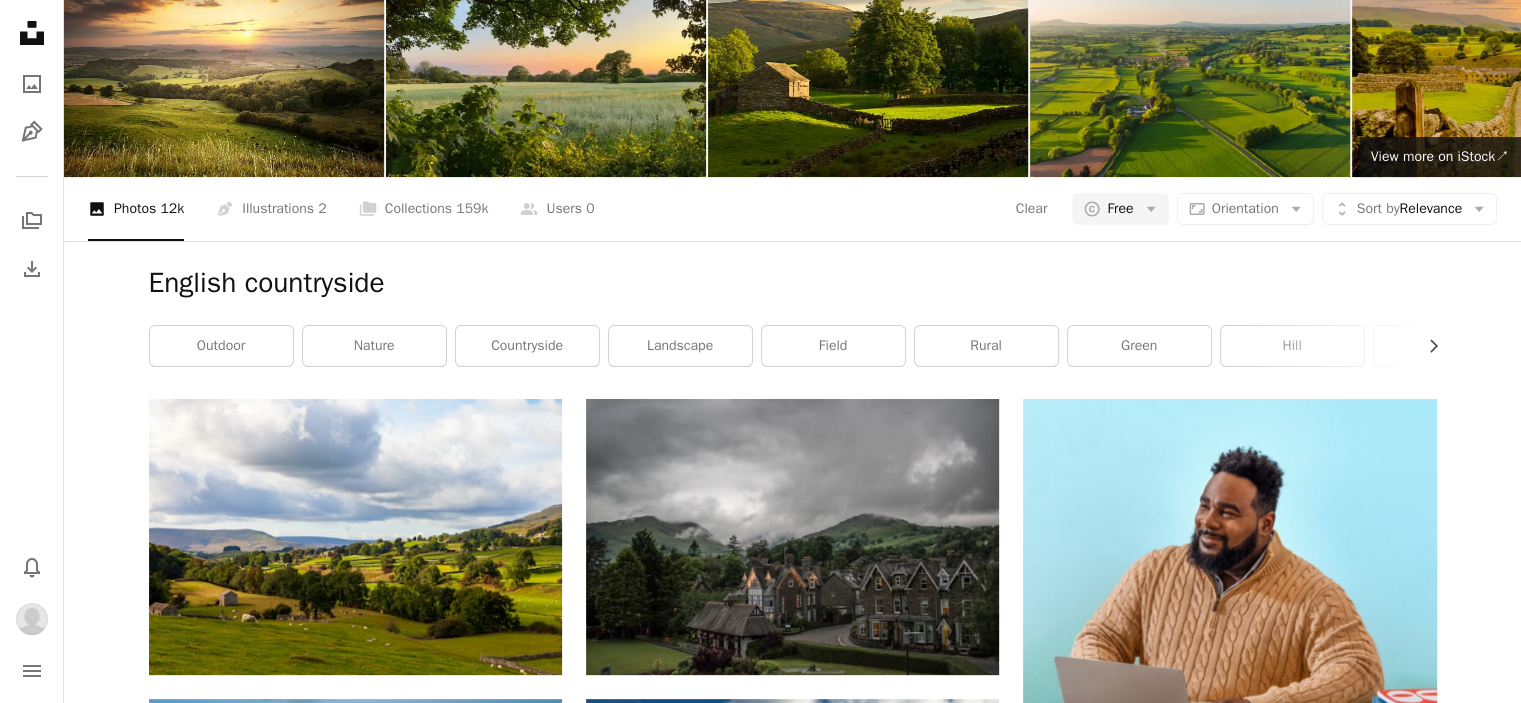 click on "A plus sign" at bounding box center [1397, 22691] 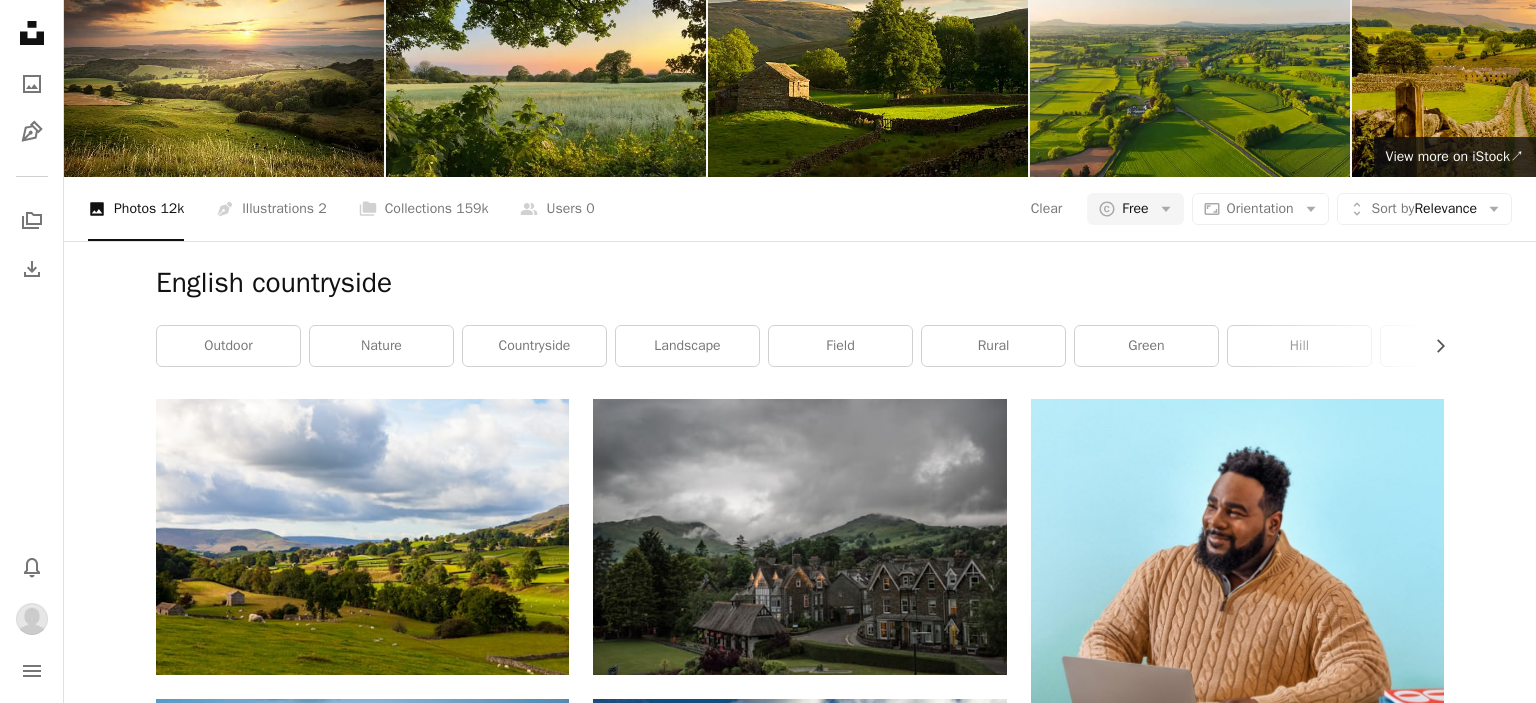 click on "A lock Blog photos" at bounding box center [923, 26837] 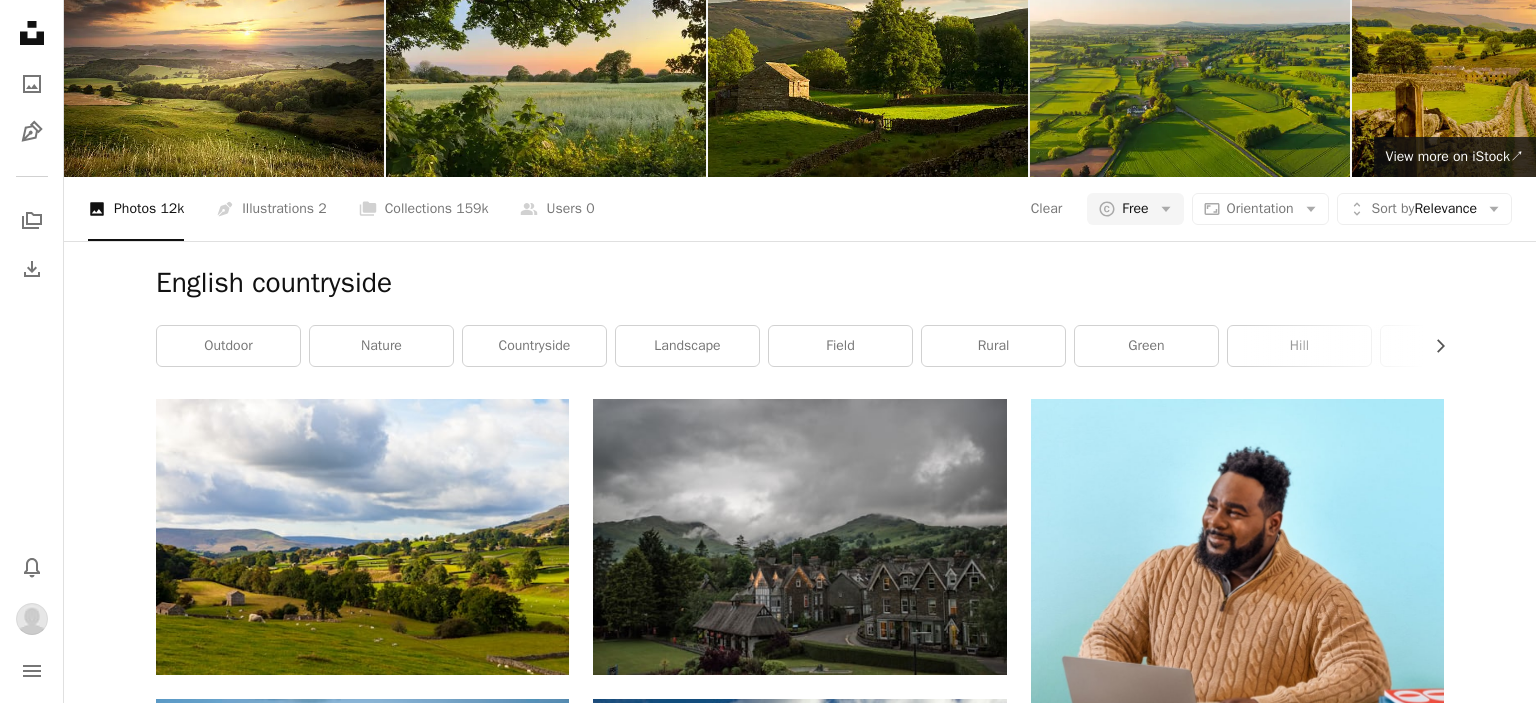click on "An X shape" at bounding box center (20, 20) 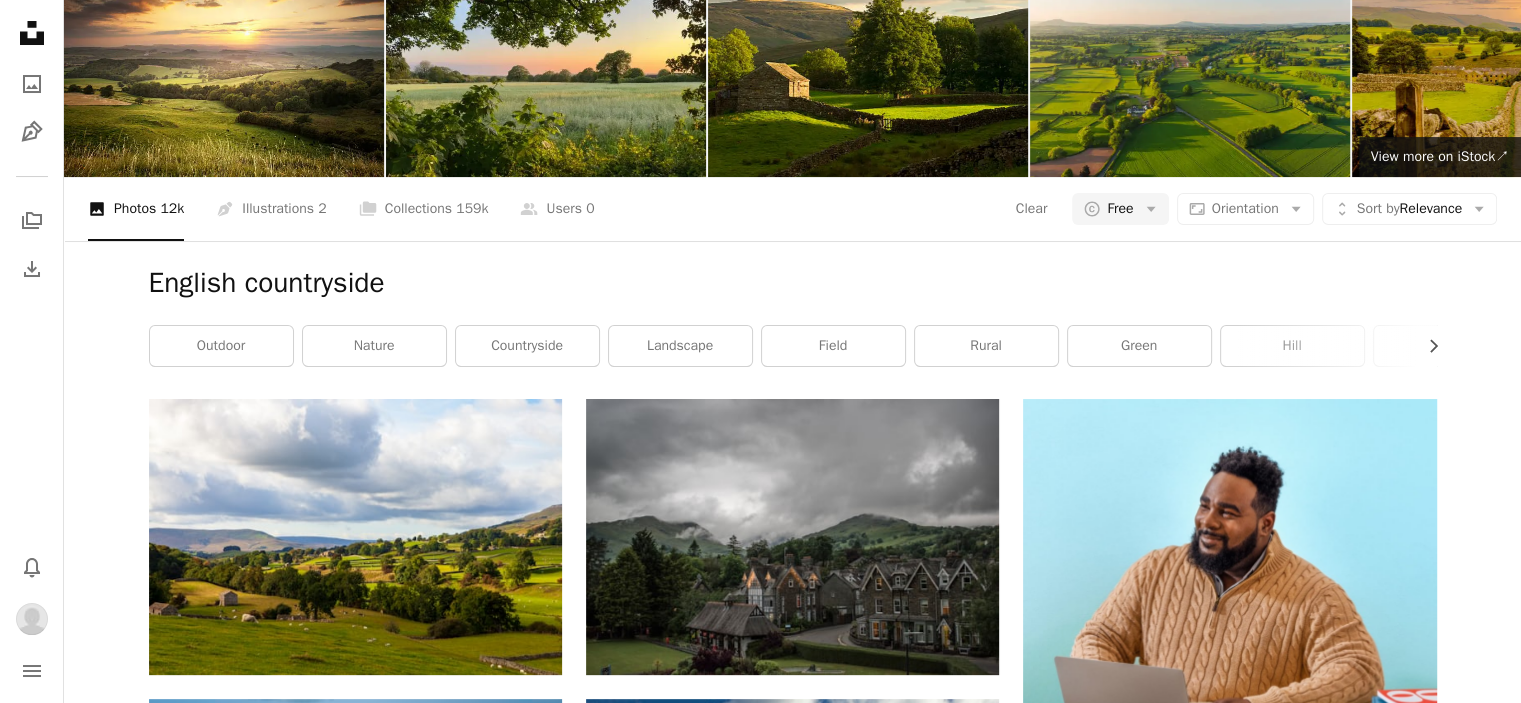 scroll, scrollTop: 24300, scrollLeft: 0, axis: vertical 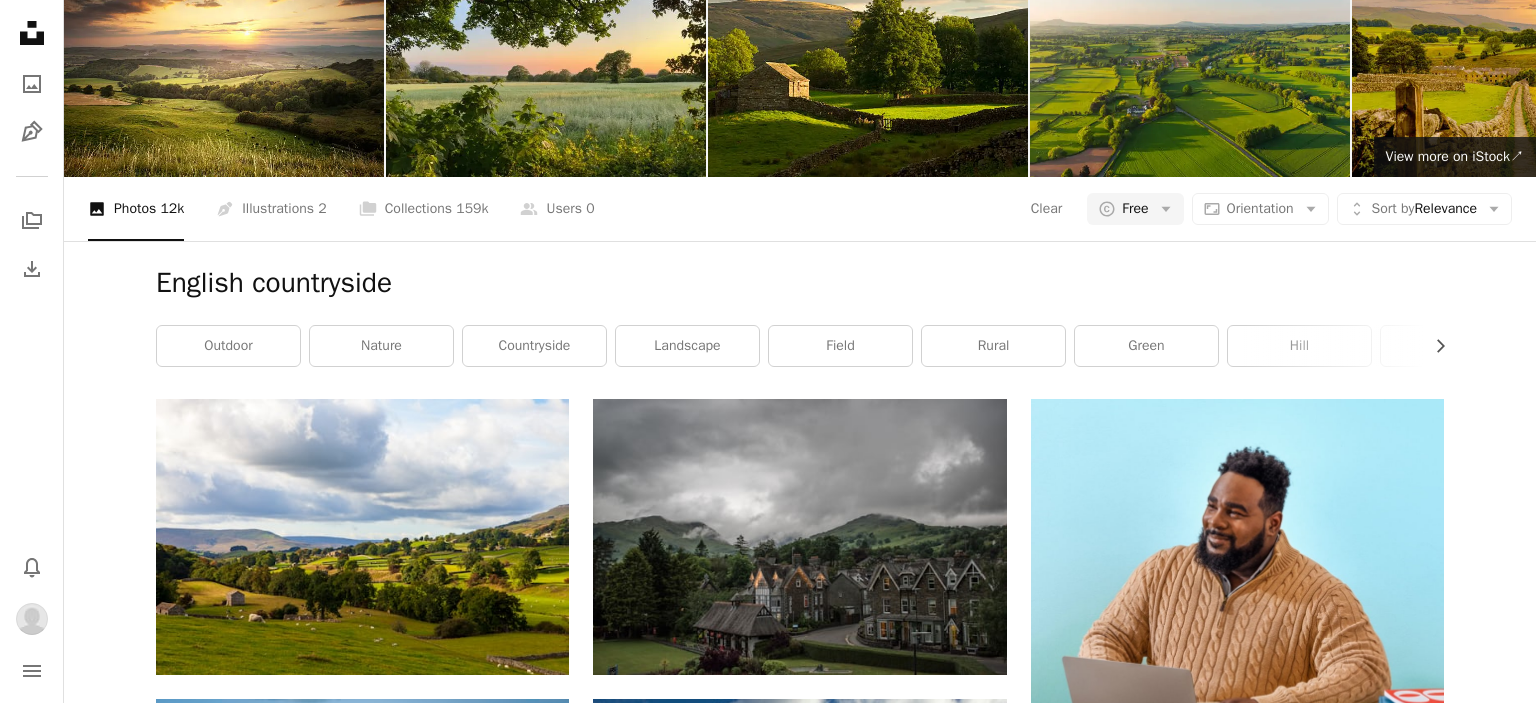 click on "A plus sign" 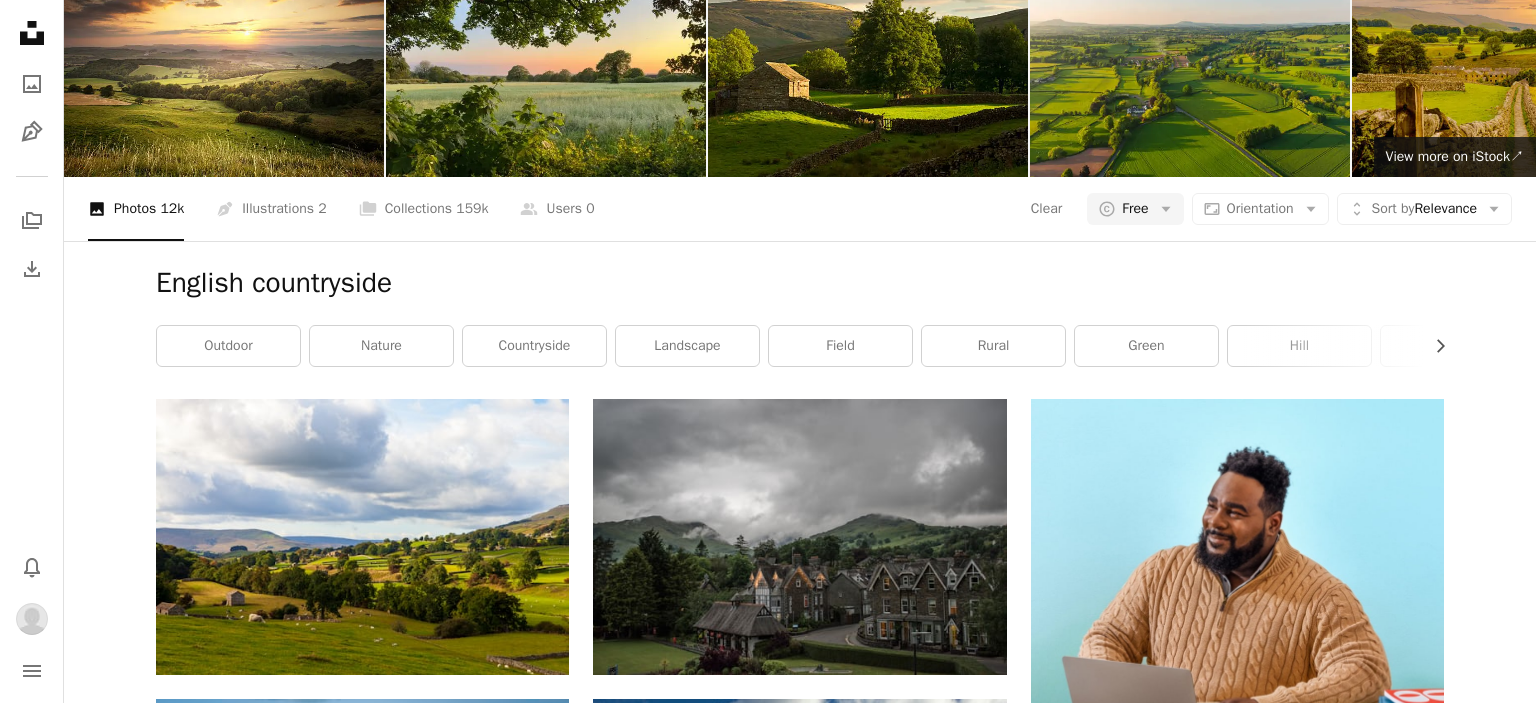 click on "An X shape" at bounding box center [20, 20] 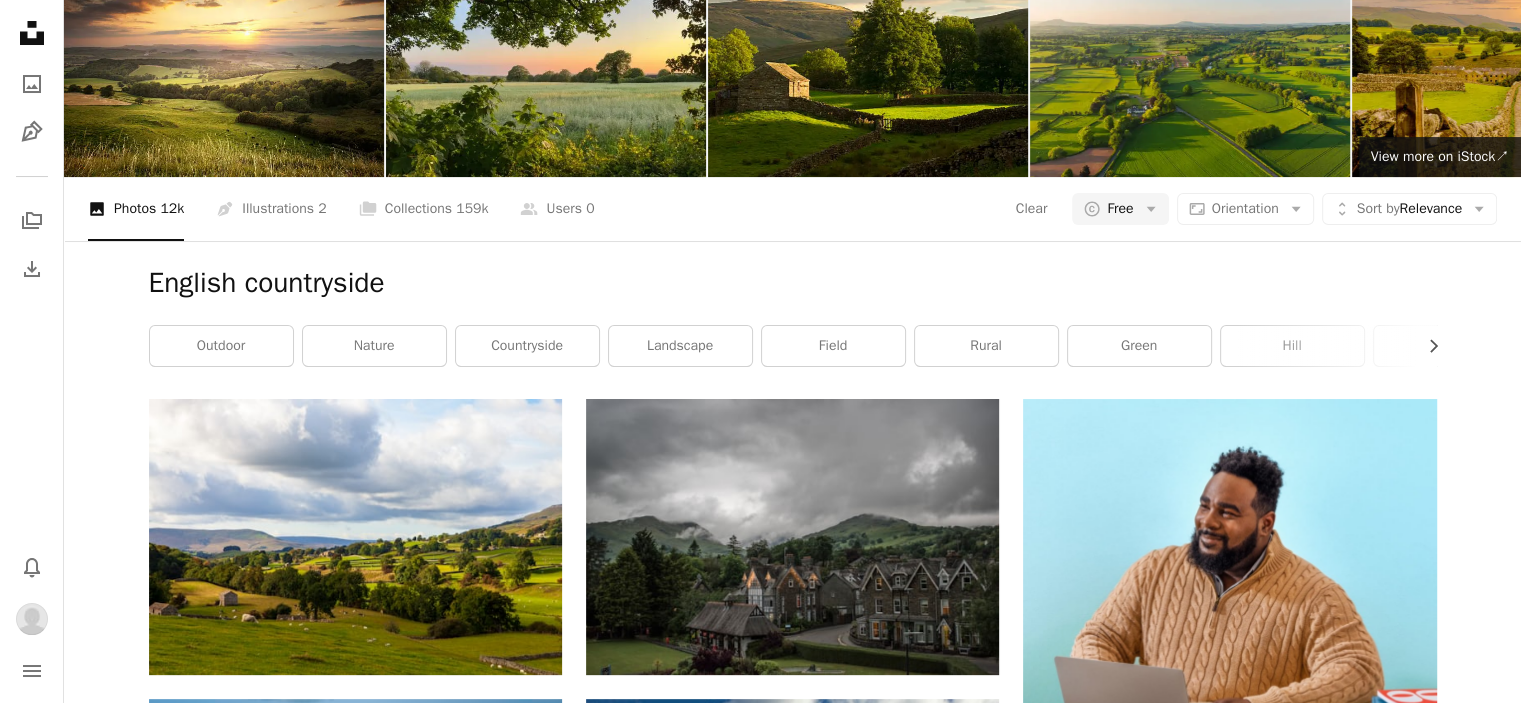 scroll, scrollTop: 24800, scrollLeft: 0, axis: vertical 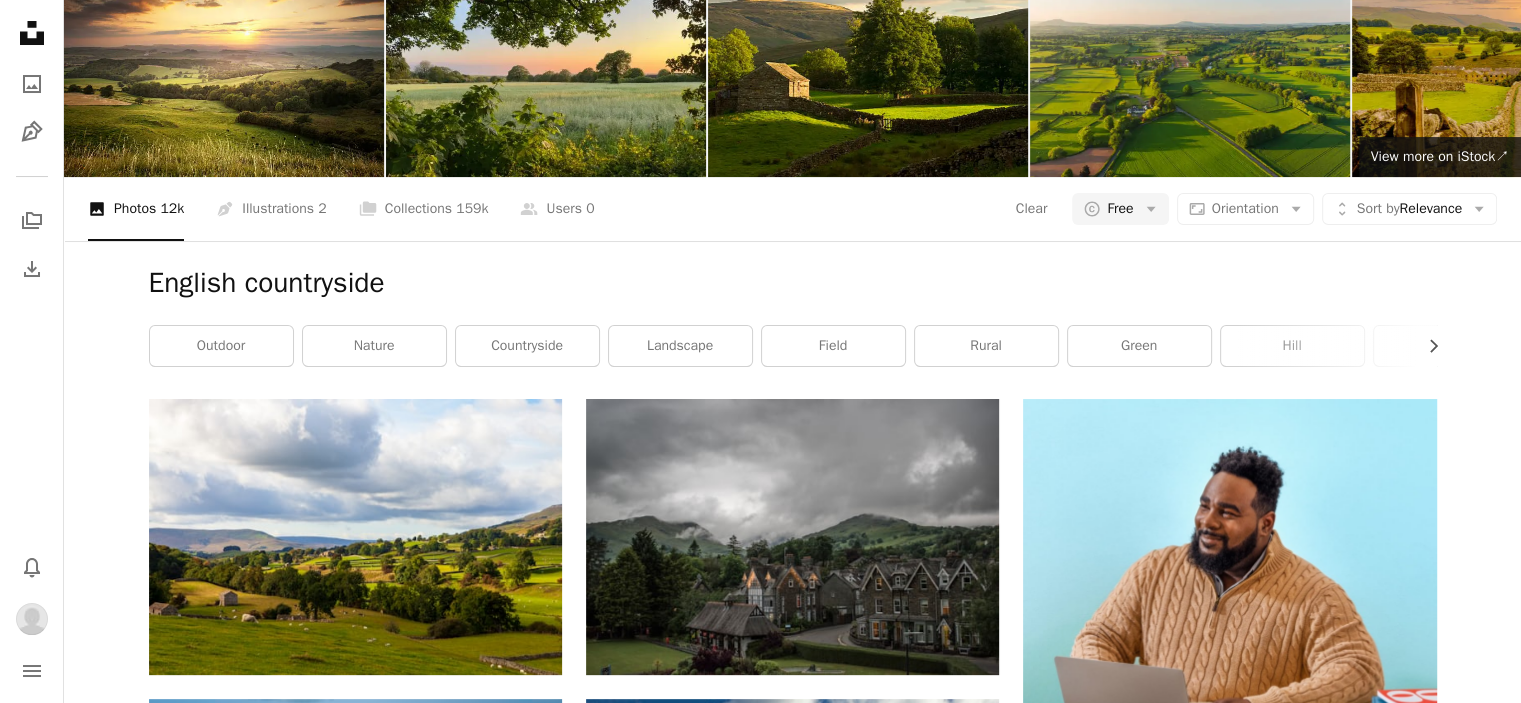 click on "A plus sign" at bounding box center [1397, 24819] 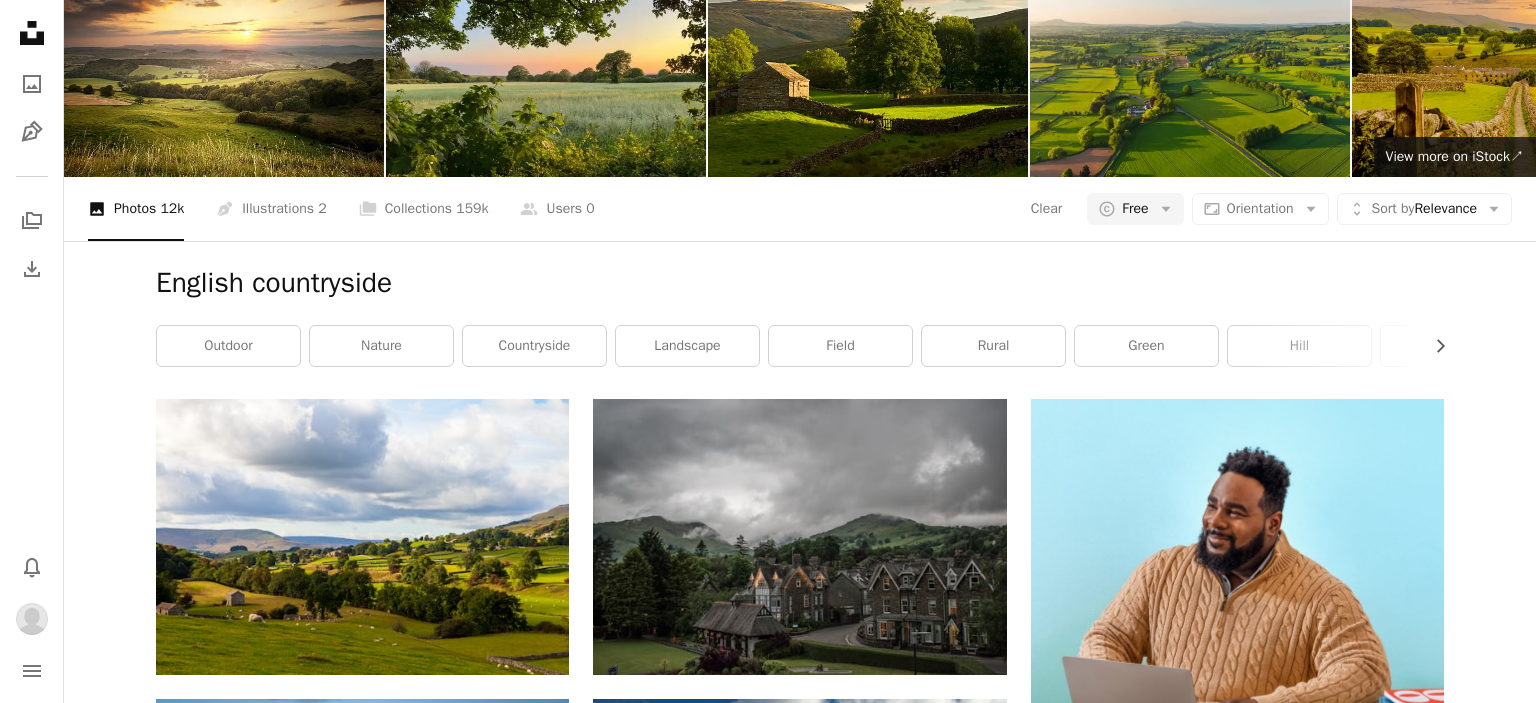 click on "A lock Blog photos" at bounding box center [923, 30165] 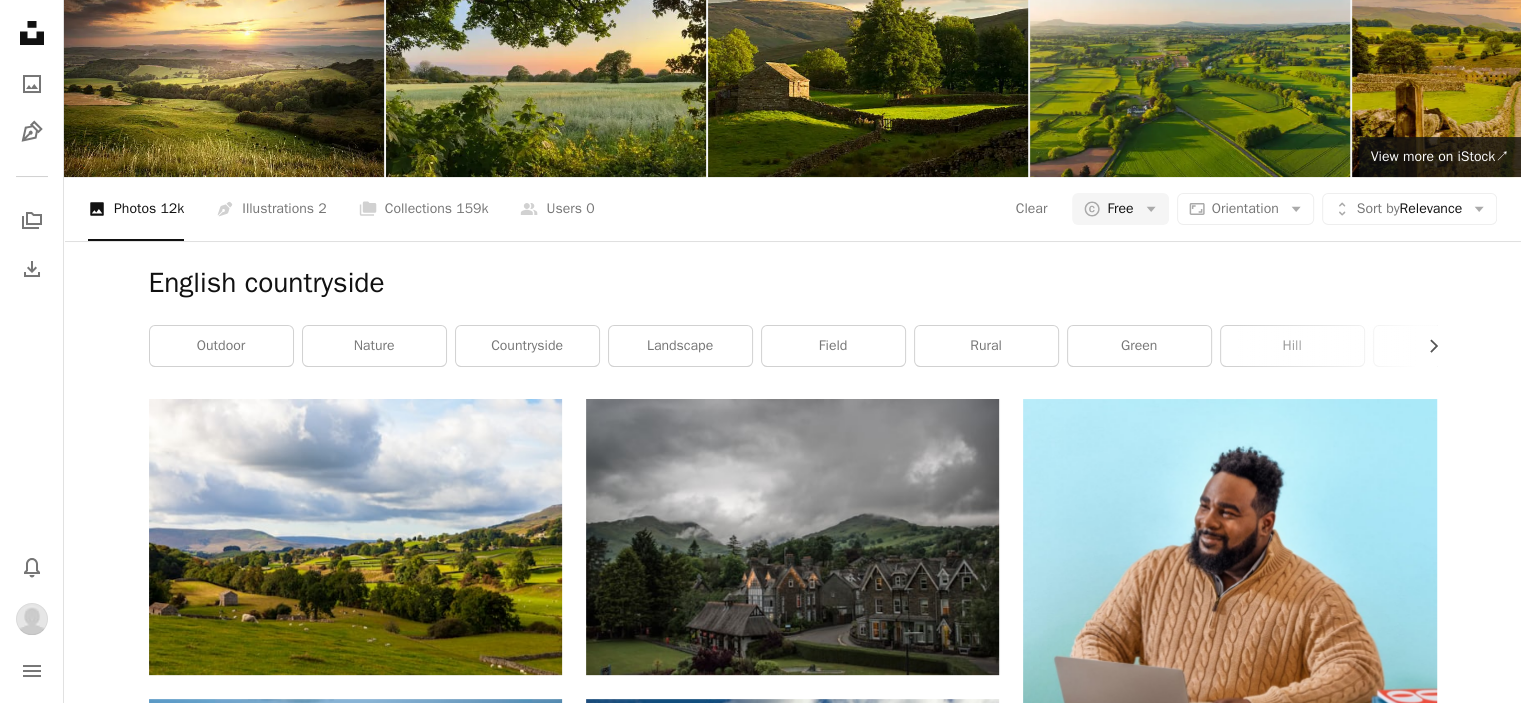 scroll, scrollTop: 25400, scrollLeft: 0, axis: vertical 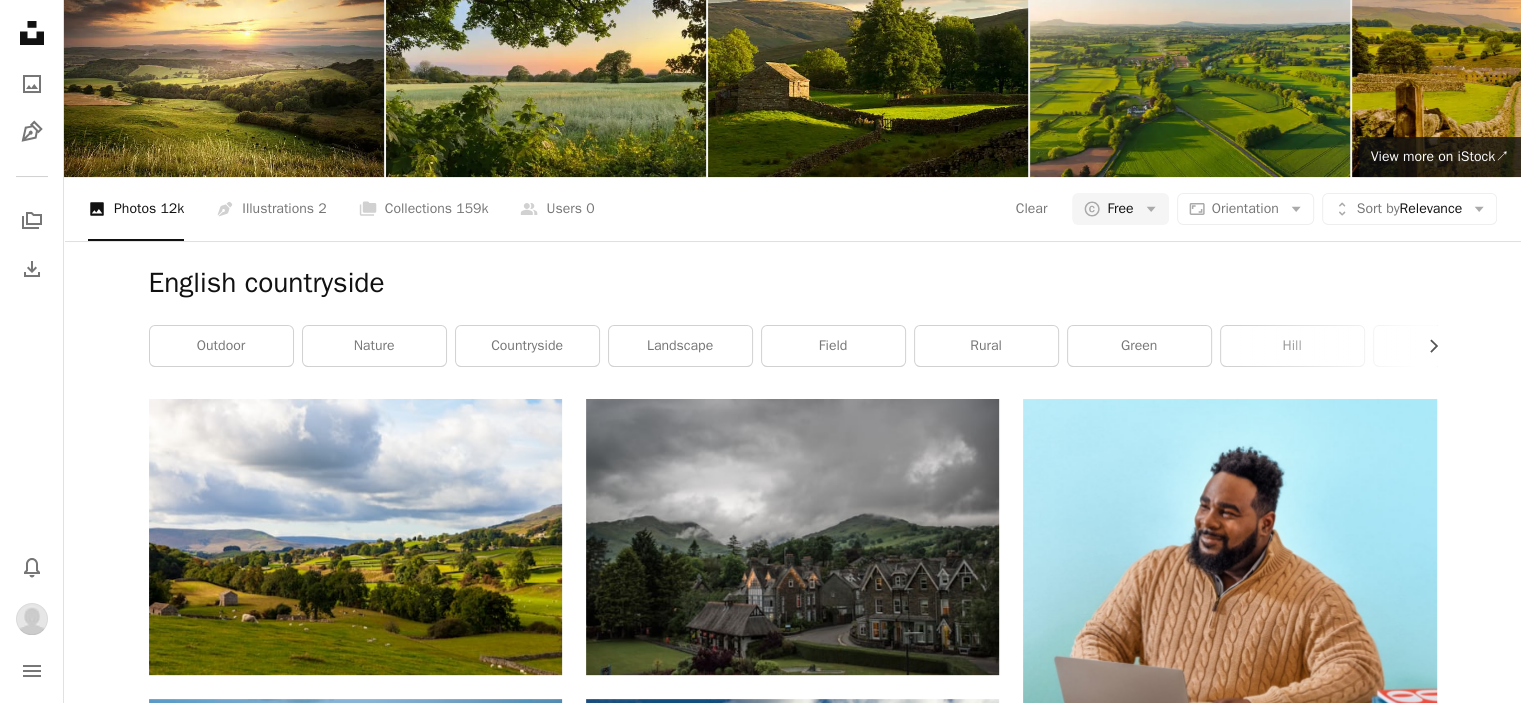 click on "A plus sign" 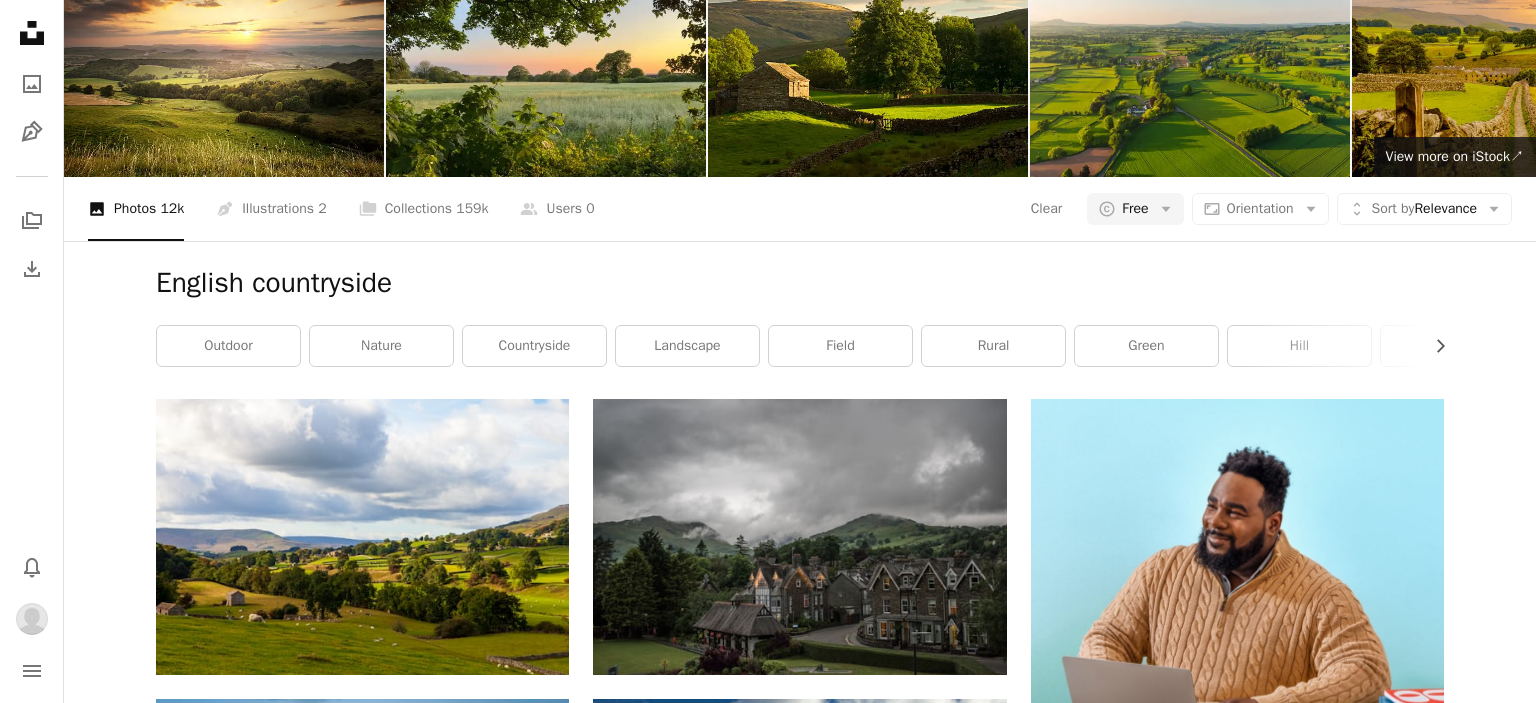 click on "A plus sign" 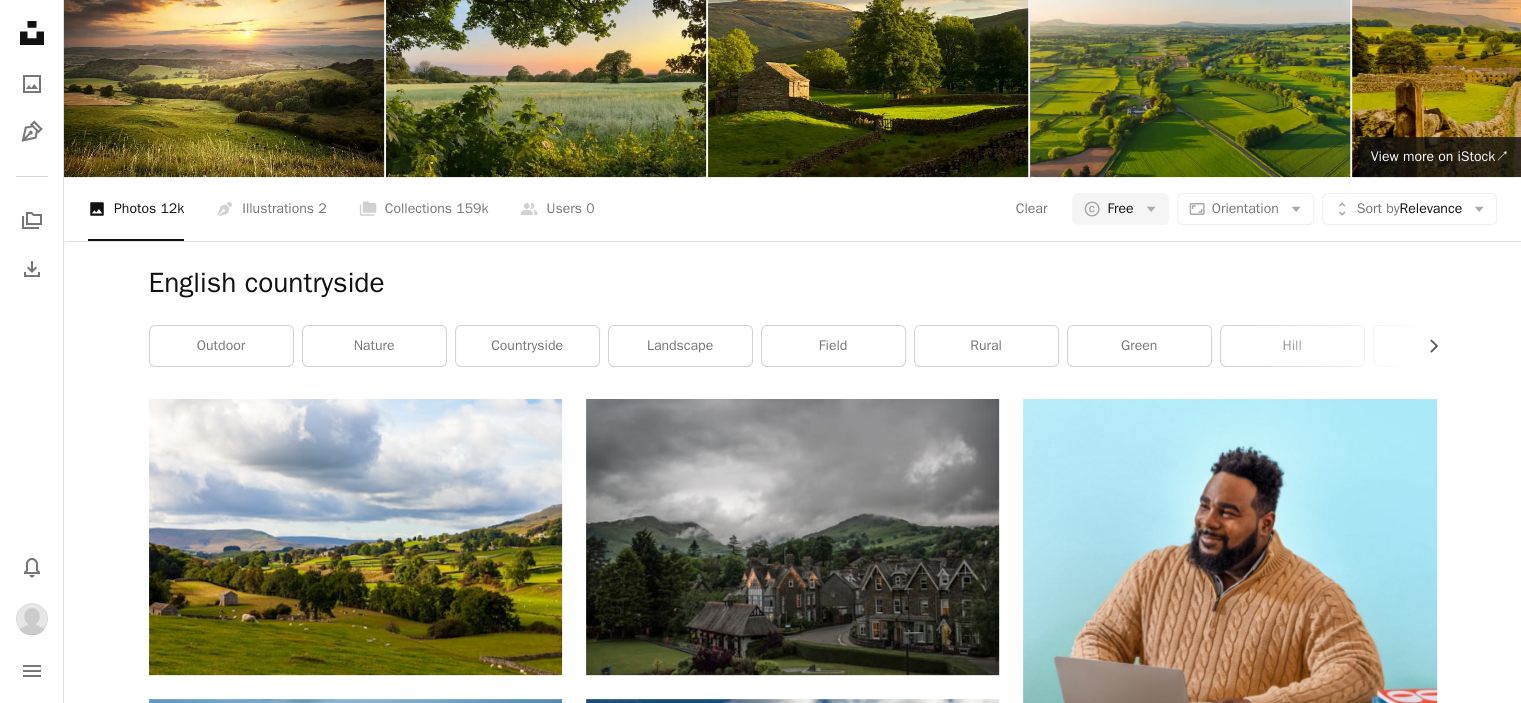 scroll, scrollTop: 26500, scrollLeft: 0, axis: vertical 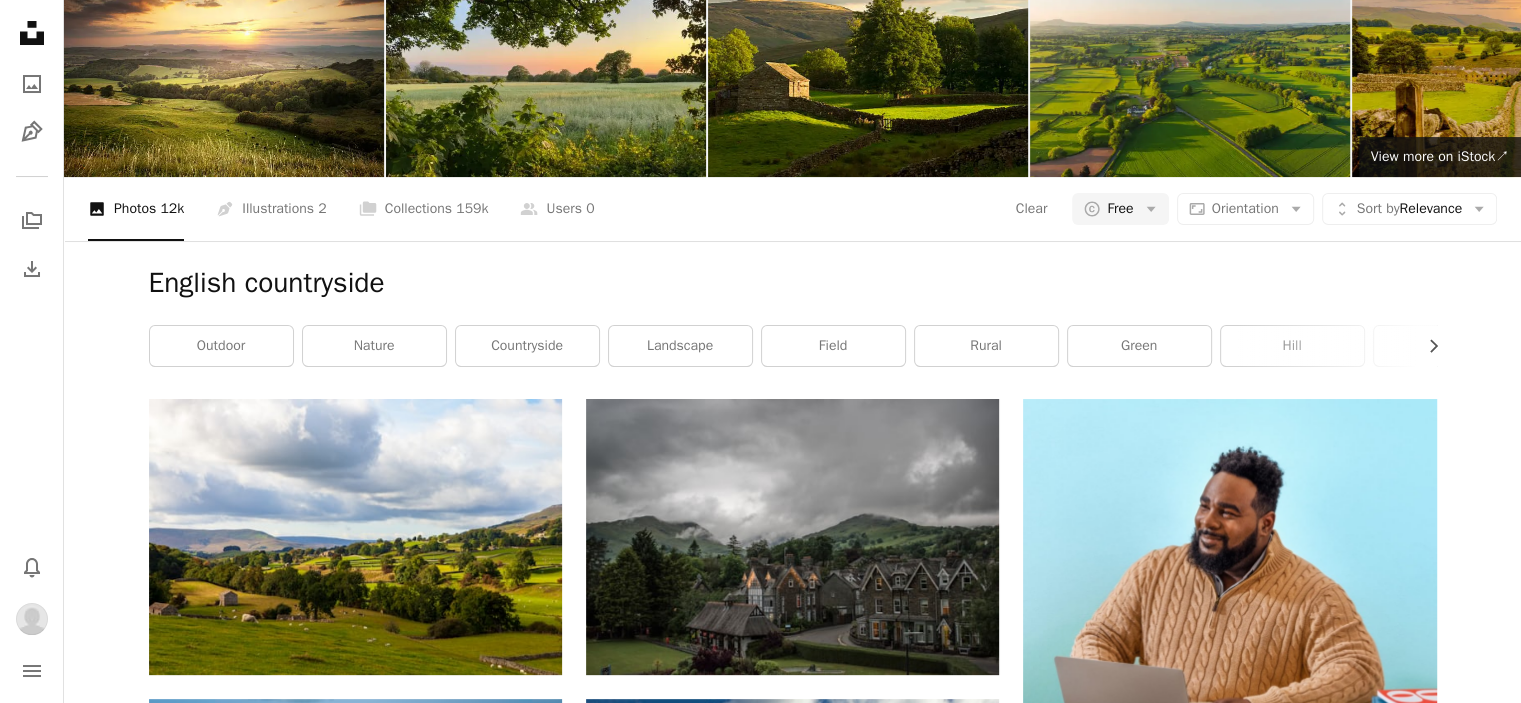 click on "A plus sign" at bounding box center [522, 26484] 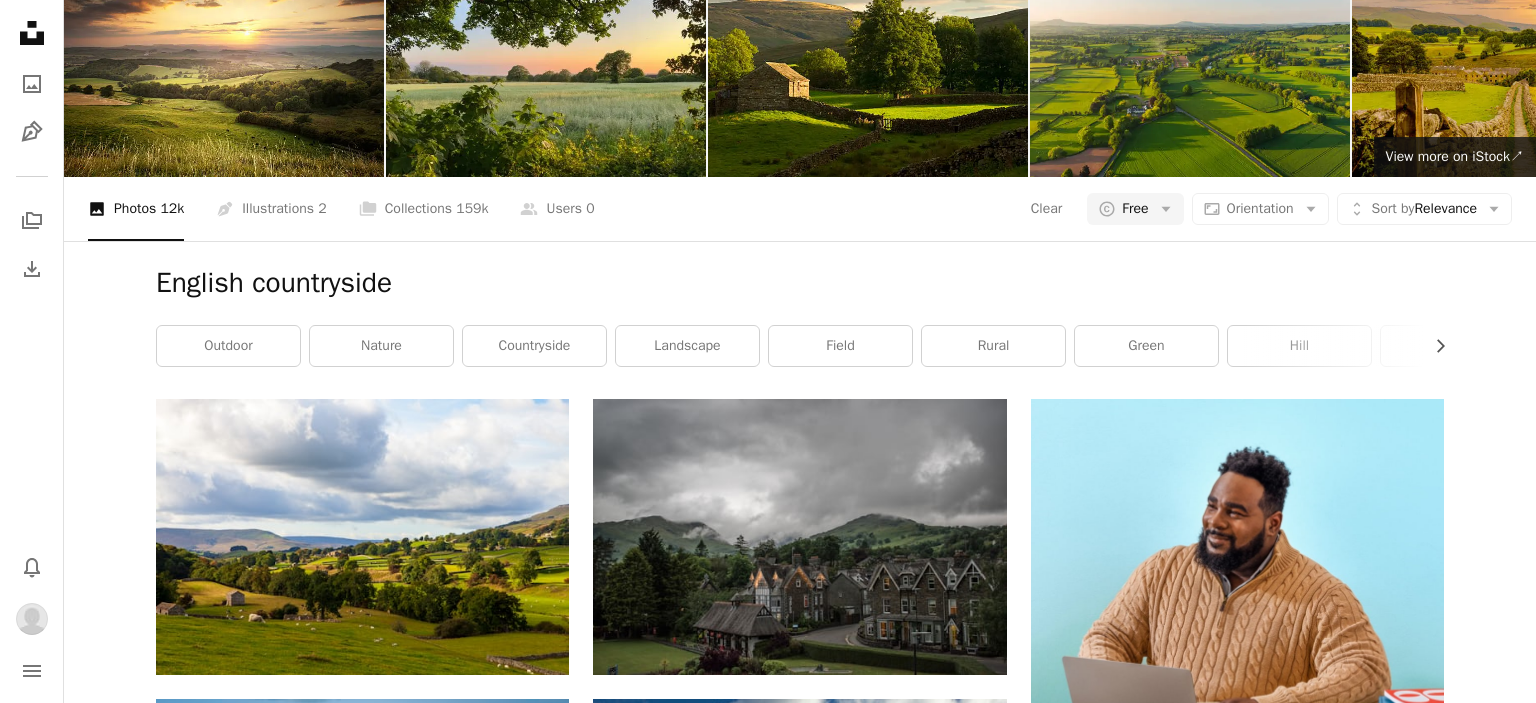 click on "A plus sign" 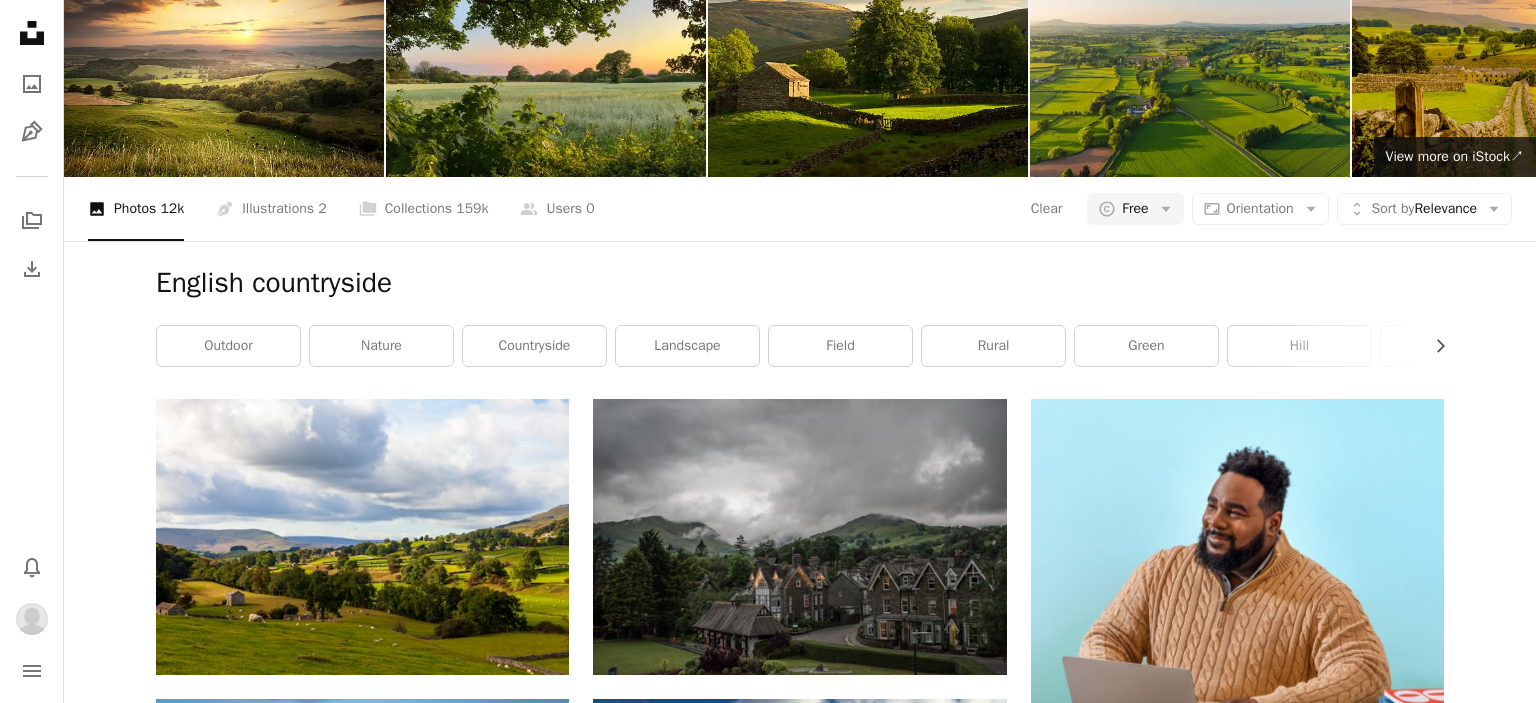 click on "An X shape" at bounding box center [20, 20] 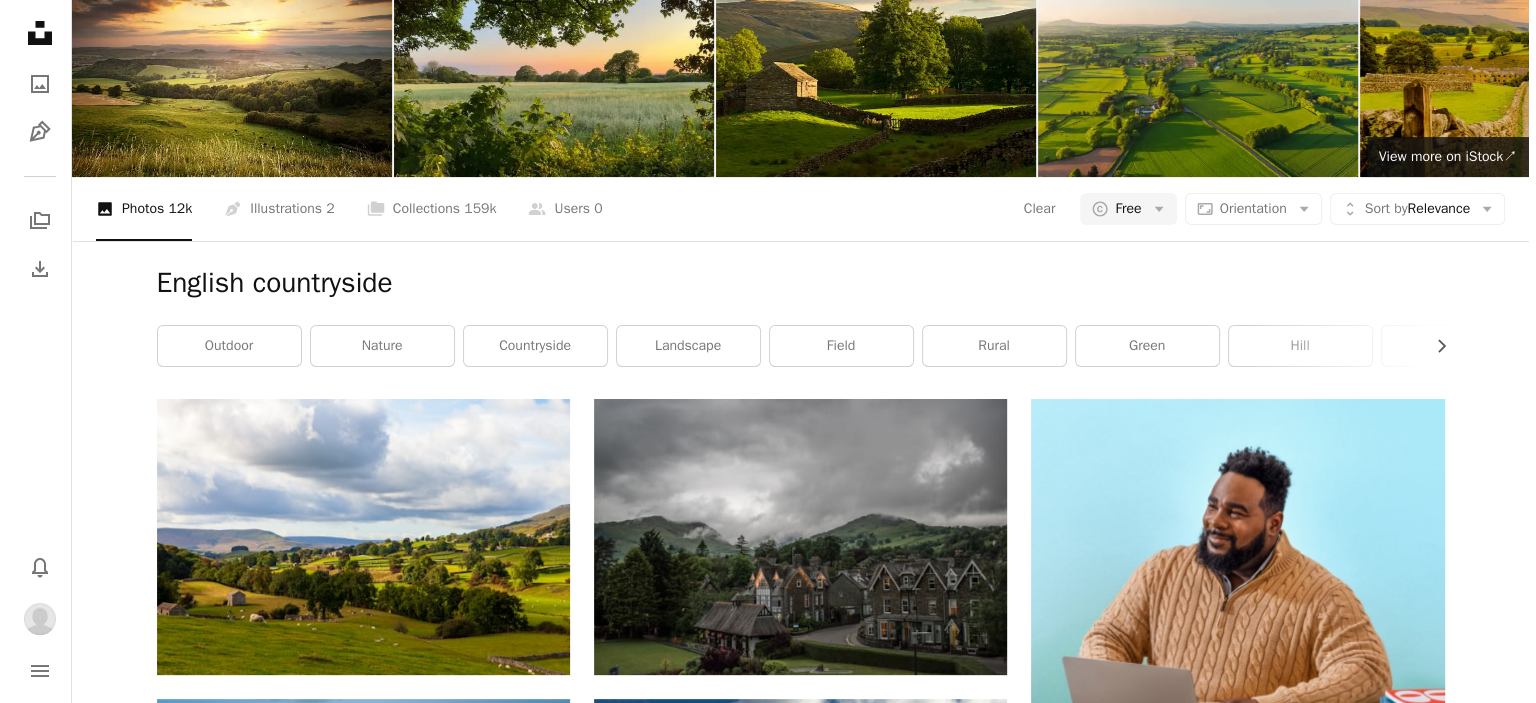 scroll, scrollTop: 28400, scrollLeft: 0, axis: vertical 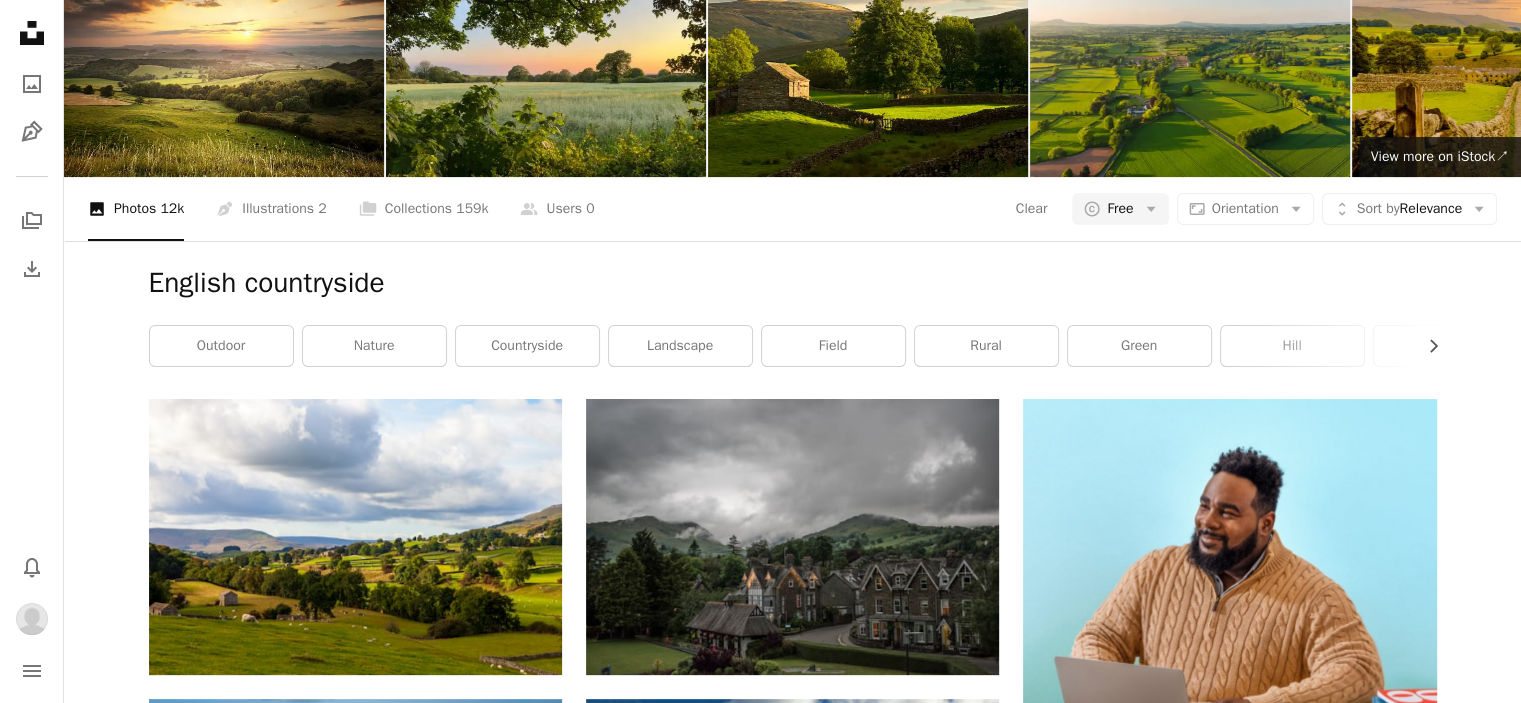 click on "A plus sign" 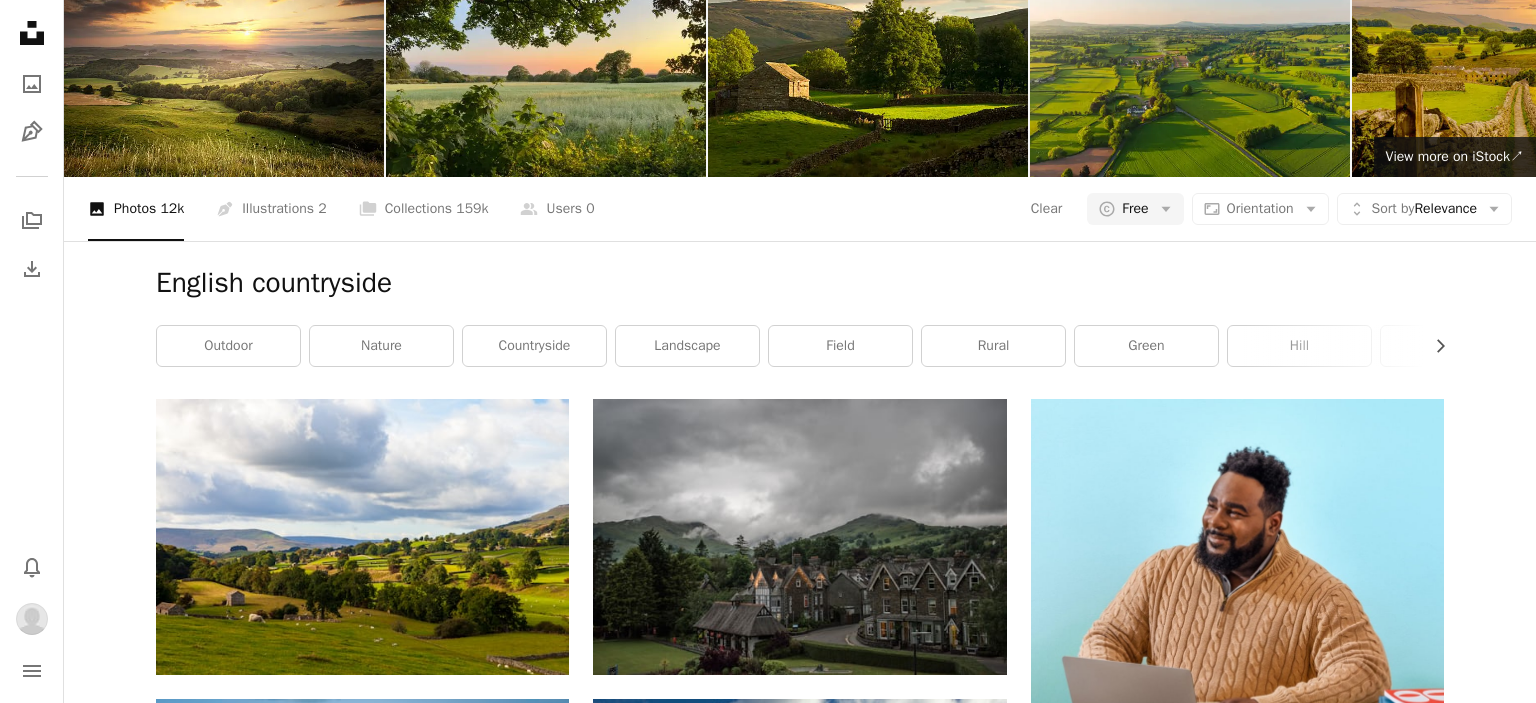 click 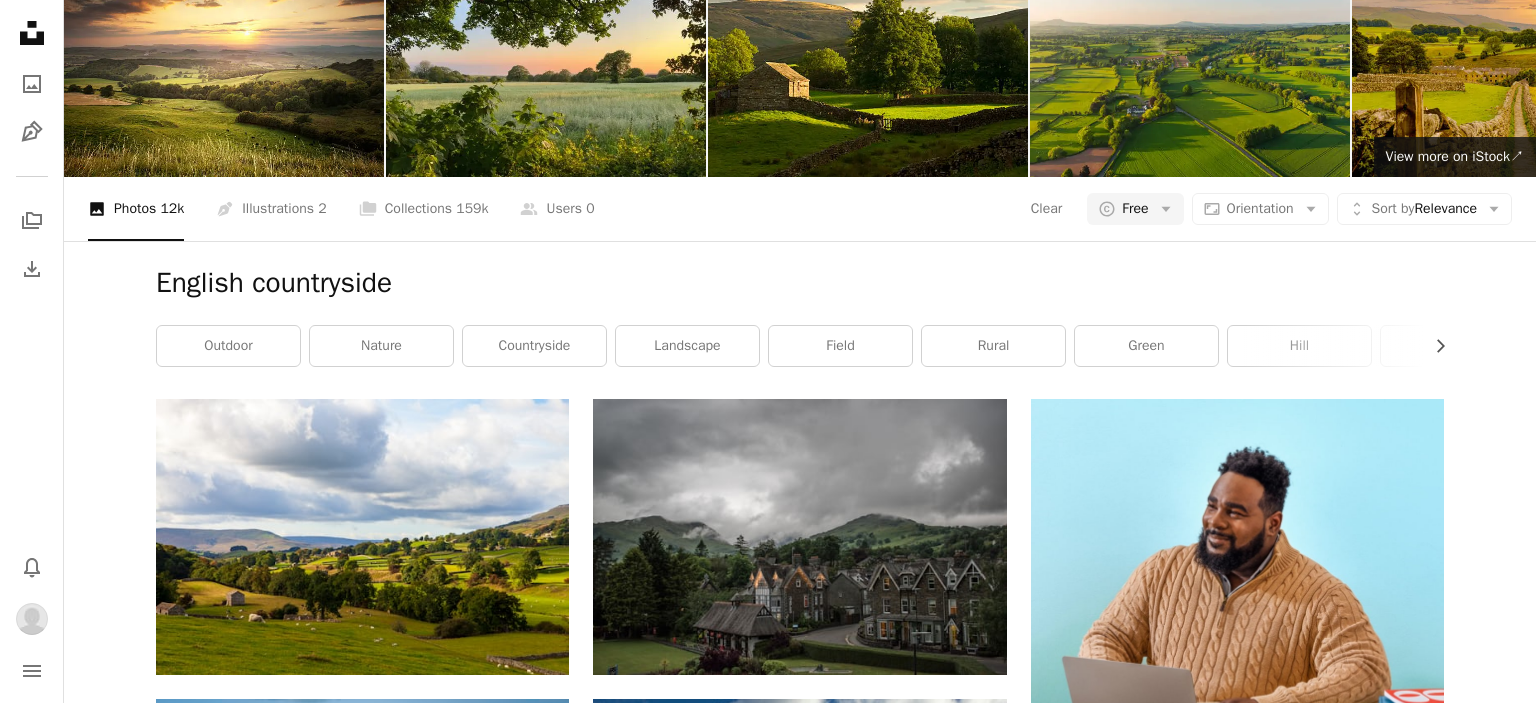 click on "An X shape" at bounding box center [20, 20] 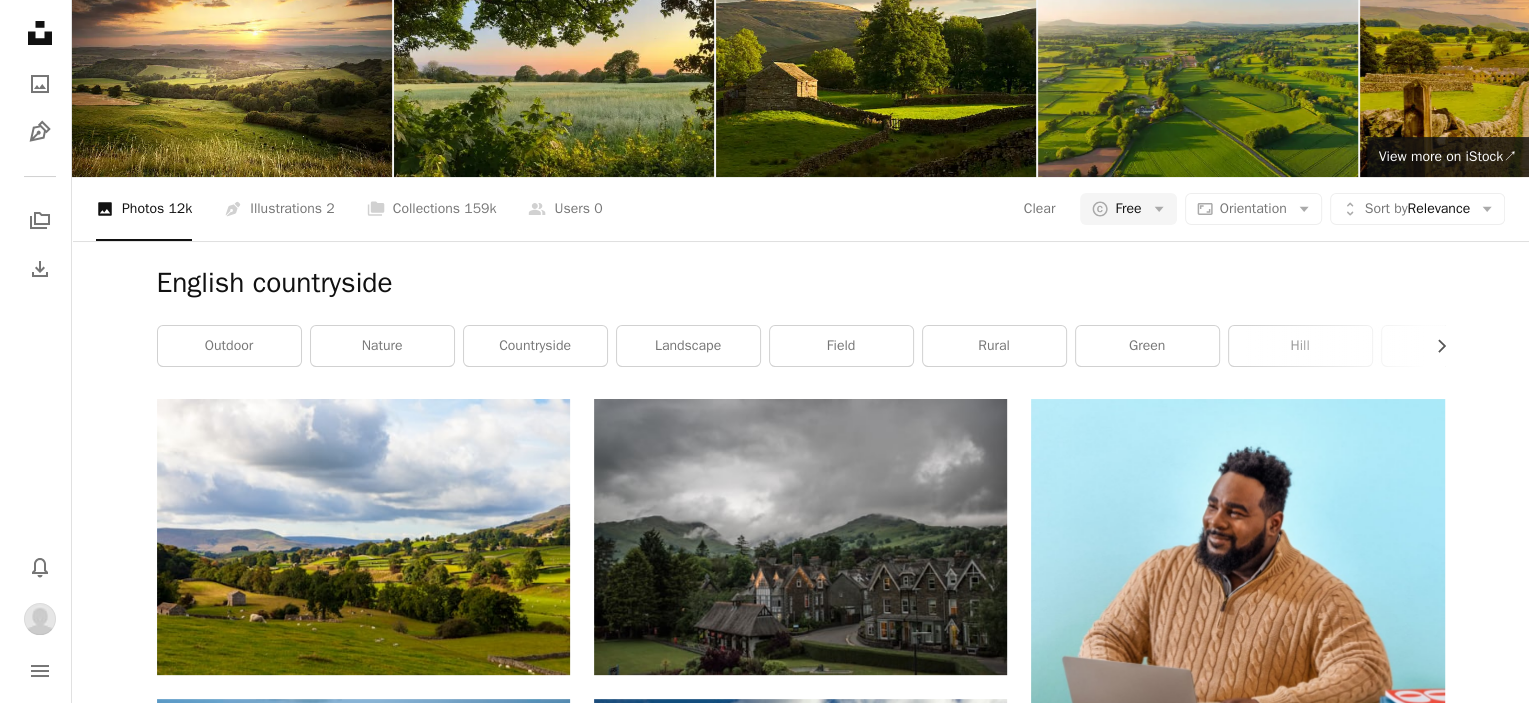 scroll, scrollTop: 30000, scrollLeft: 0, axis: vertical 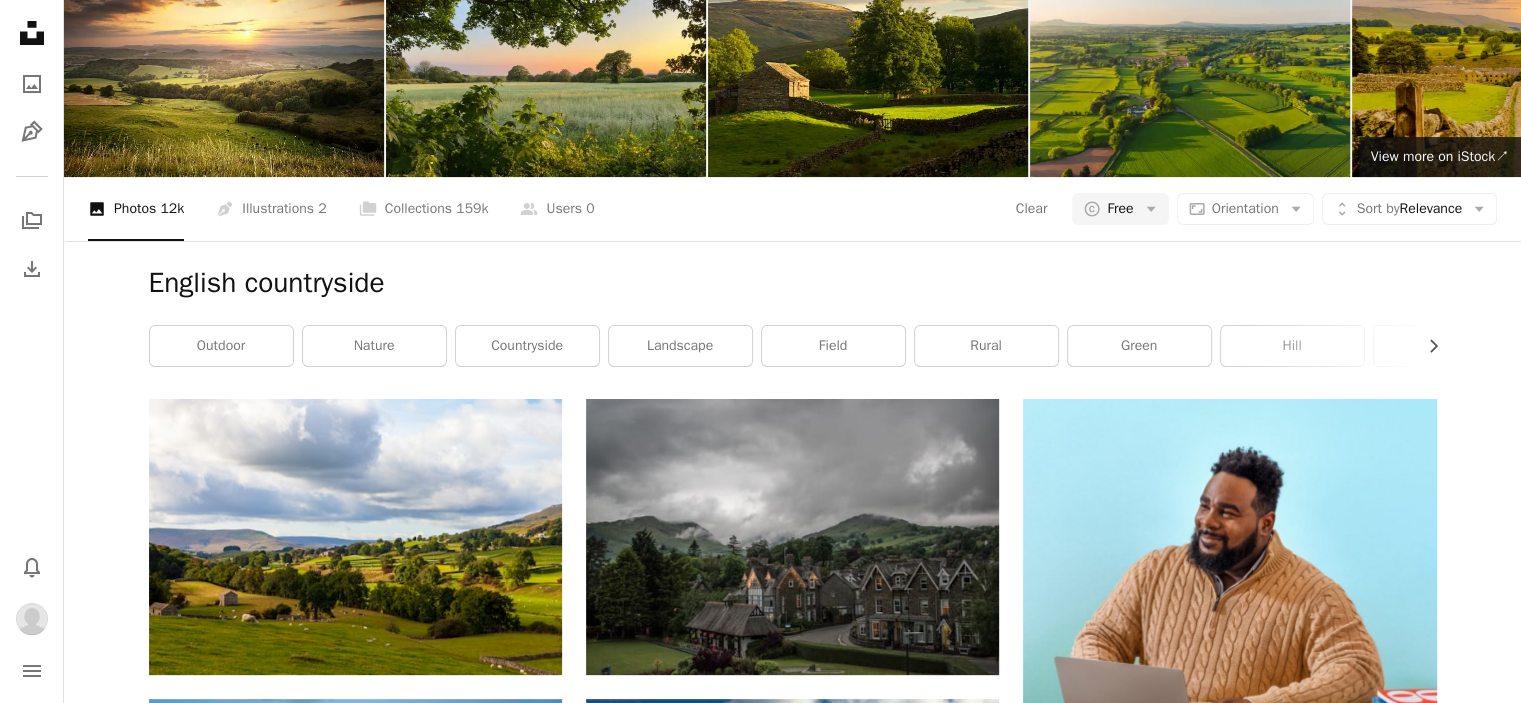 click 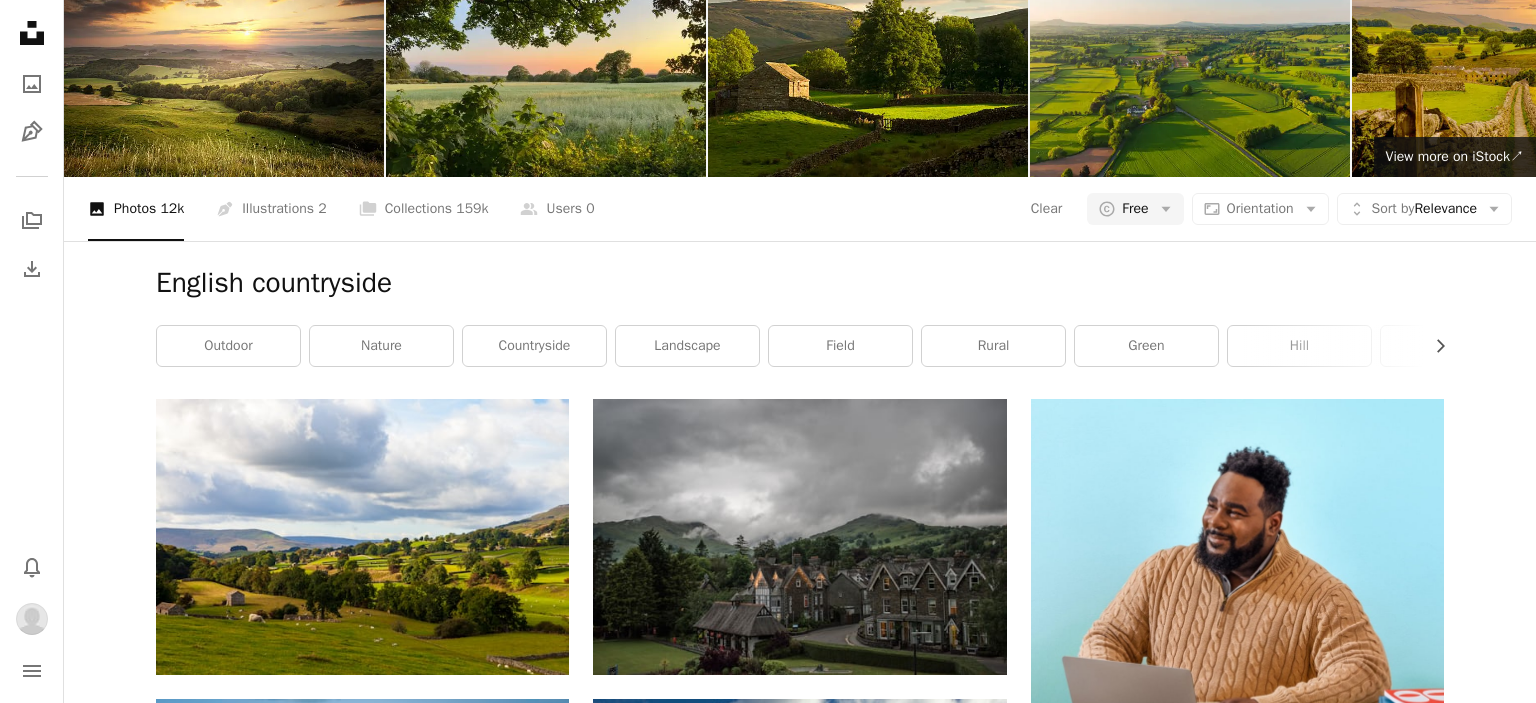 click on "A lock Blog photos" at bounding box center (923, 32982) 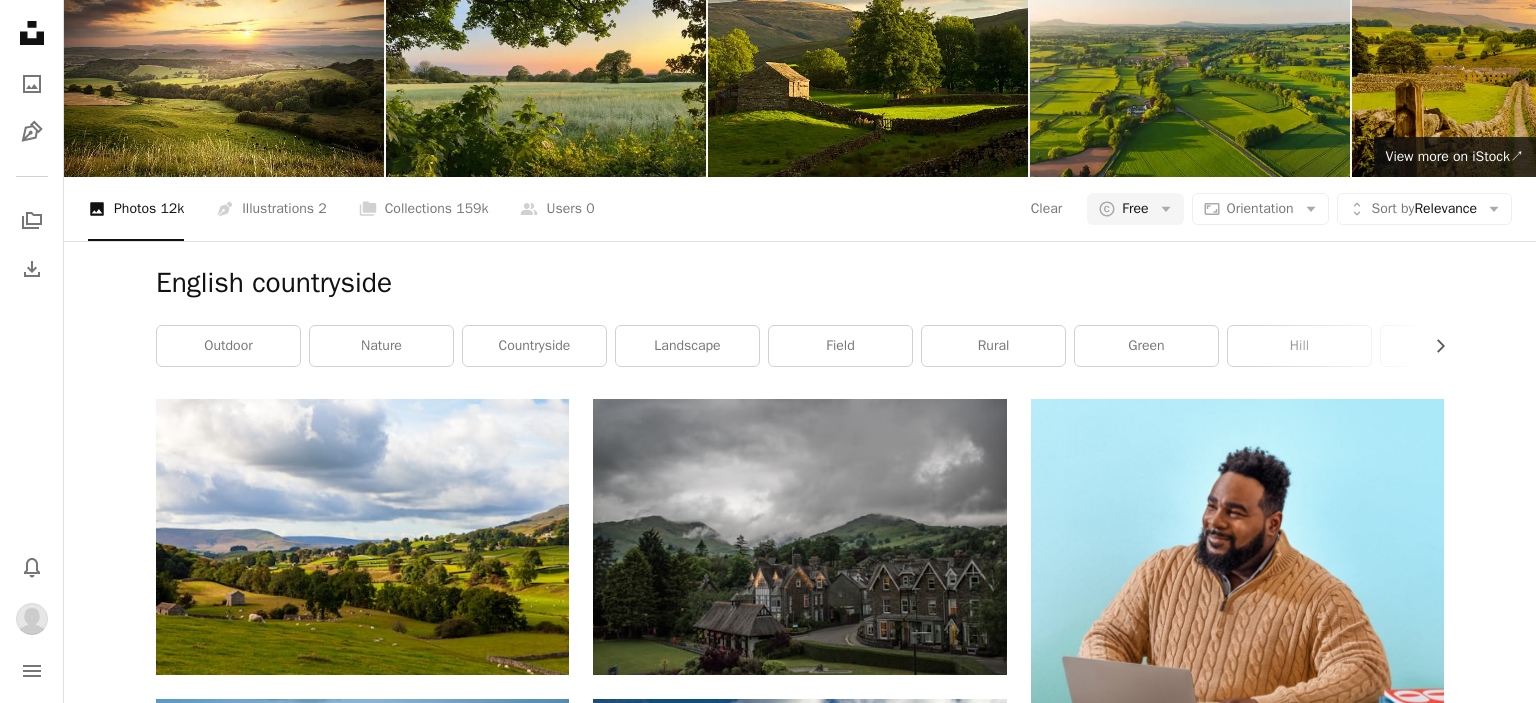 click on "An X shape" at bounding box center [20, 20] 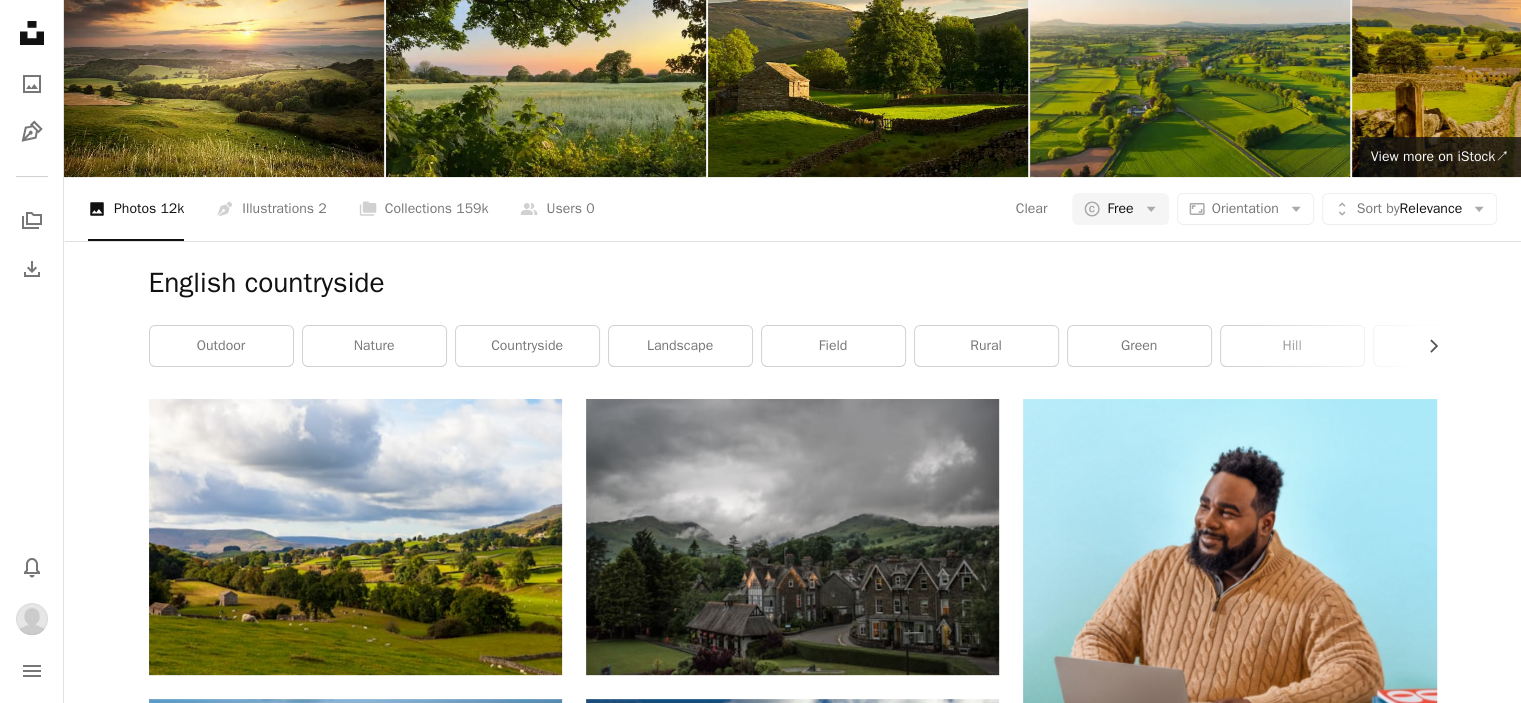 click on "A plus sign" 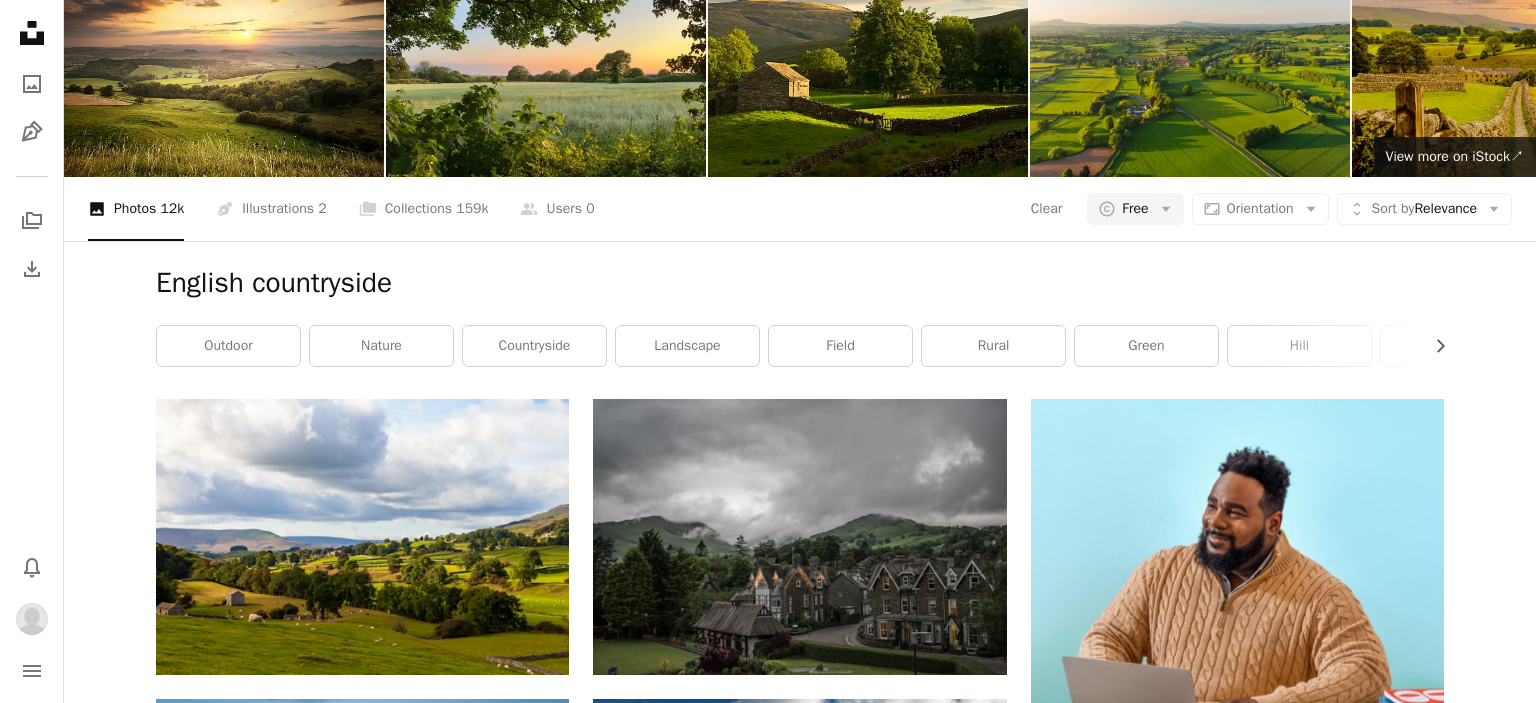 click on "A plus sign" 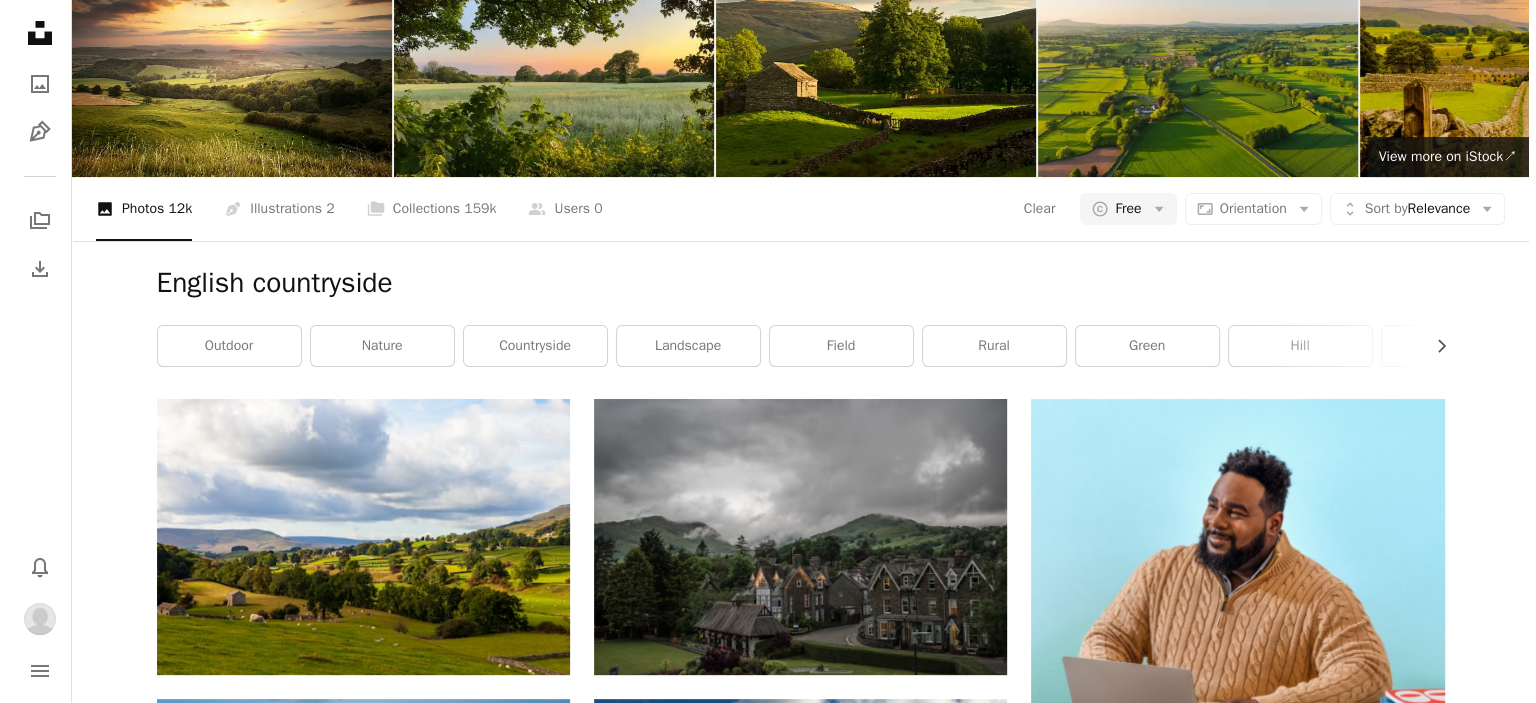 scroll, scrollTop: 30400, scrollLeft: 0, axis: vertical 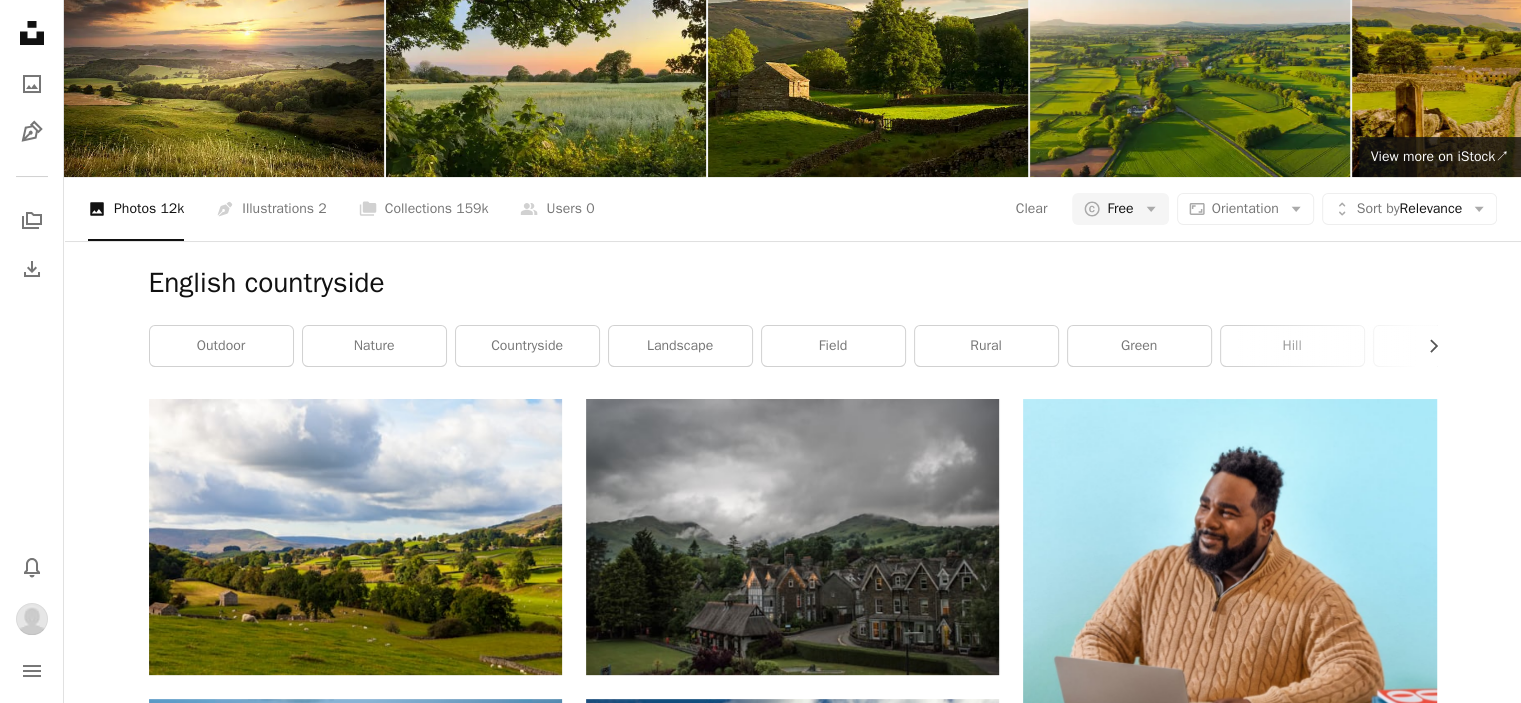 click 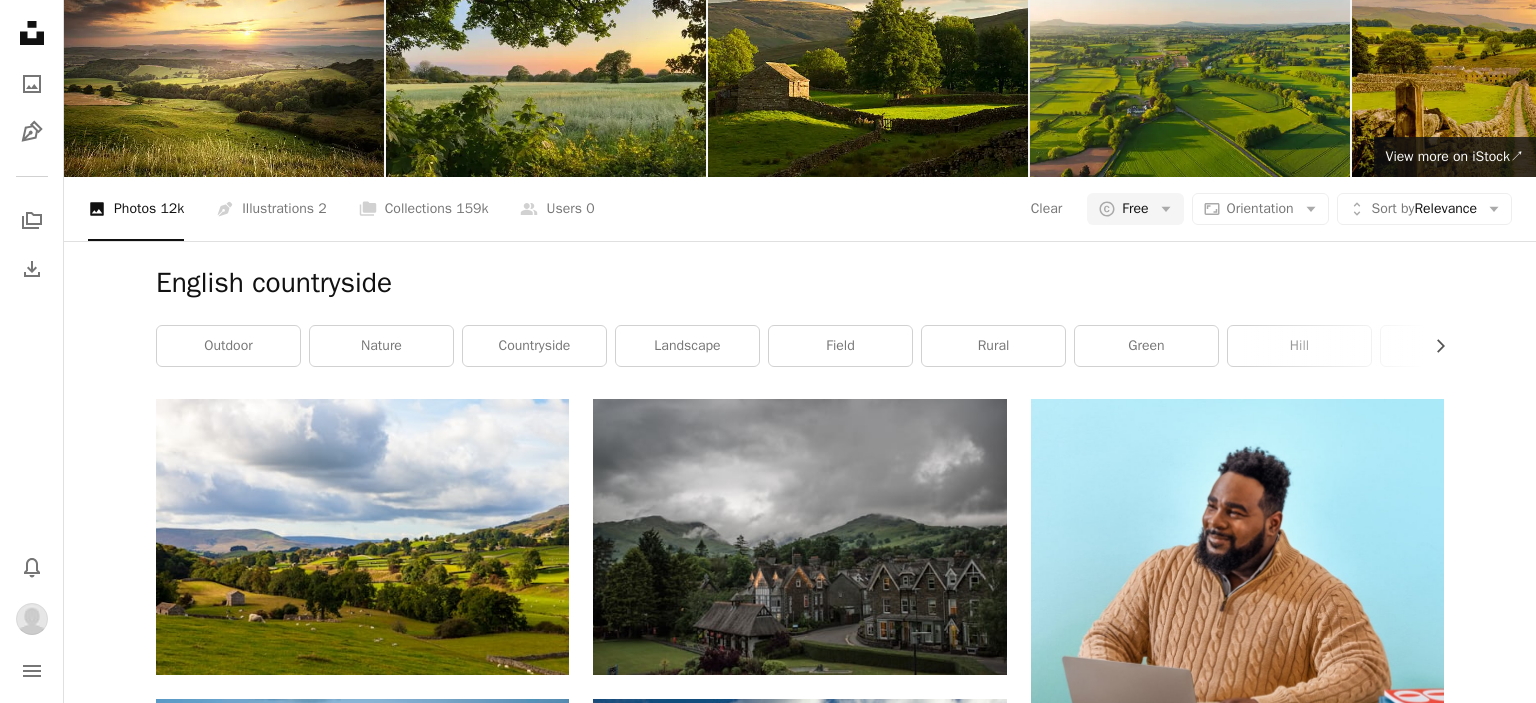click on "A plus sign" 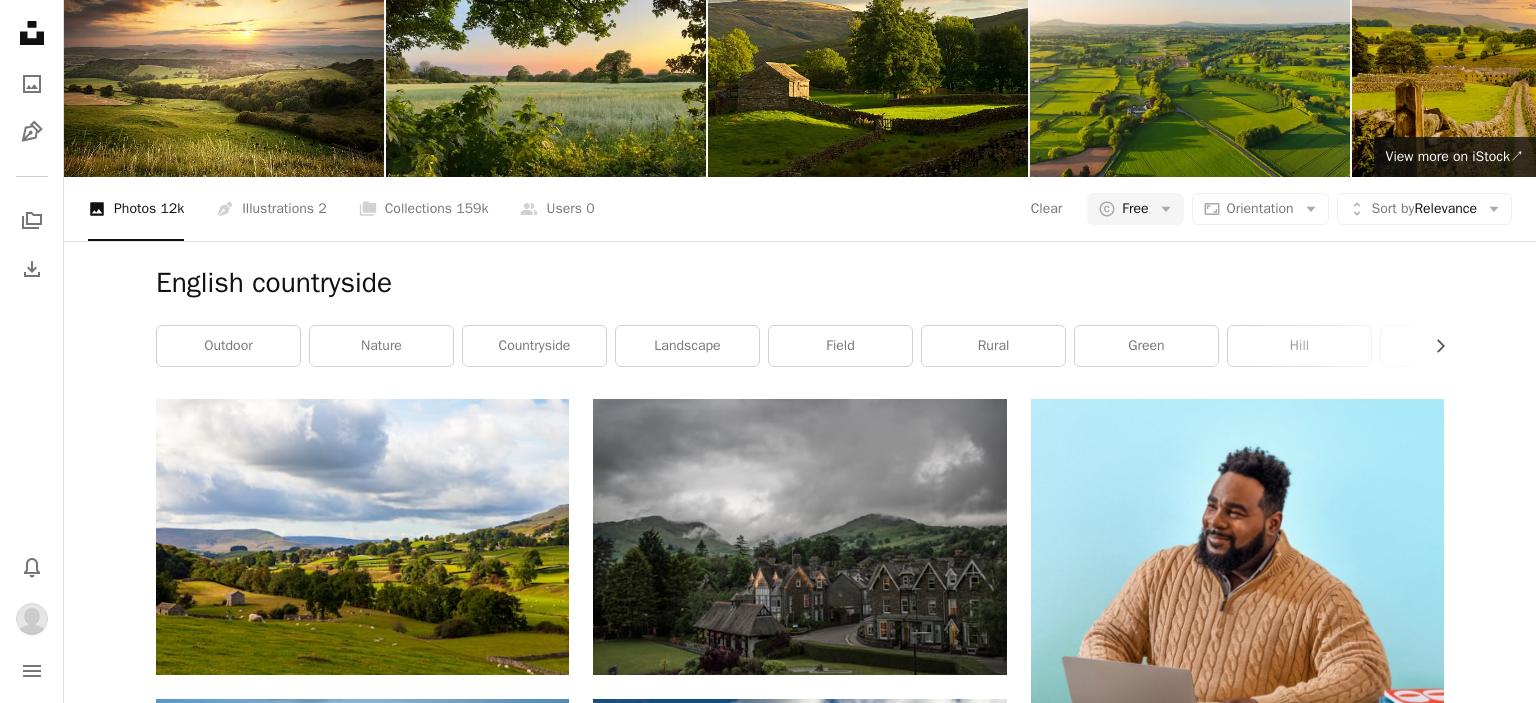 click on "An X shape" at bounding box center (20, 20) 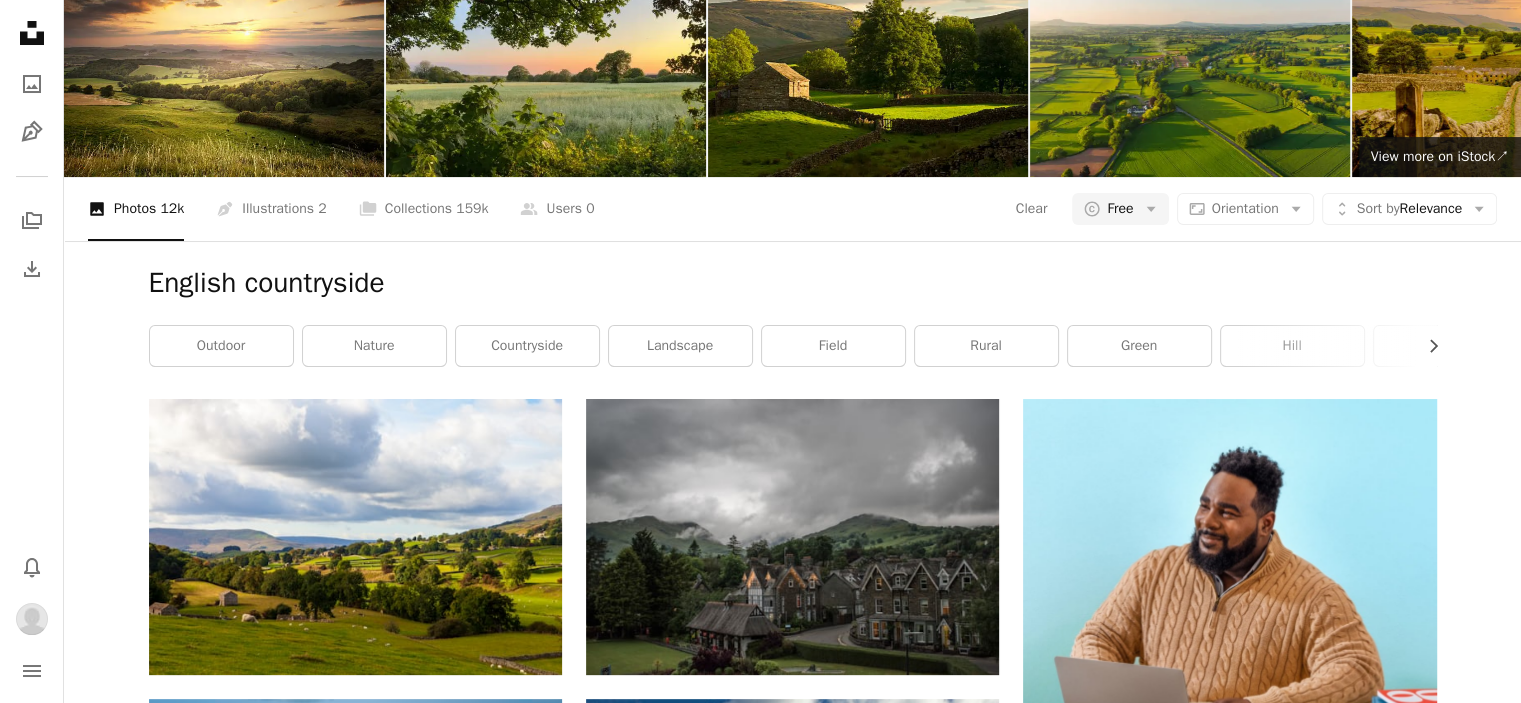 scroll, scrollTop: 33700, scrollLeft: 0, axis: vertical 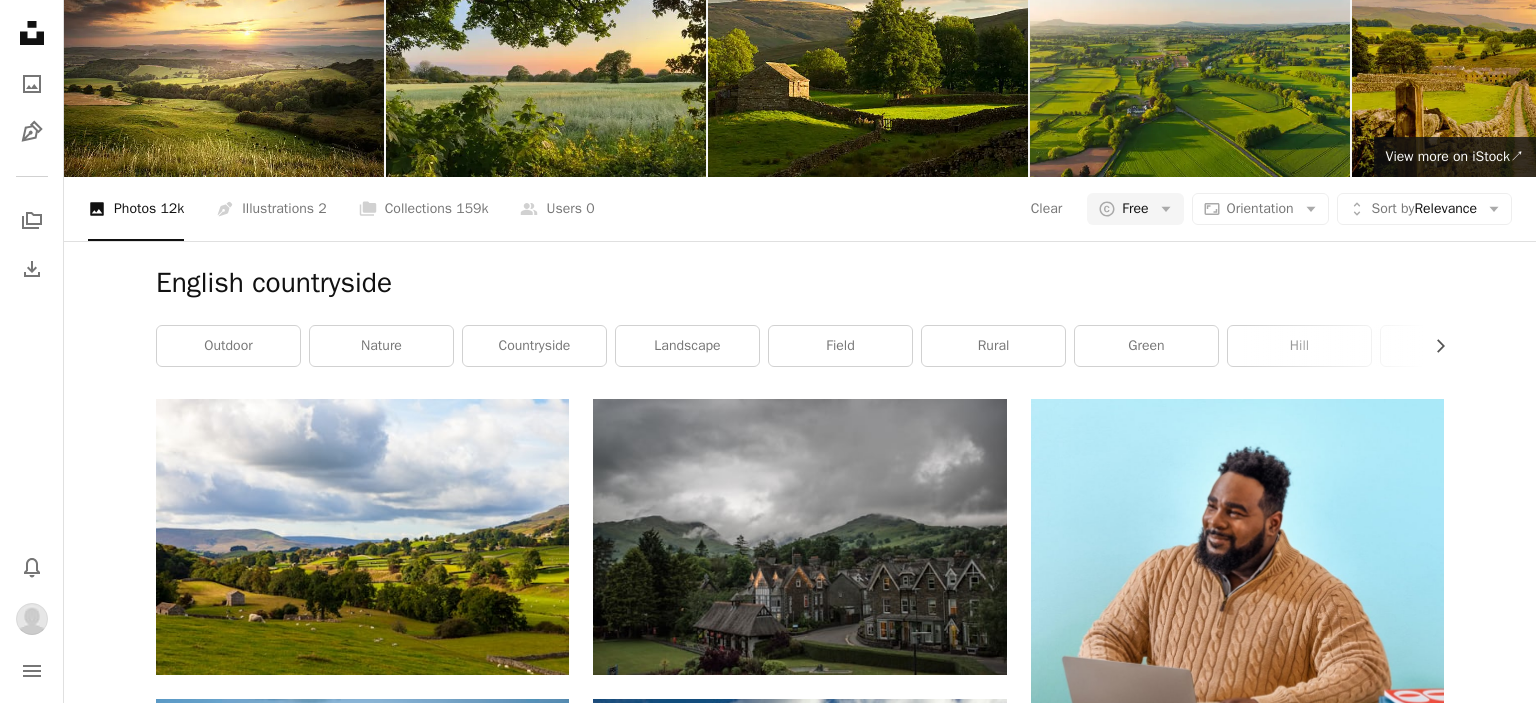 click on "A plus sign" 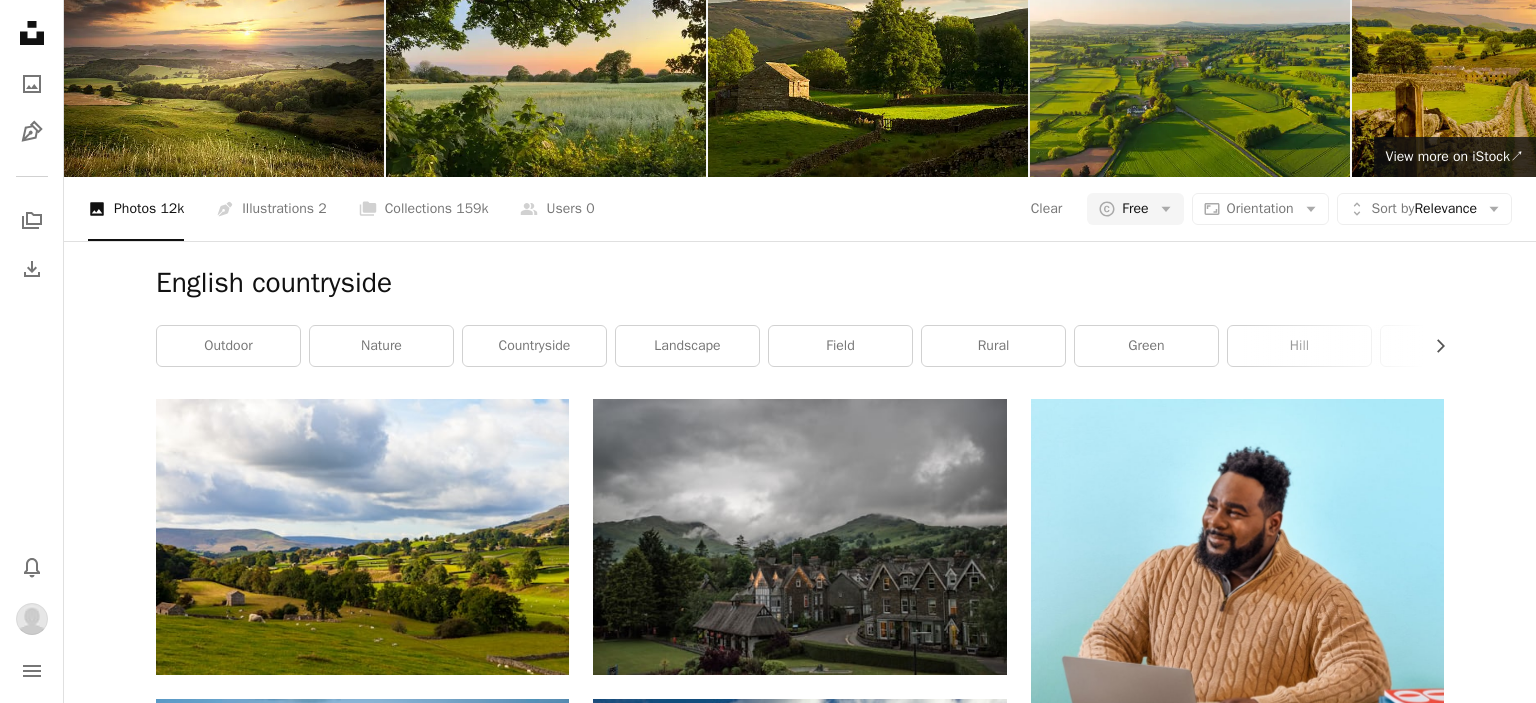click on "An X shape" at bounding box center (20, 20) 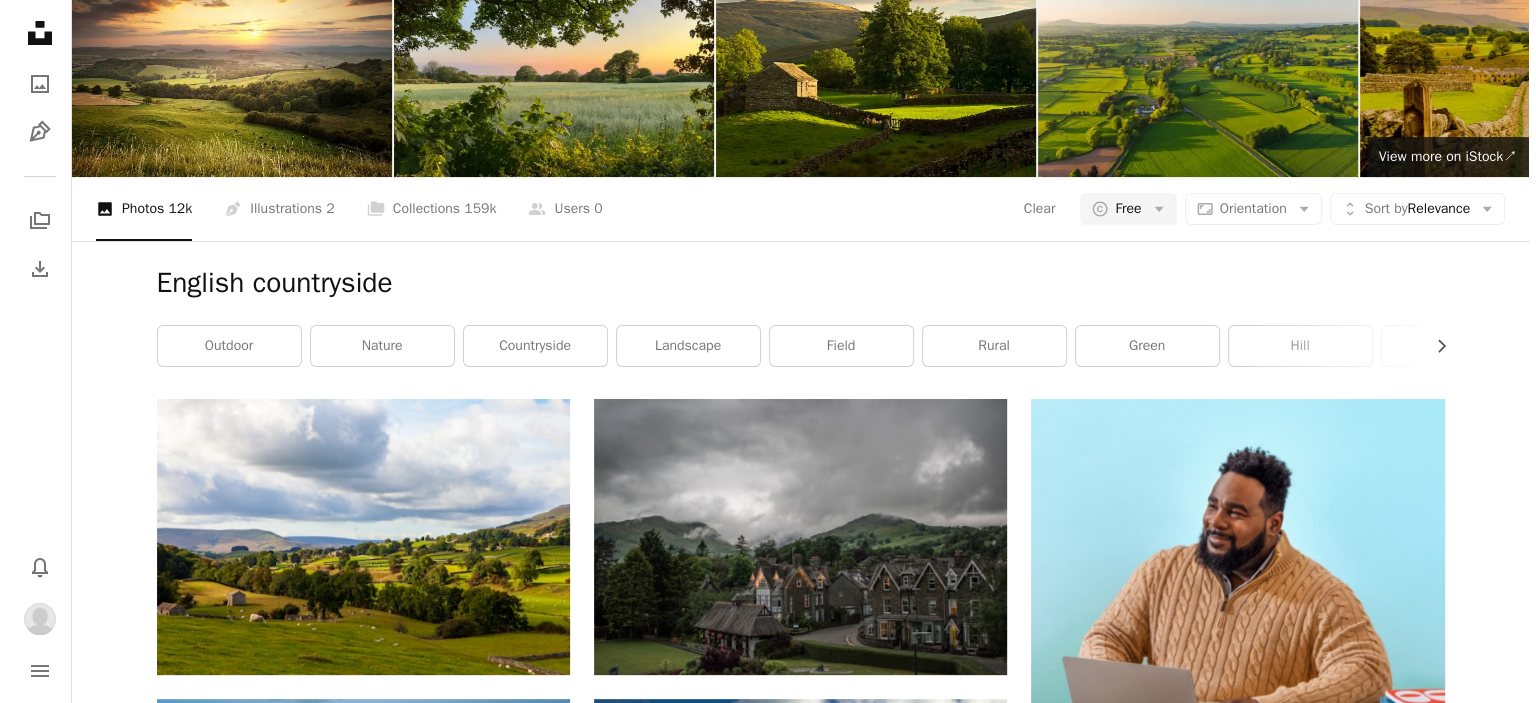 scroll, scrollTop: 38100, scrollLeft: 0, axis: vertical 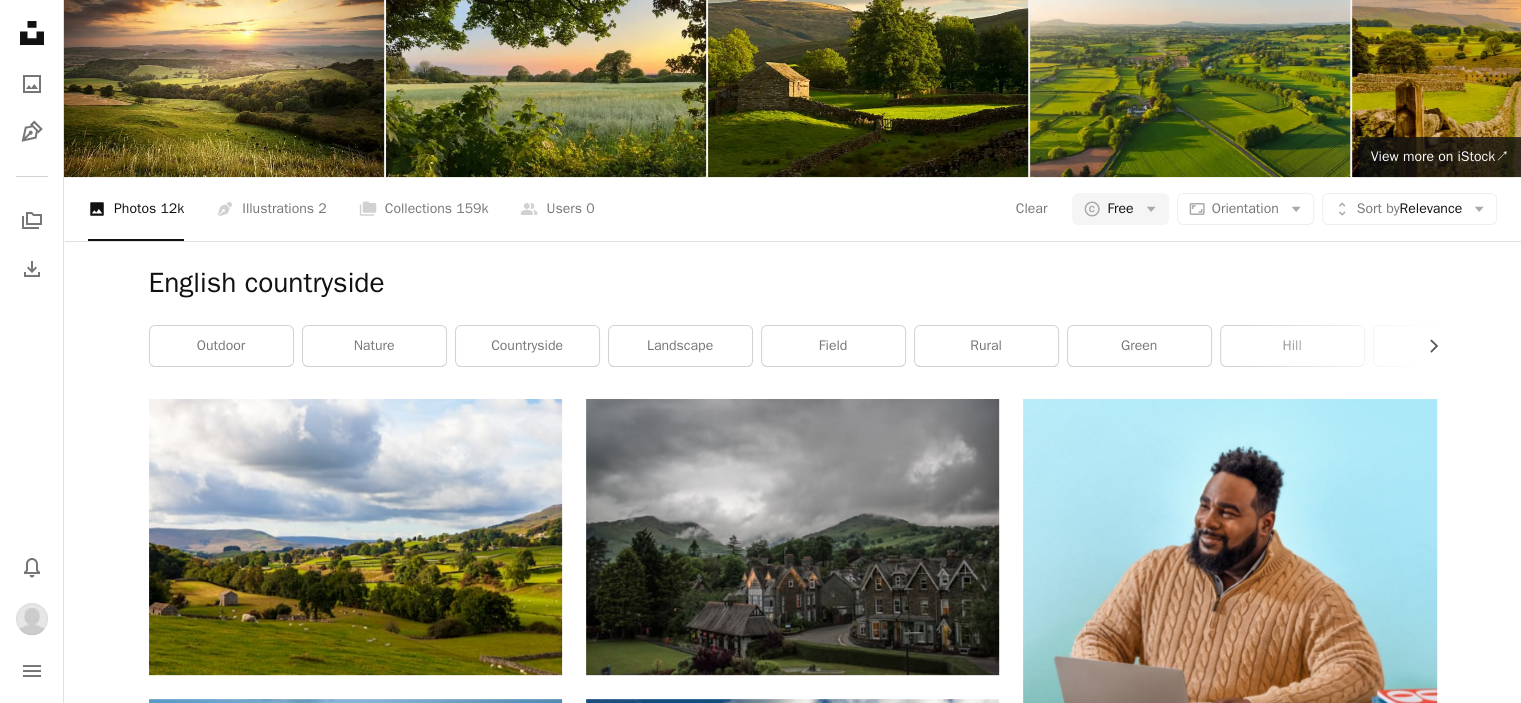 click 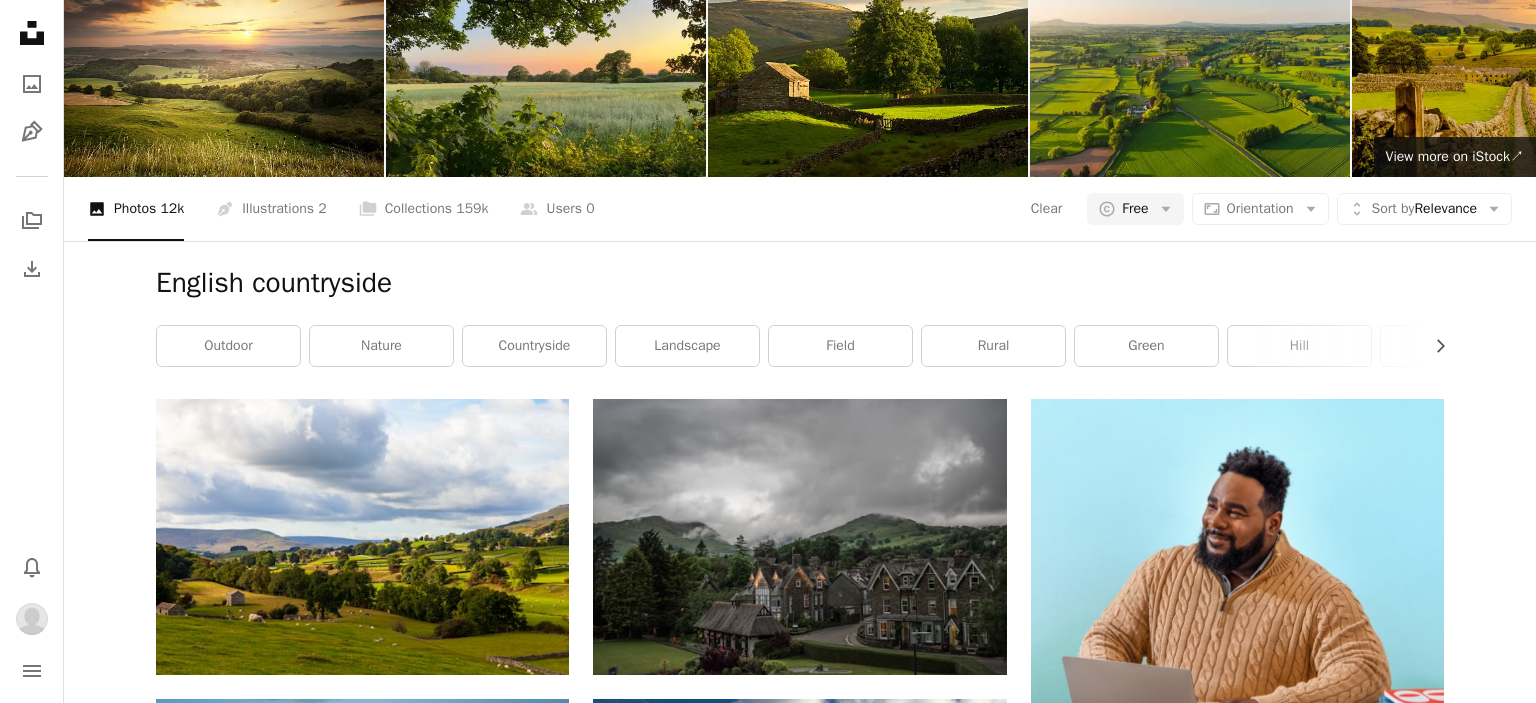 click 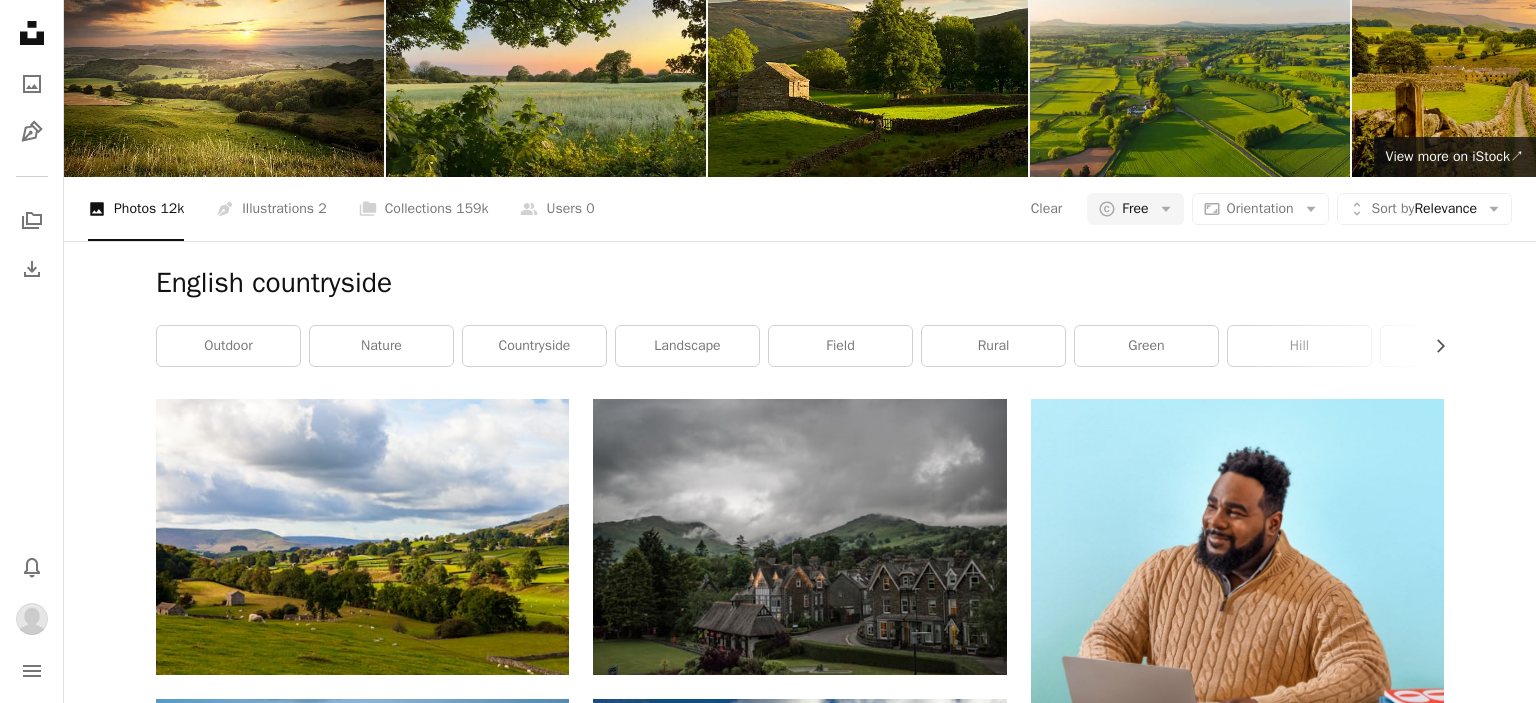 click on "An X shape" at bounding box center [20, 20] 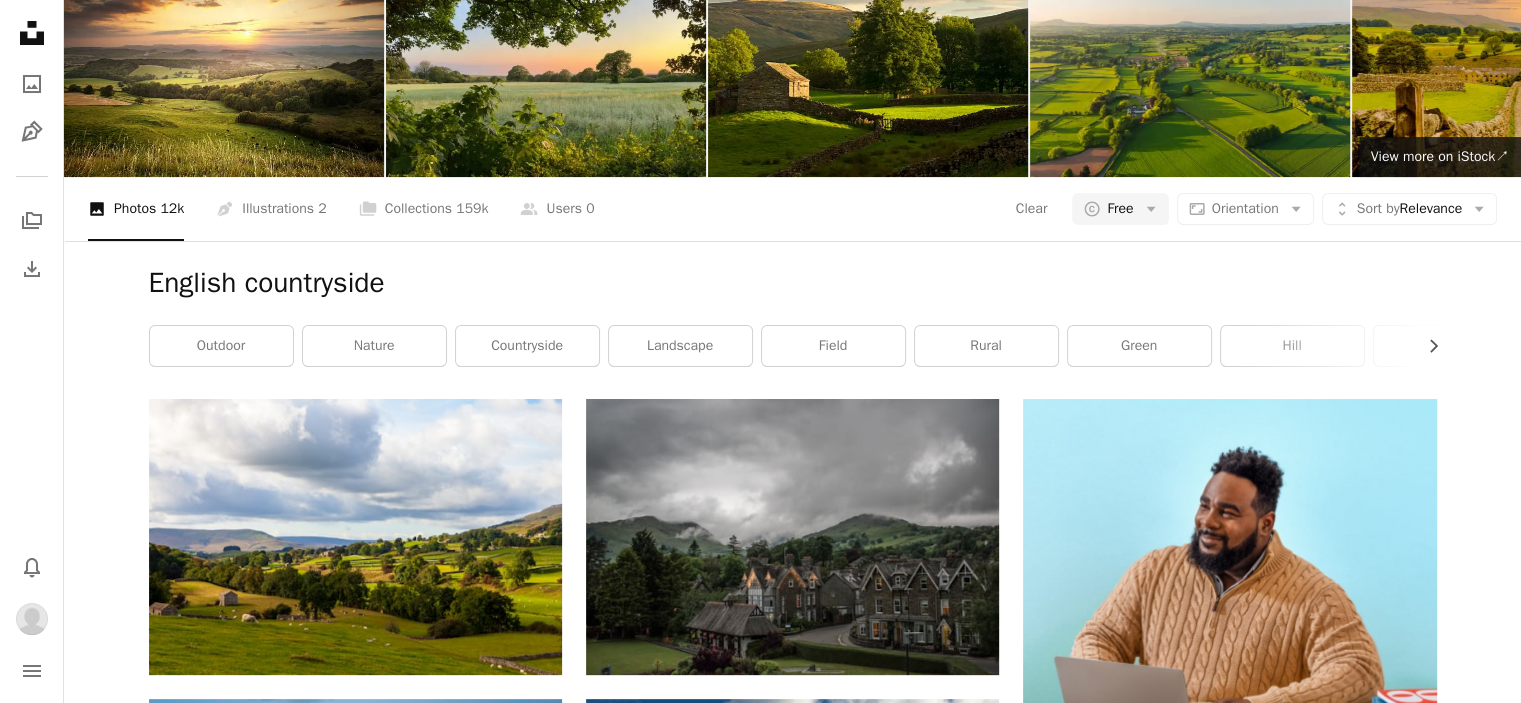 scroll, scrollTop: 39900, scrollLeft: 0, axis: vertical 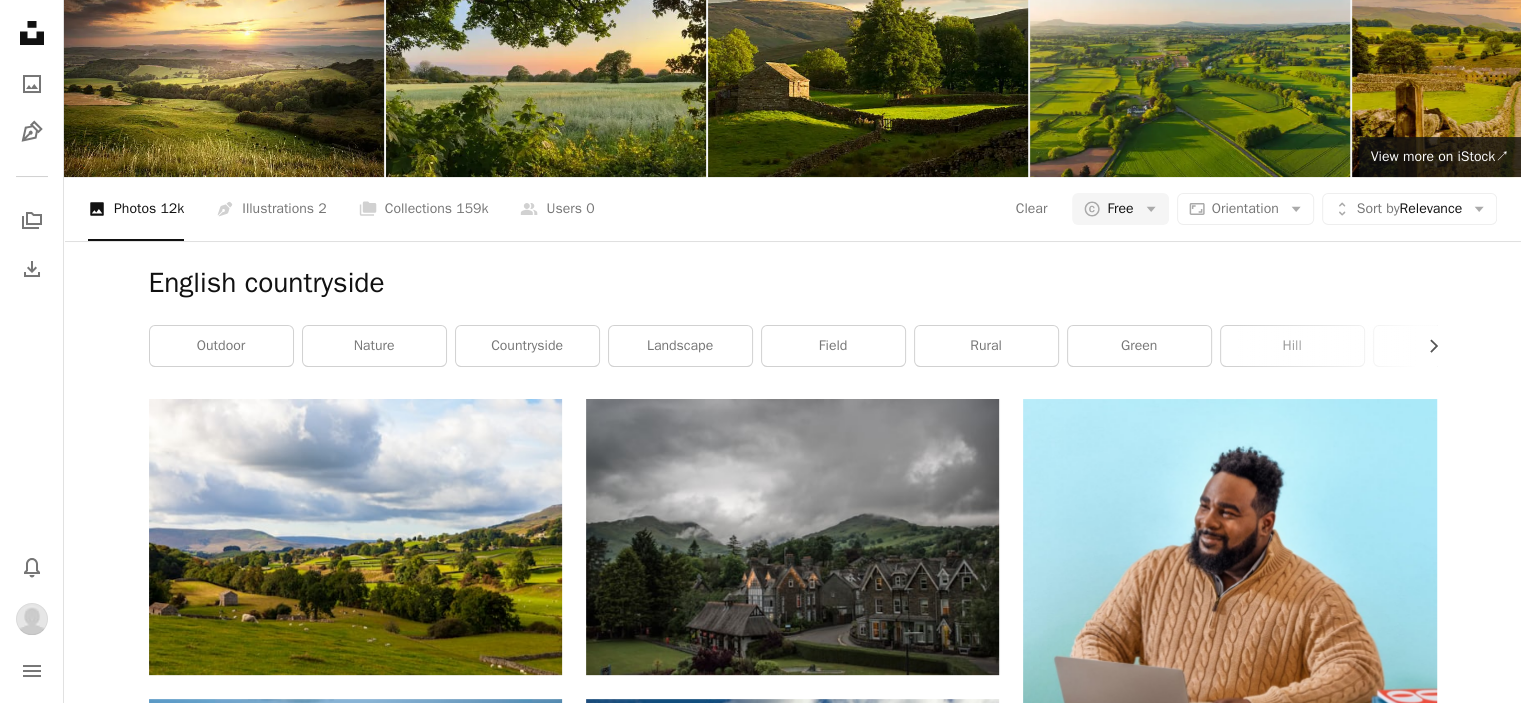 click on "A plus sign" 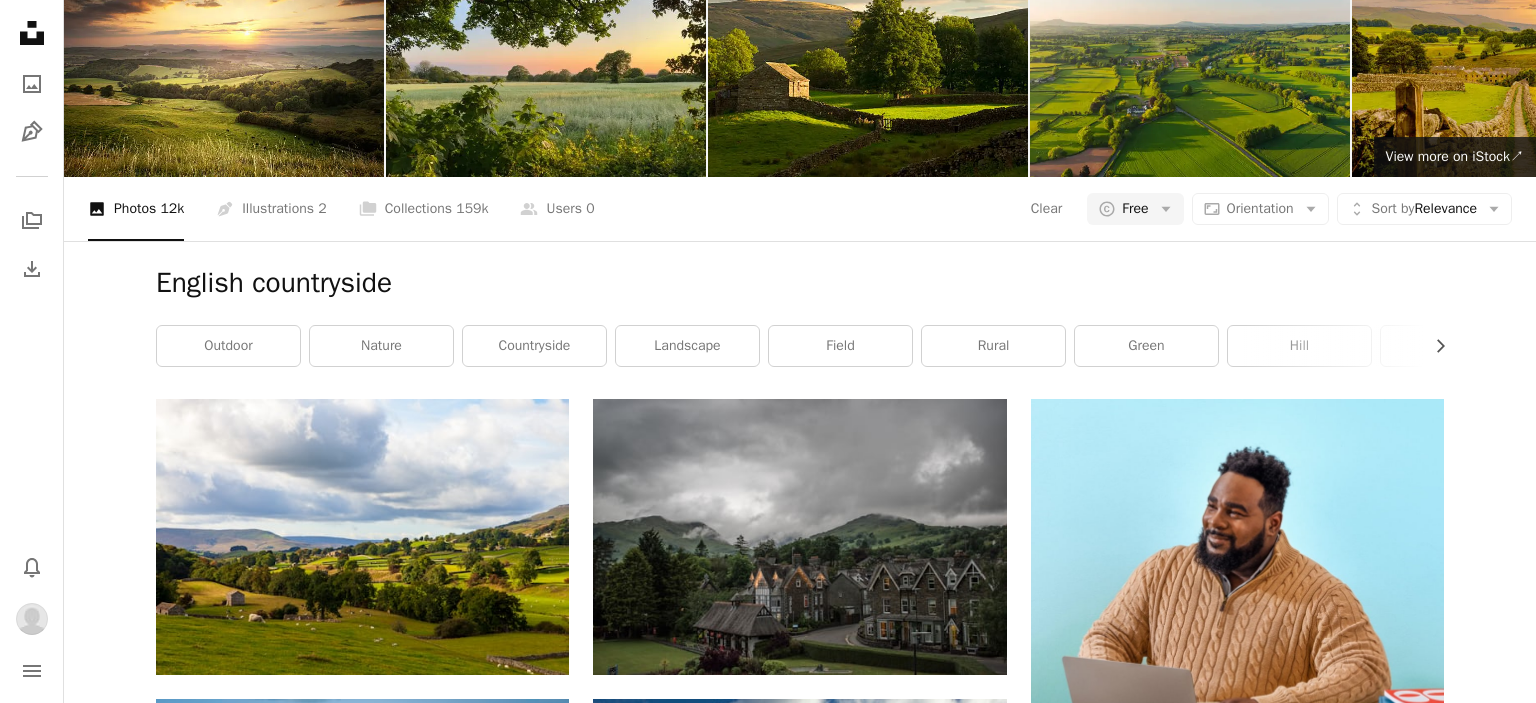 click on "A plus sign" 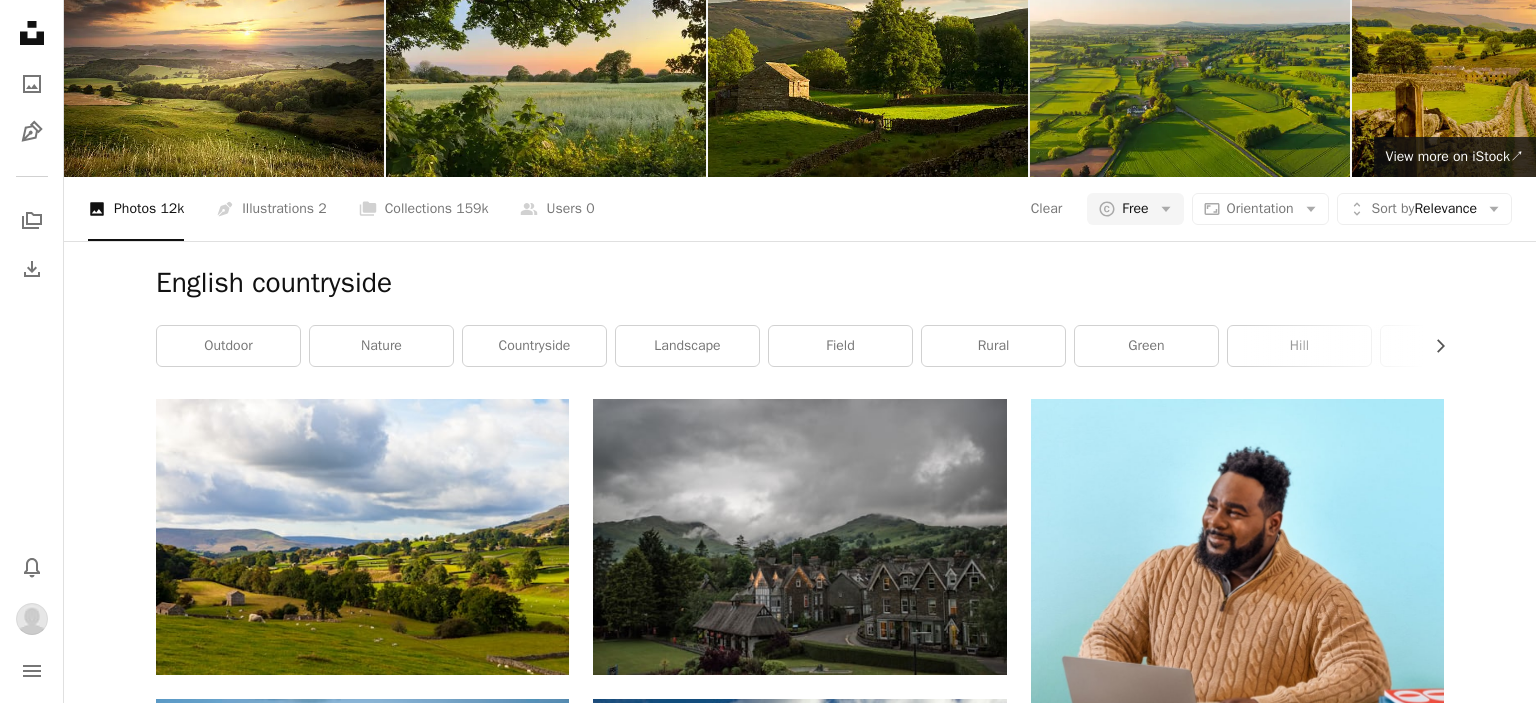 click on "An X shape" at bounding box center (20, 20) 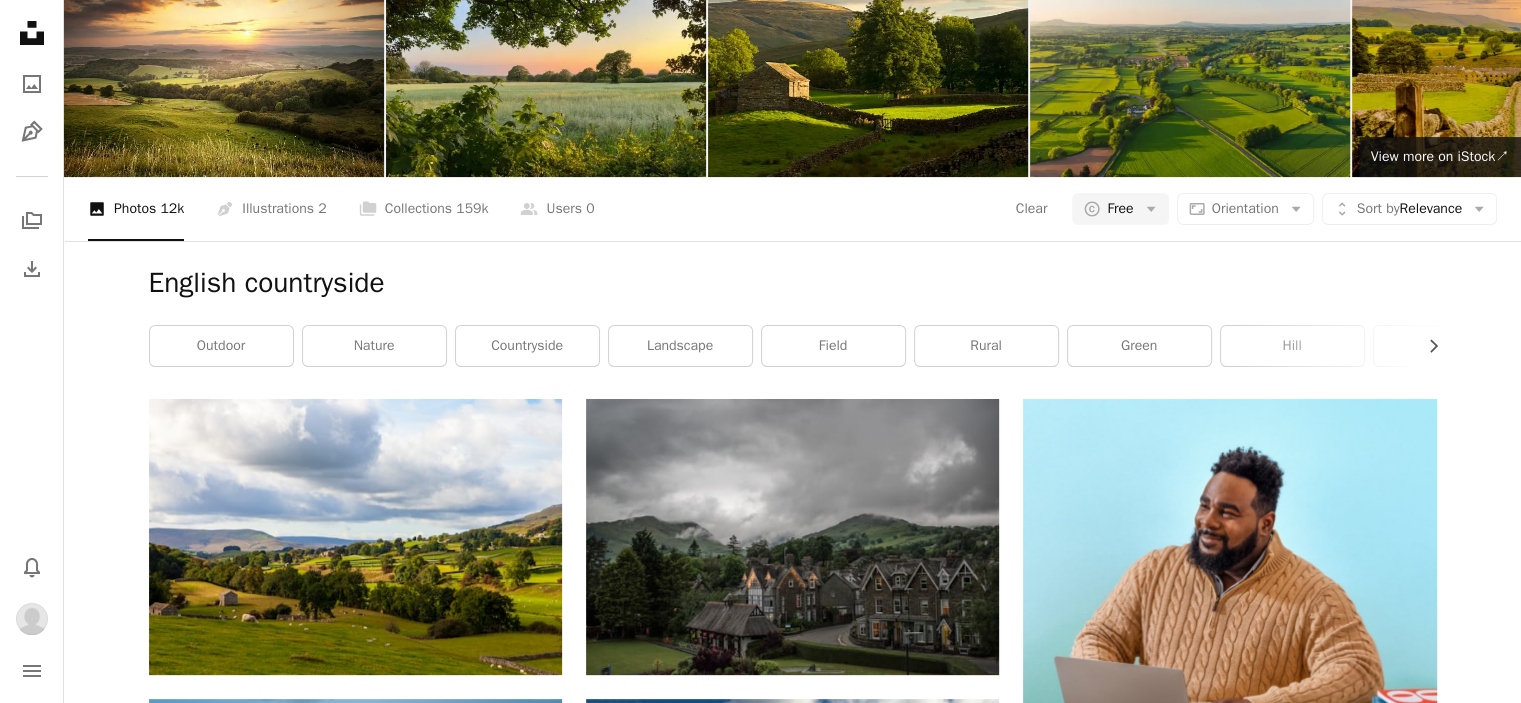 scroll, scrollTop: 41000, scrollLeft: 0, axis: vertical 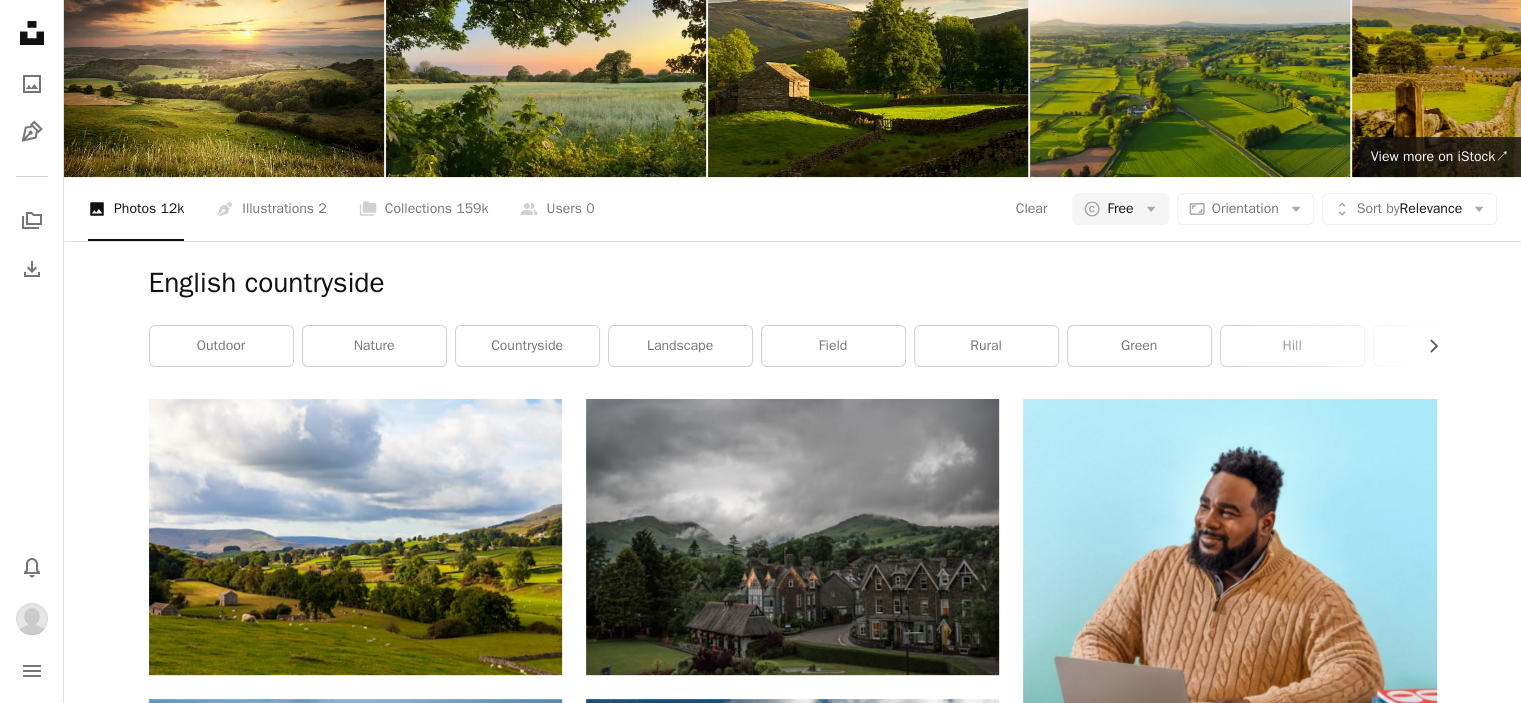 click on "A plus sign" 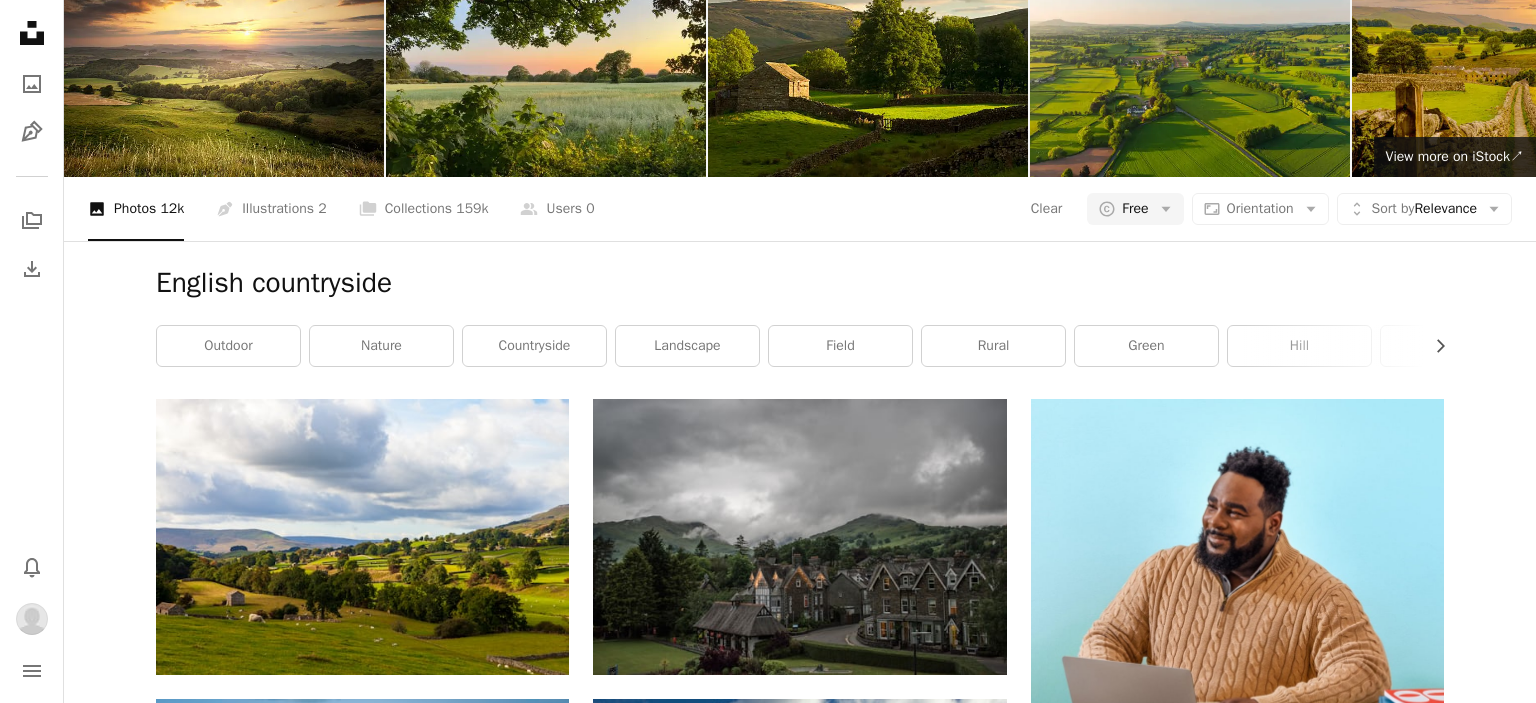 click on "A lock Blog photos" at bounding box center (923, 46260) 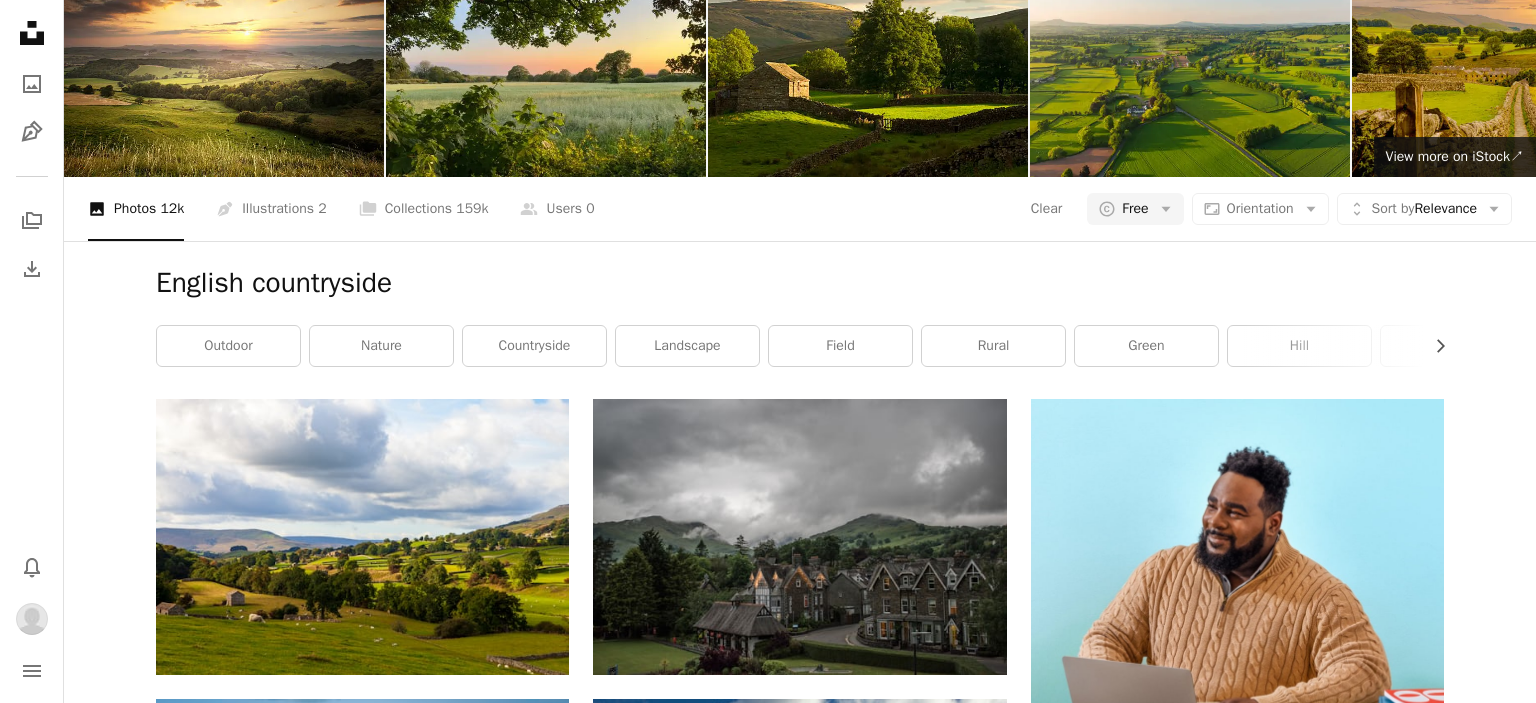 click on "An X shape" at bounding box center (20, 20) 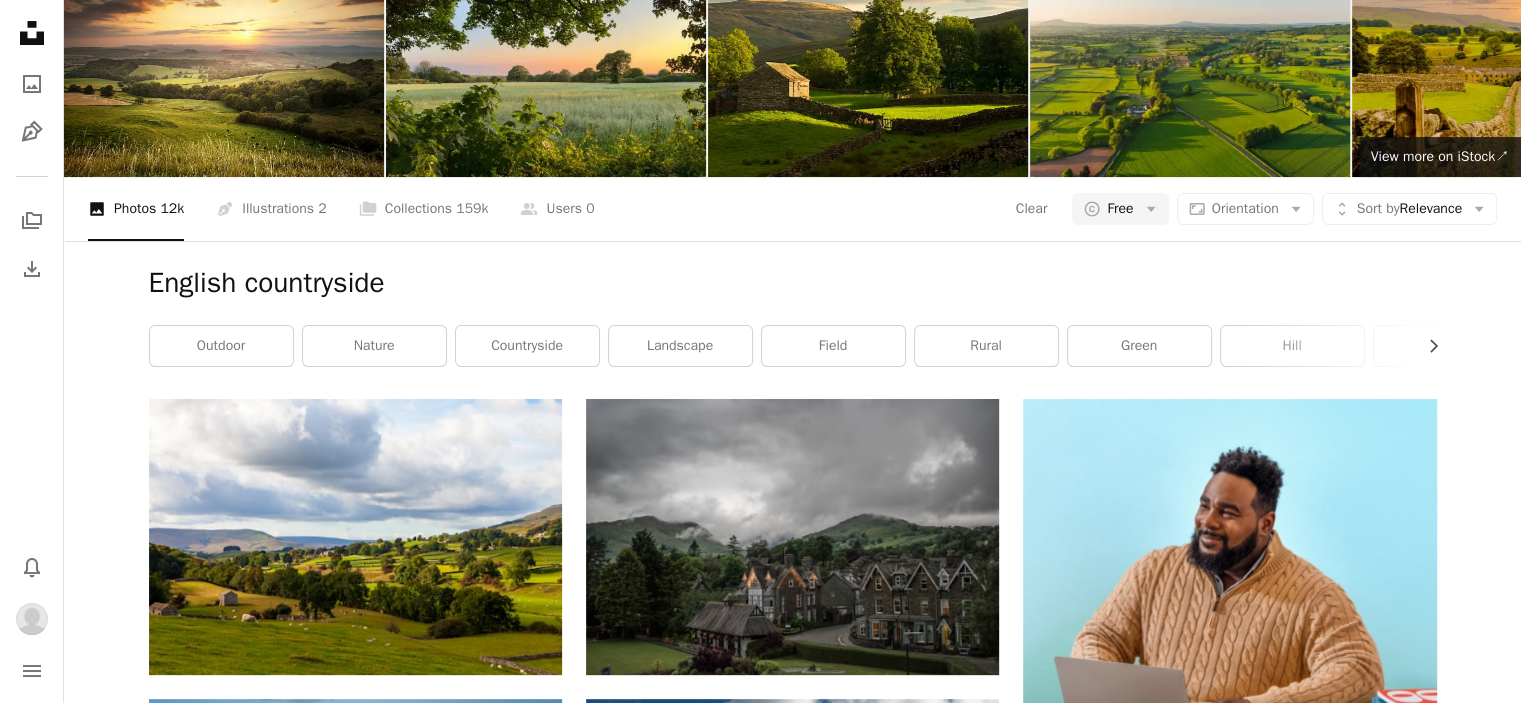 scroll, scrollTop: 41200, scrollLeft: 0, axis: vertical 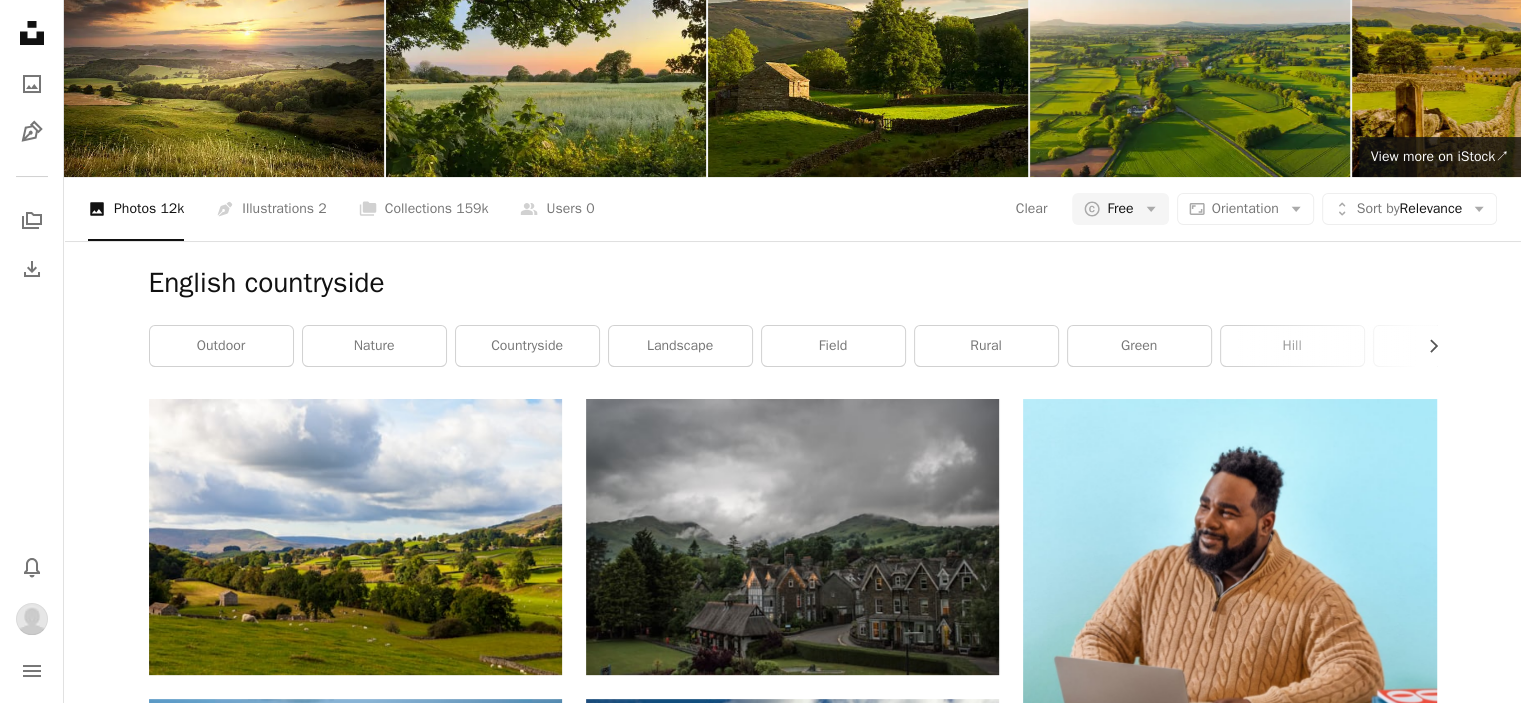click 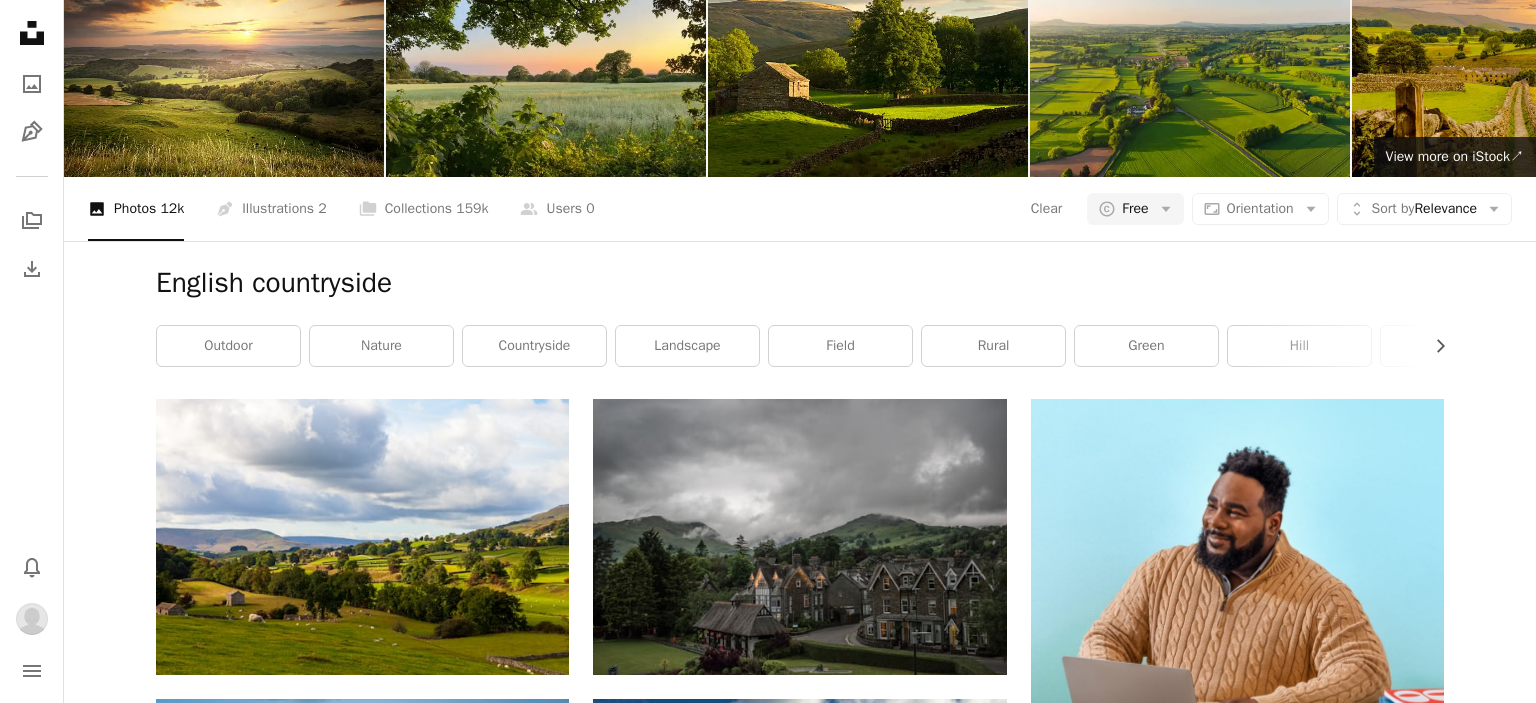 click on "A plus sign" 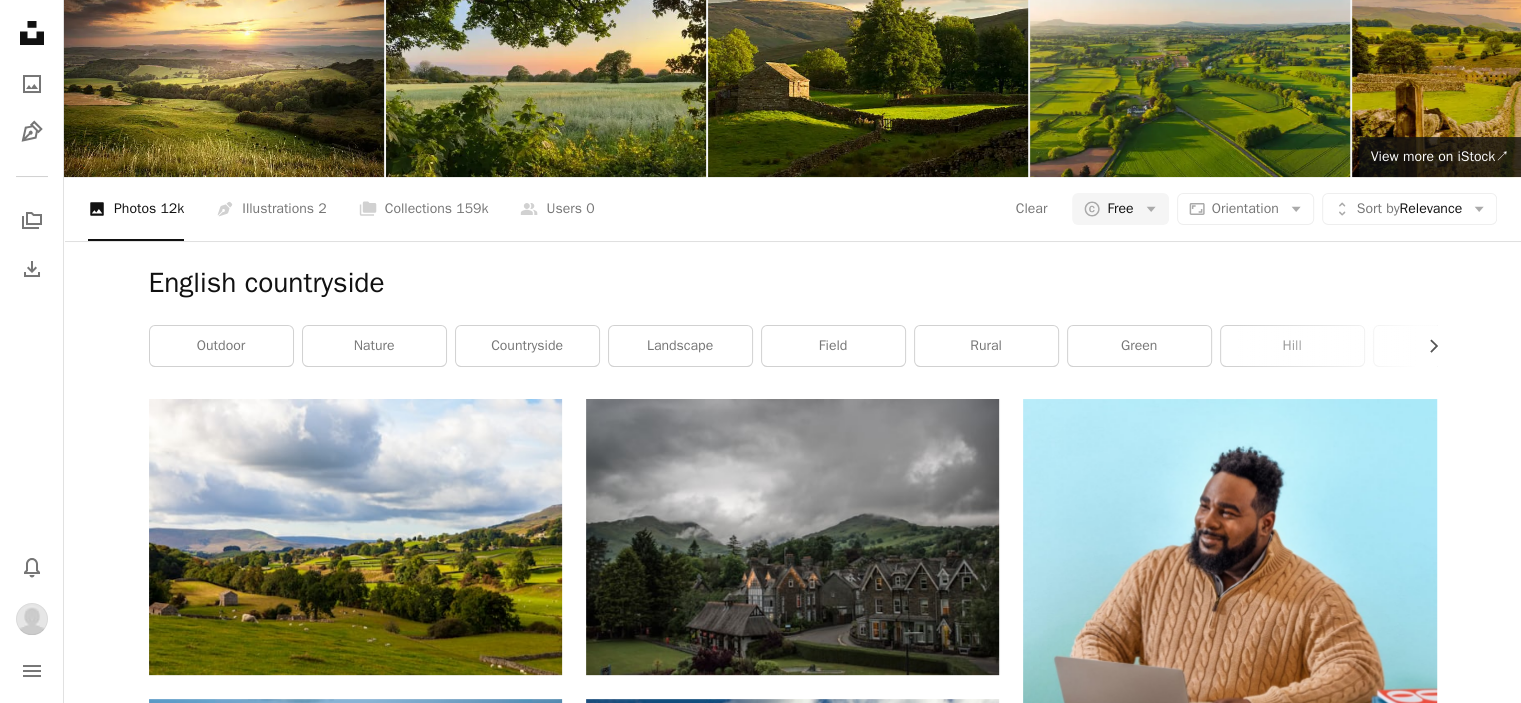 scroll, scrollTop: 44400, scrollLeft: 0, axis: vertical 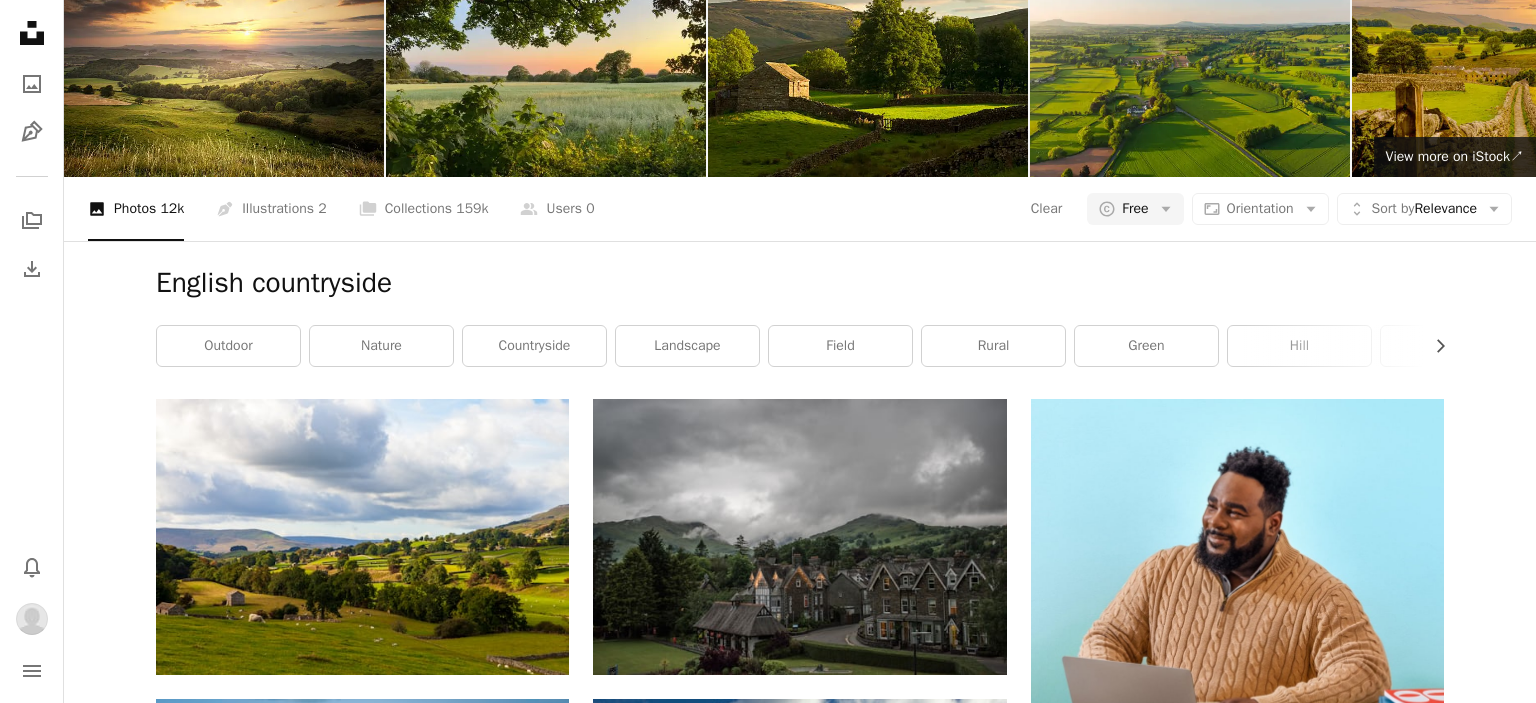 click on "A plus sign" 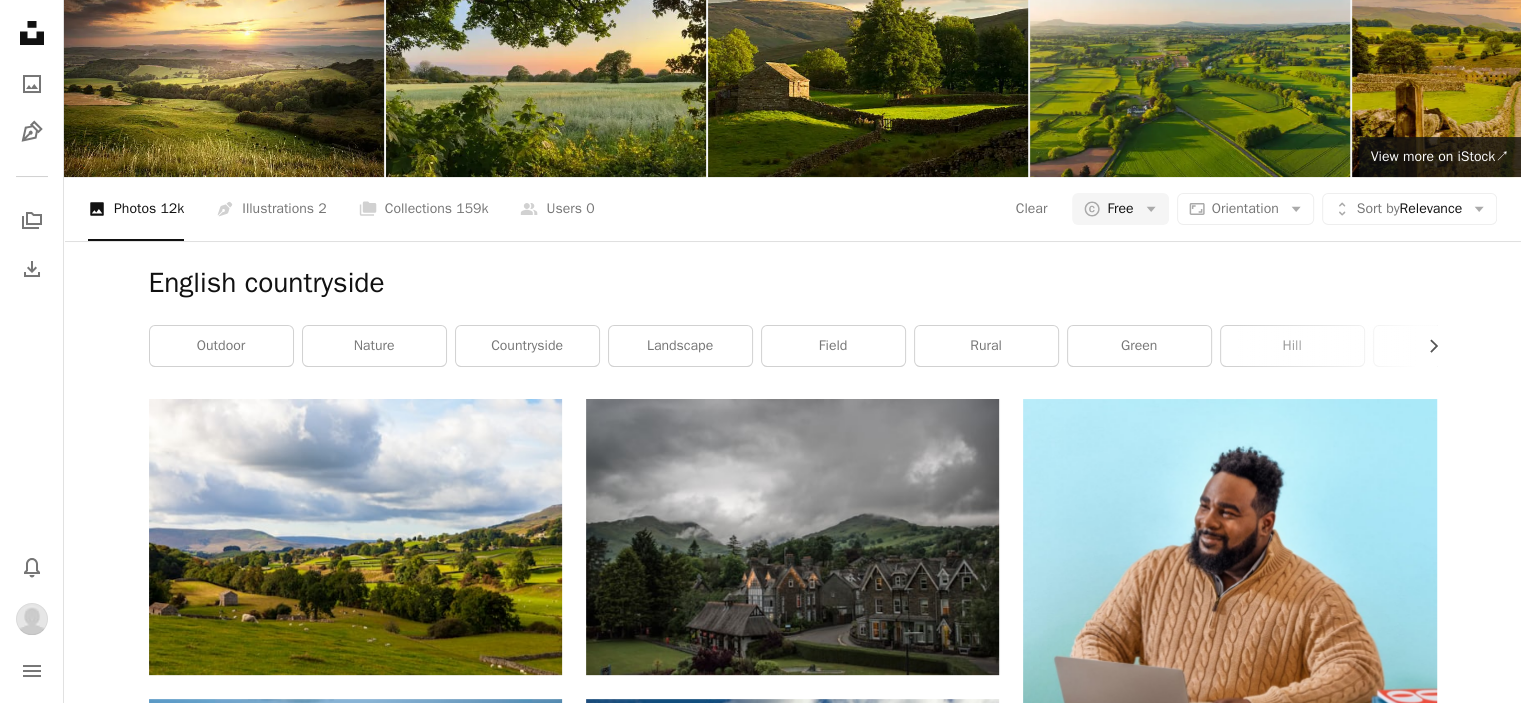 scroll, scrollTop: 44500, scrollLeft: 0, axis: vertical 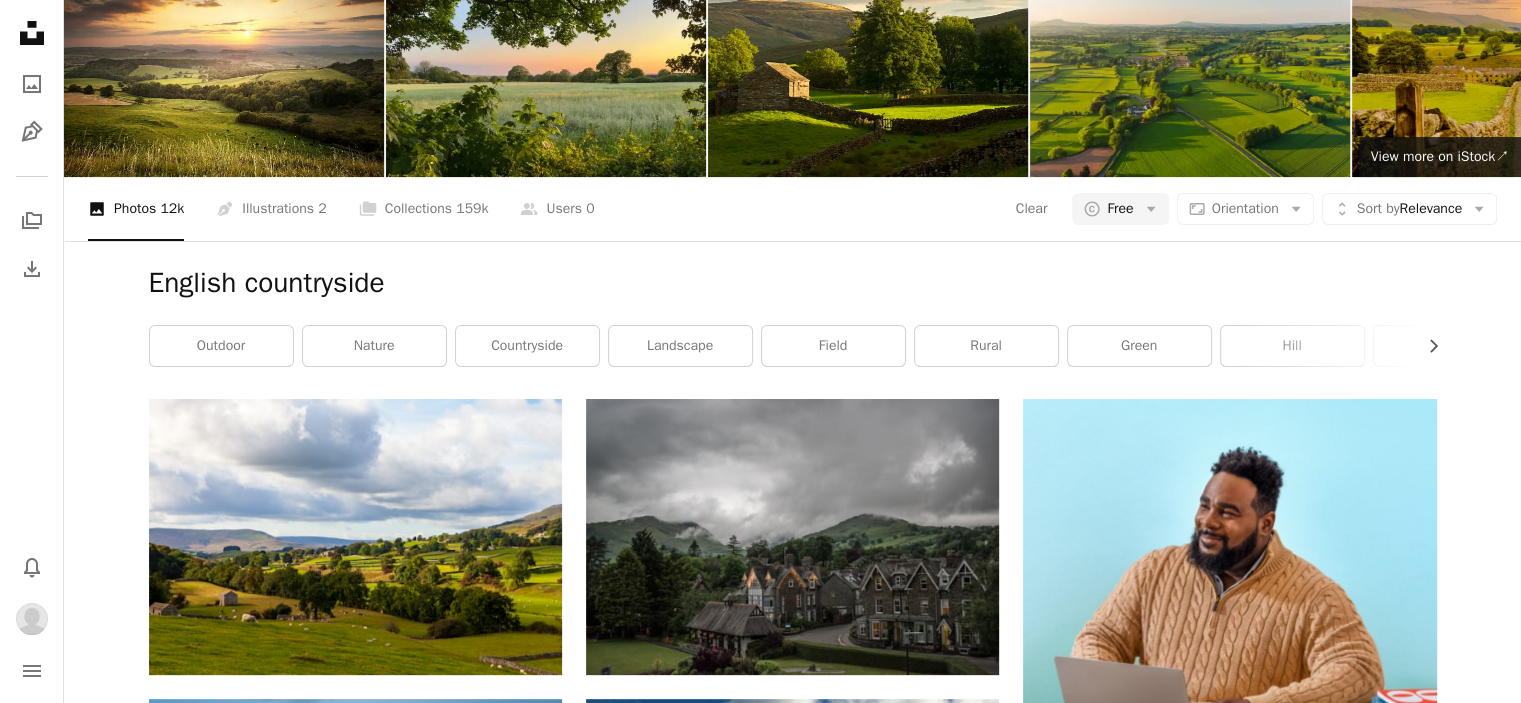 click on "A plus sign" 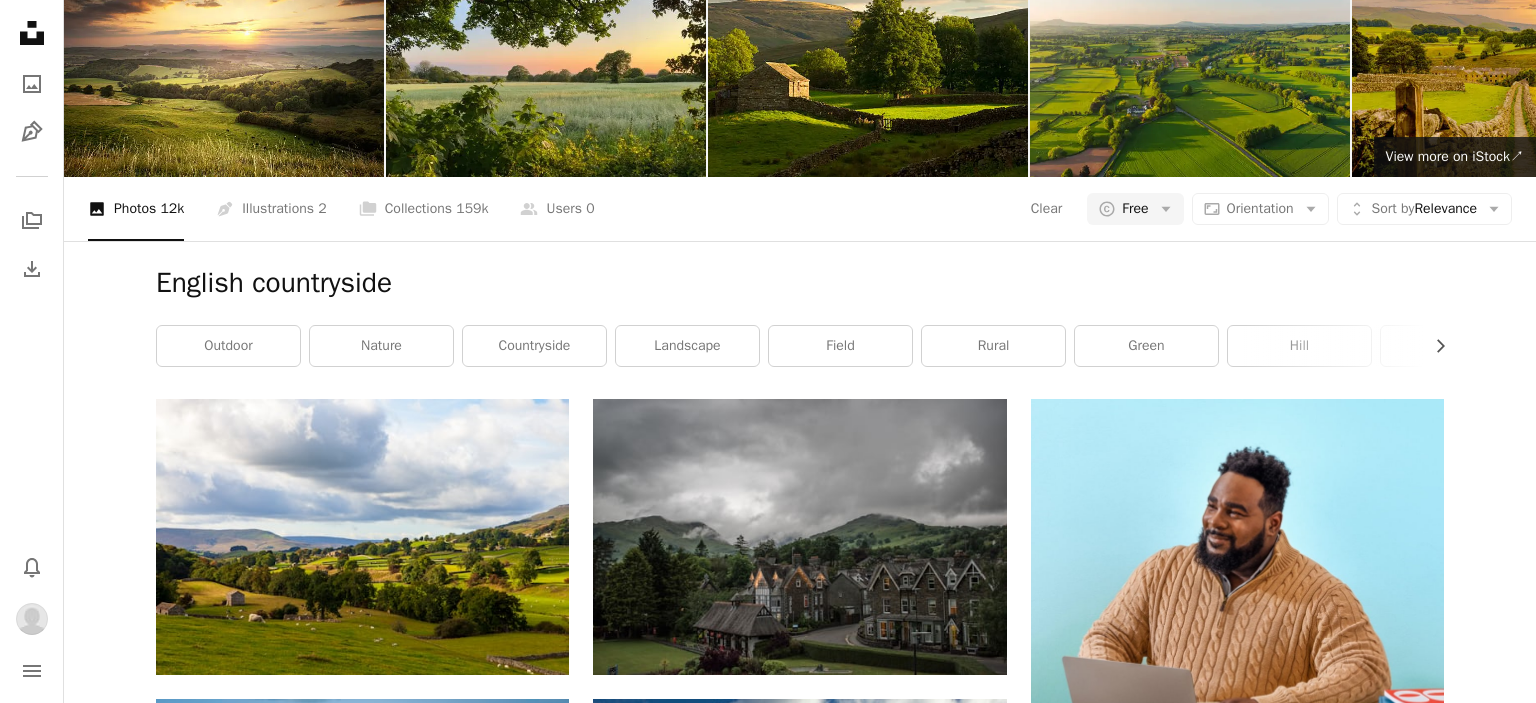 click 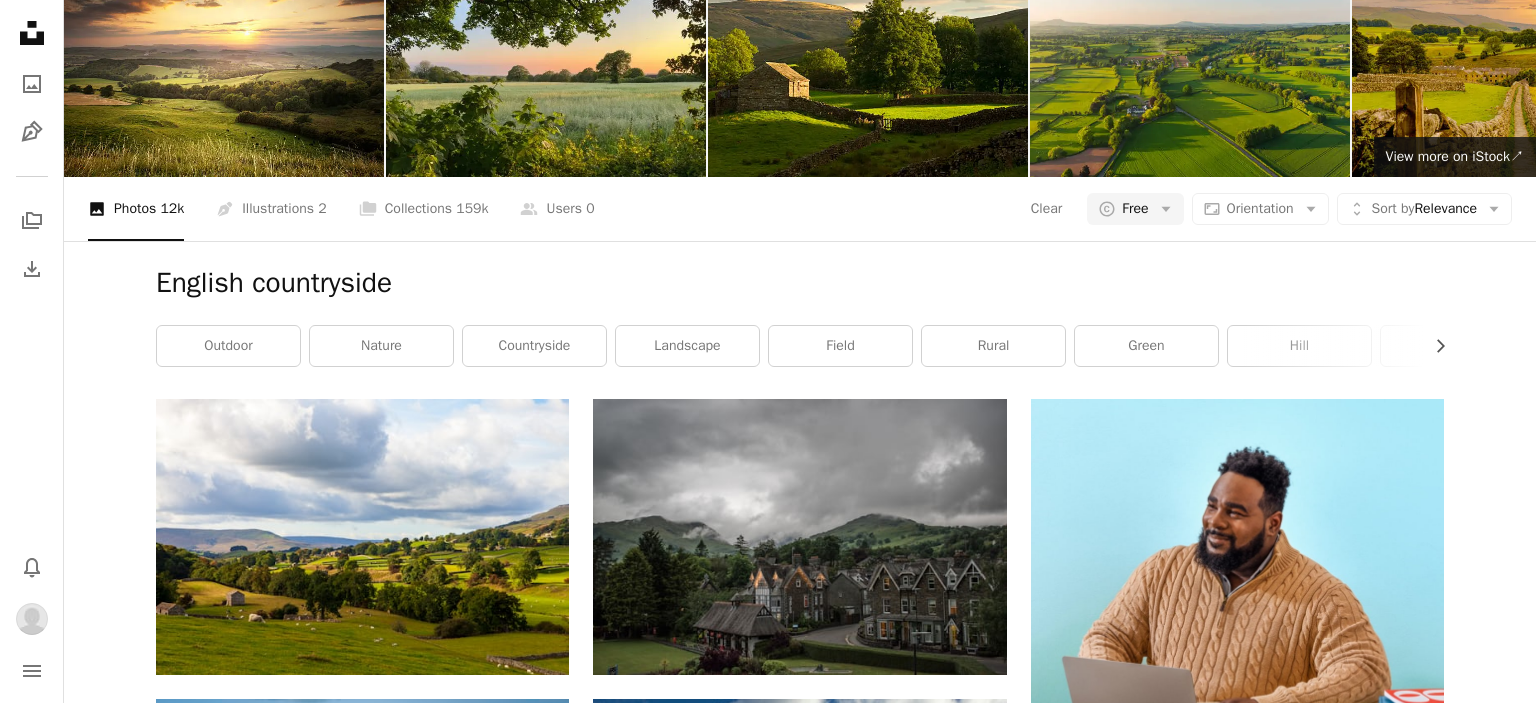 click on "An X shape" at bounding box center (20, 20) 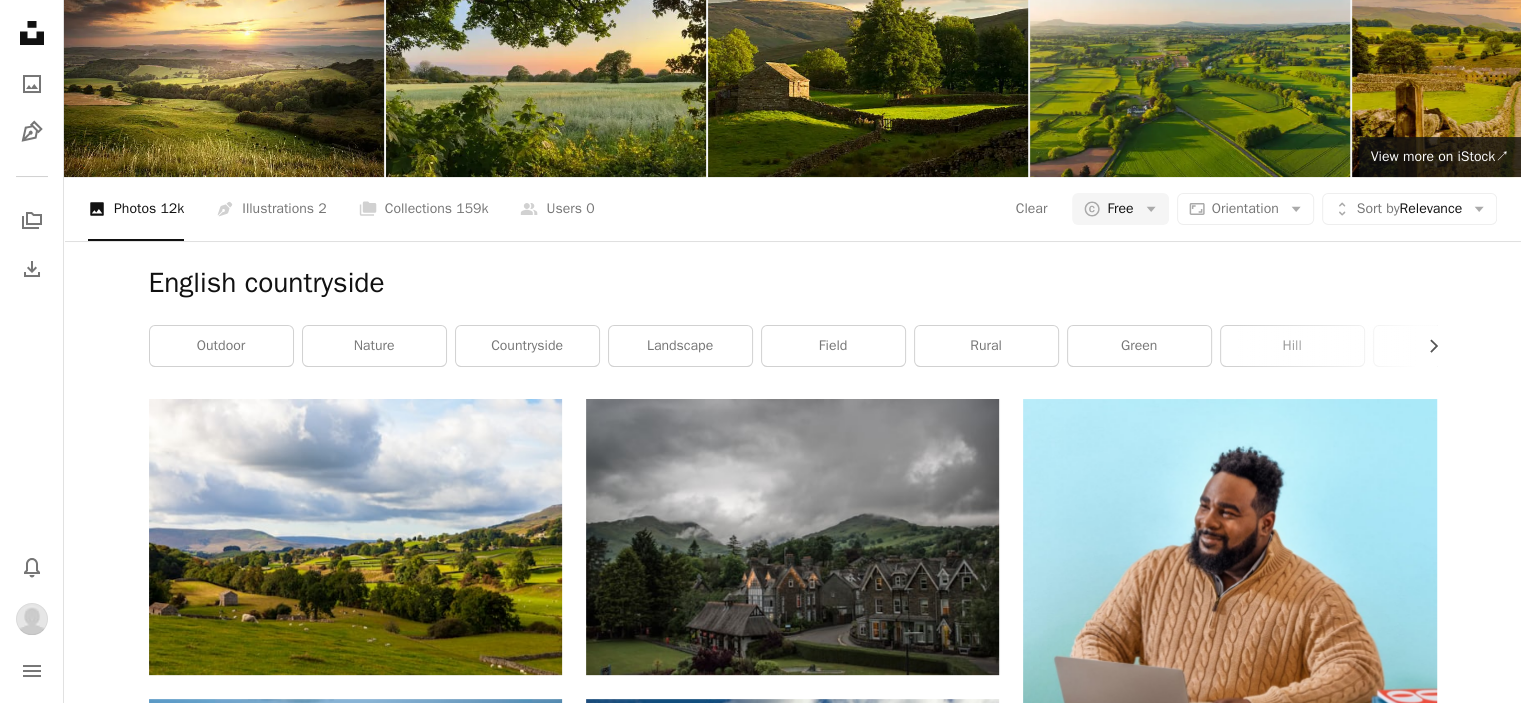 scroll, scrollTop: 48800, scrollLeft: 0, axis: vertical 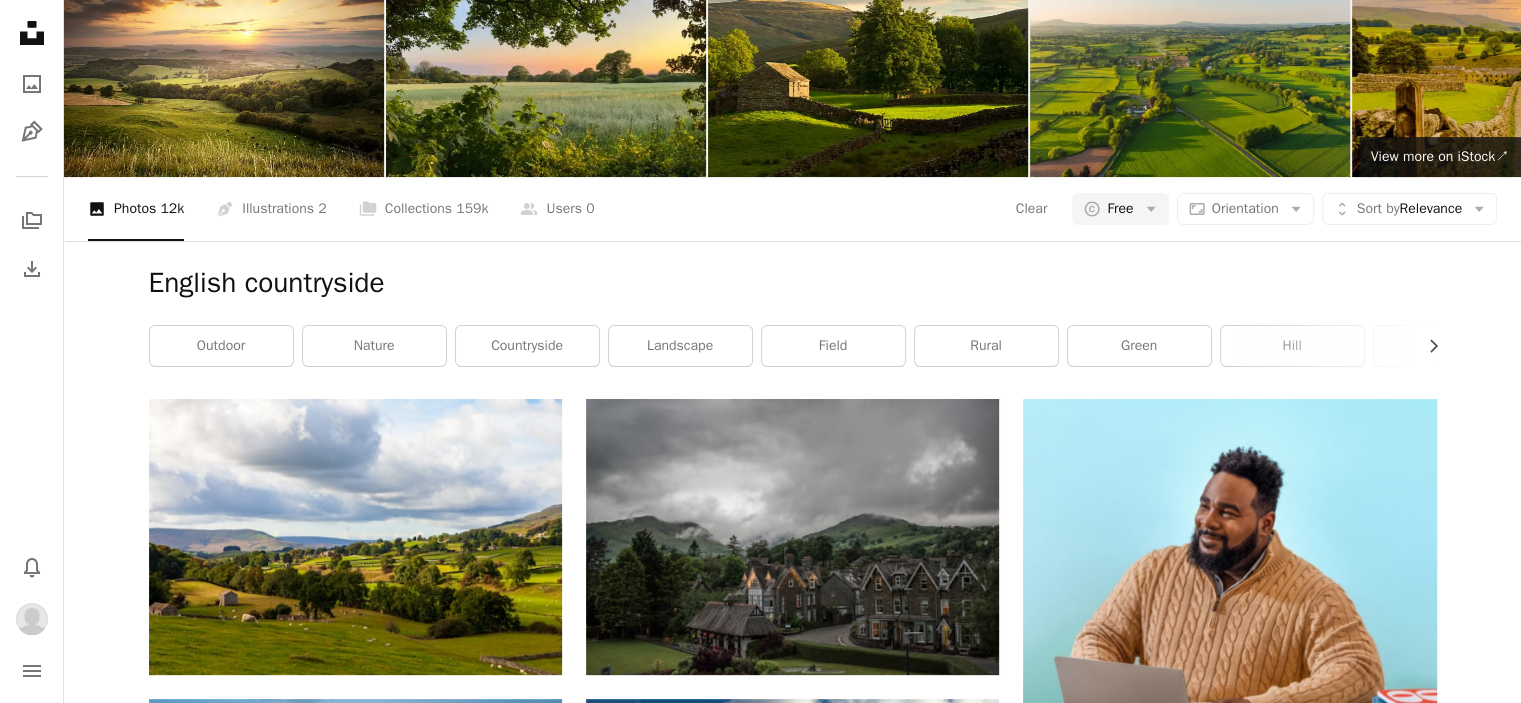 click on "A plus sign" 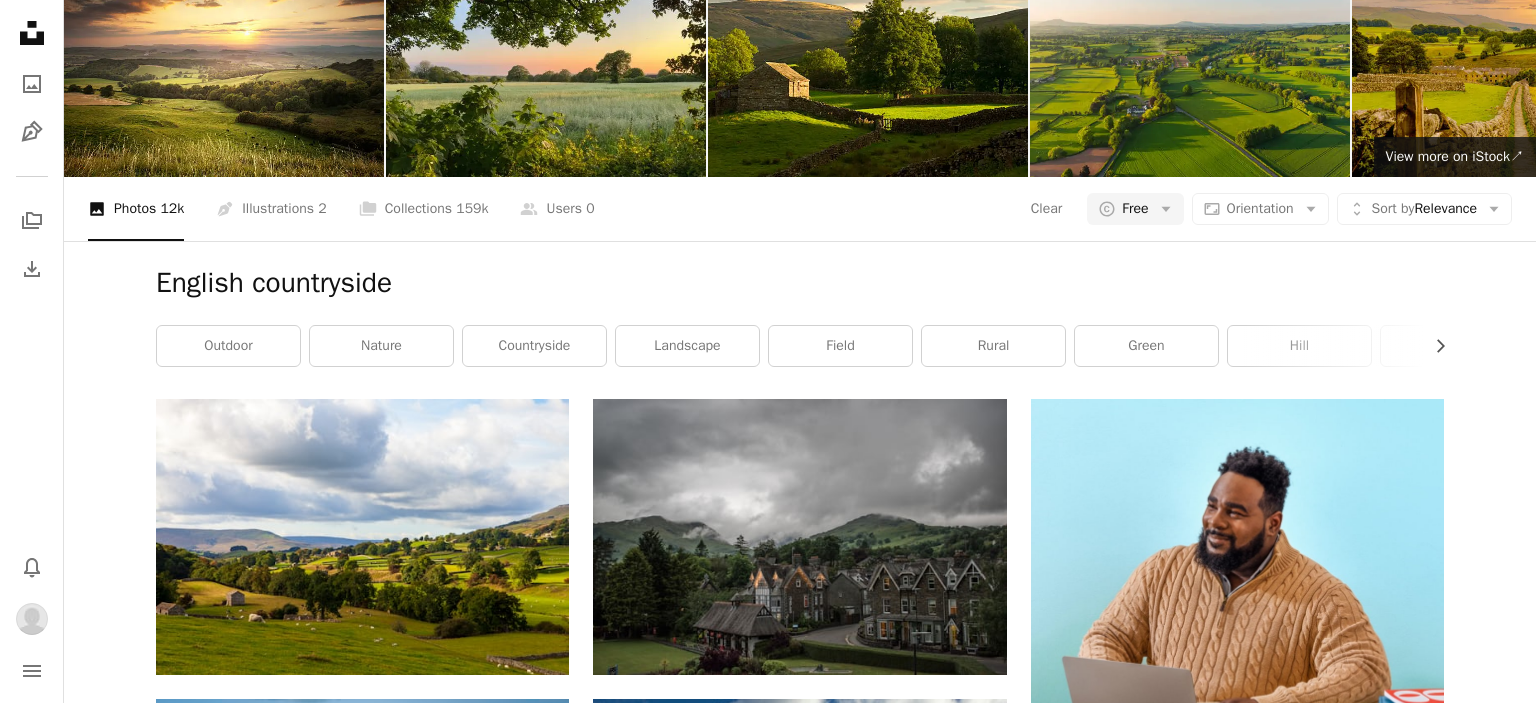 click on "A plus sign" 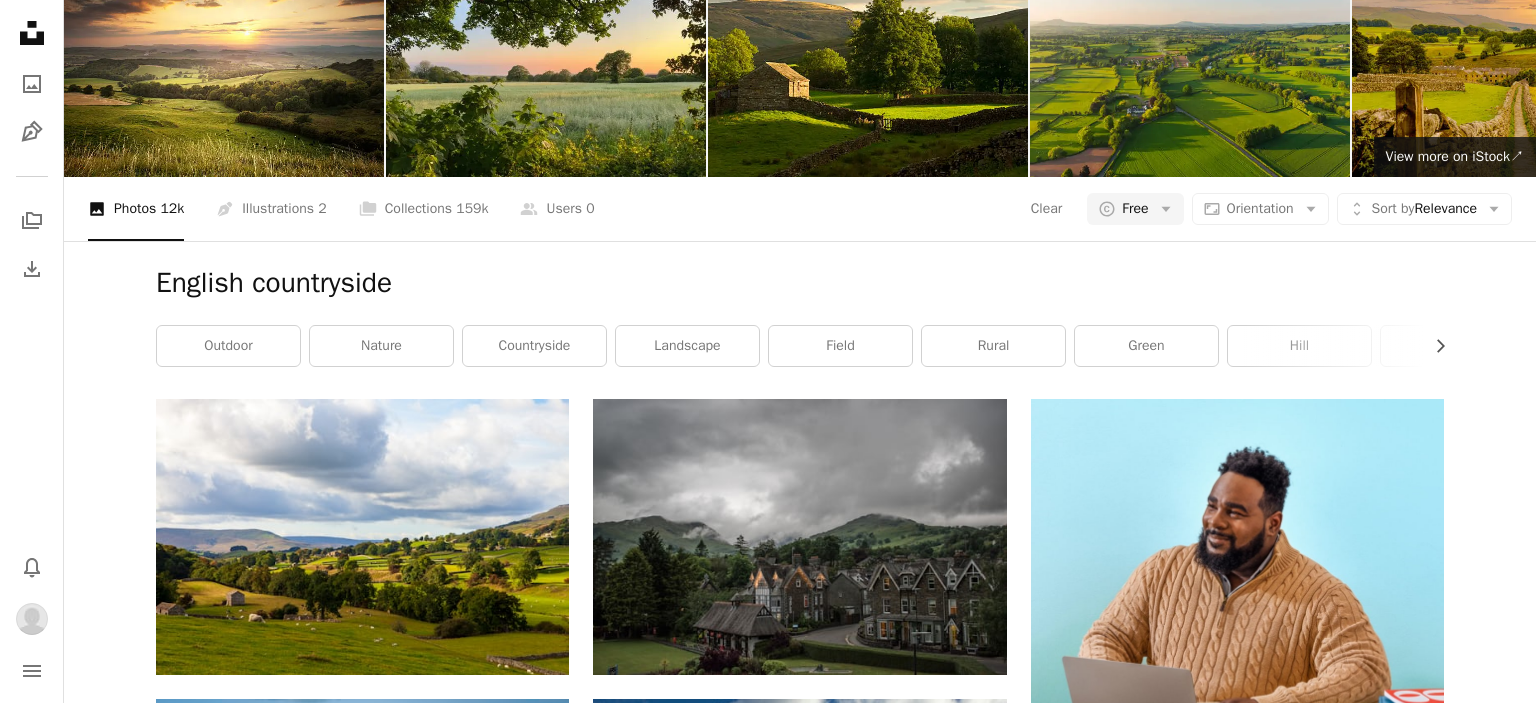 click on "An X shape" at bounding box center (20, 20) 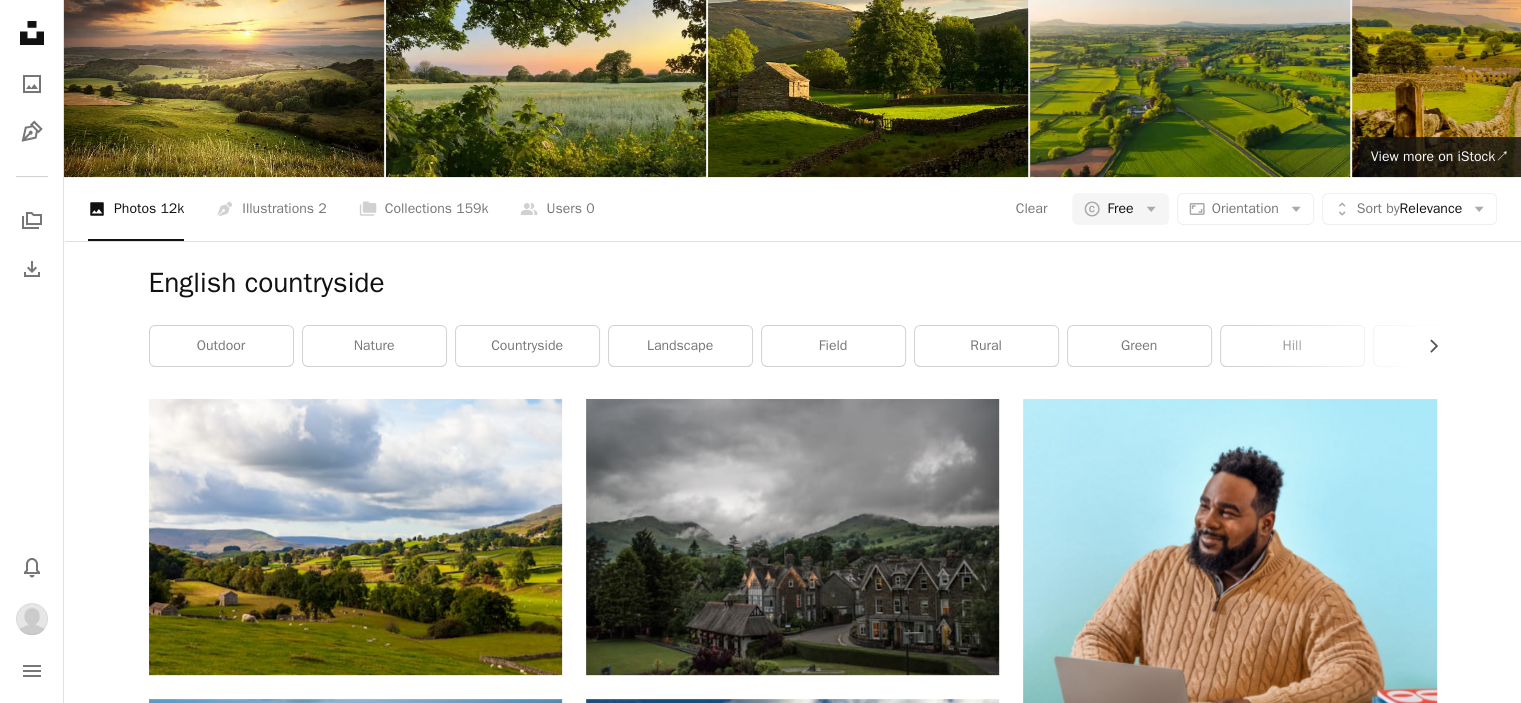 scroll, scrollTop: 49300, scrollLeft: 0, axis: vertical 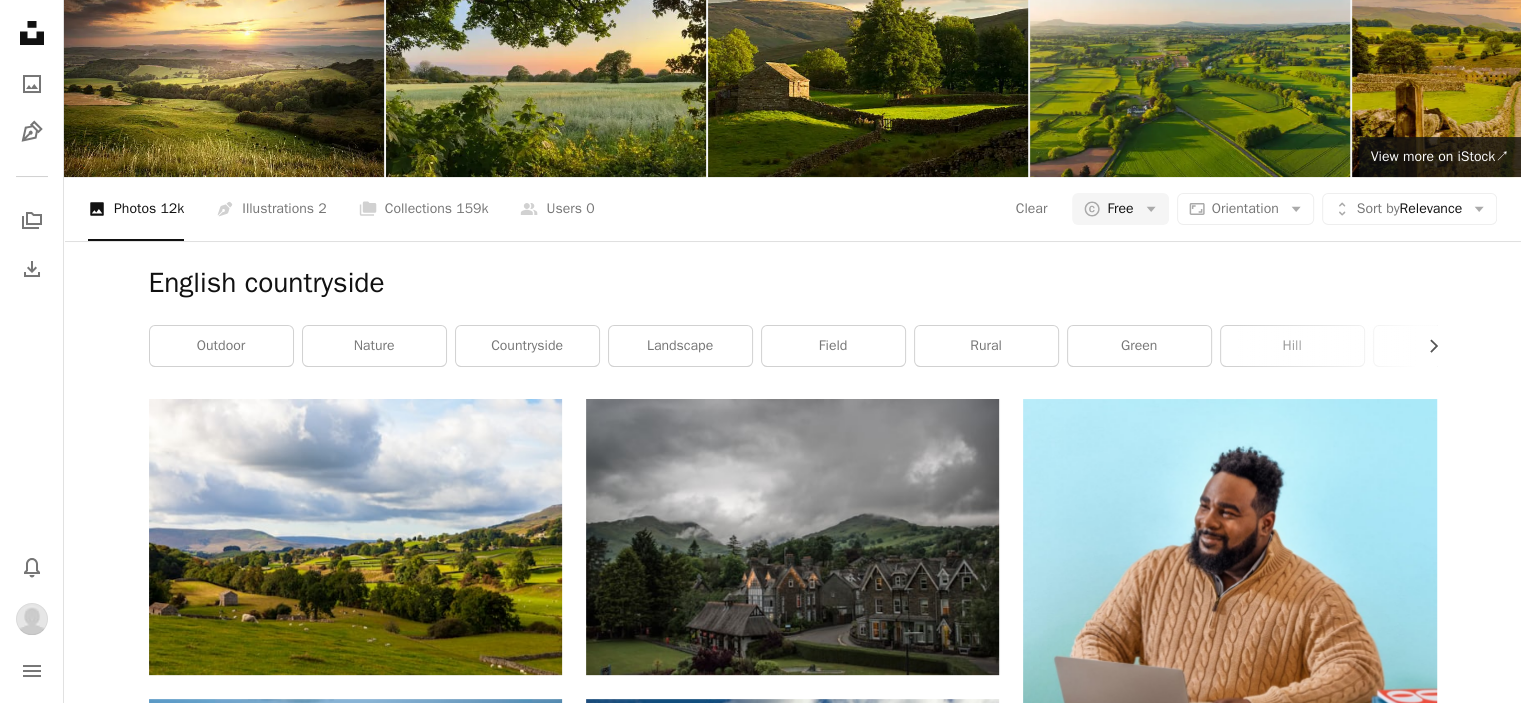 click on "A plus sign" 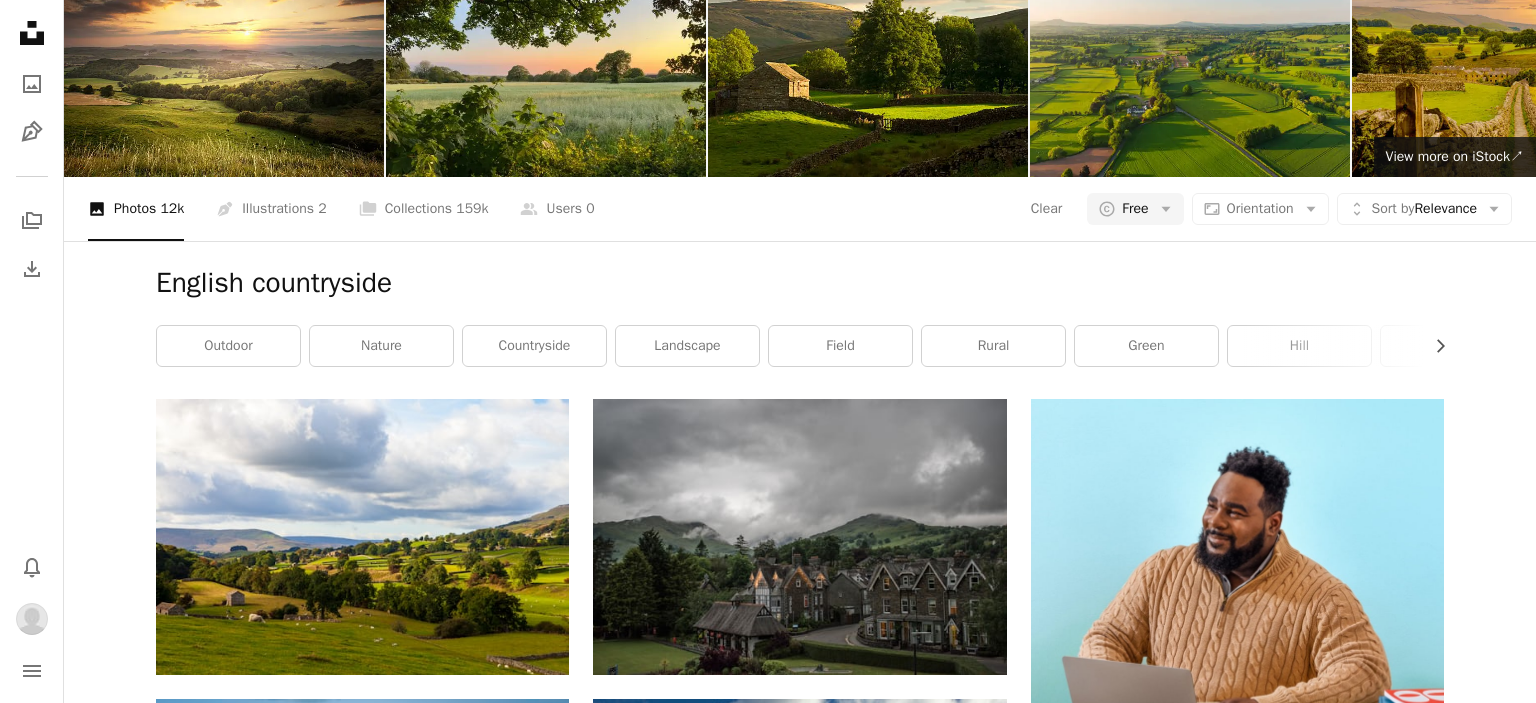 click on "A plus sign" 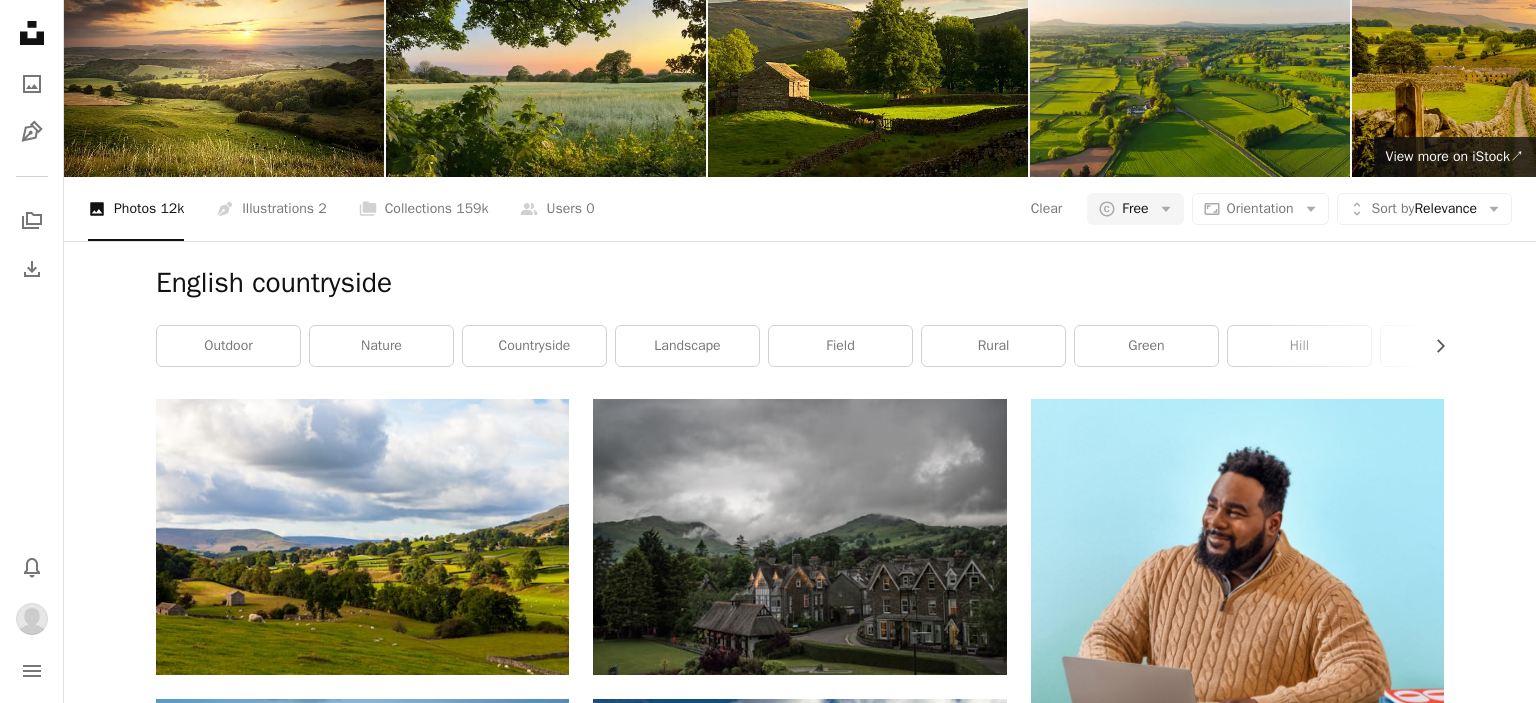 click on "An X shape" at bounding box center [20, 20] 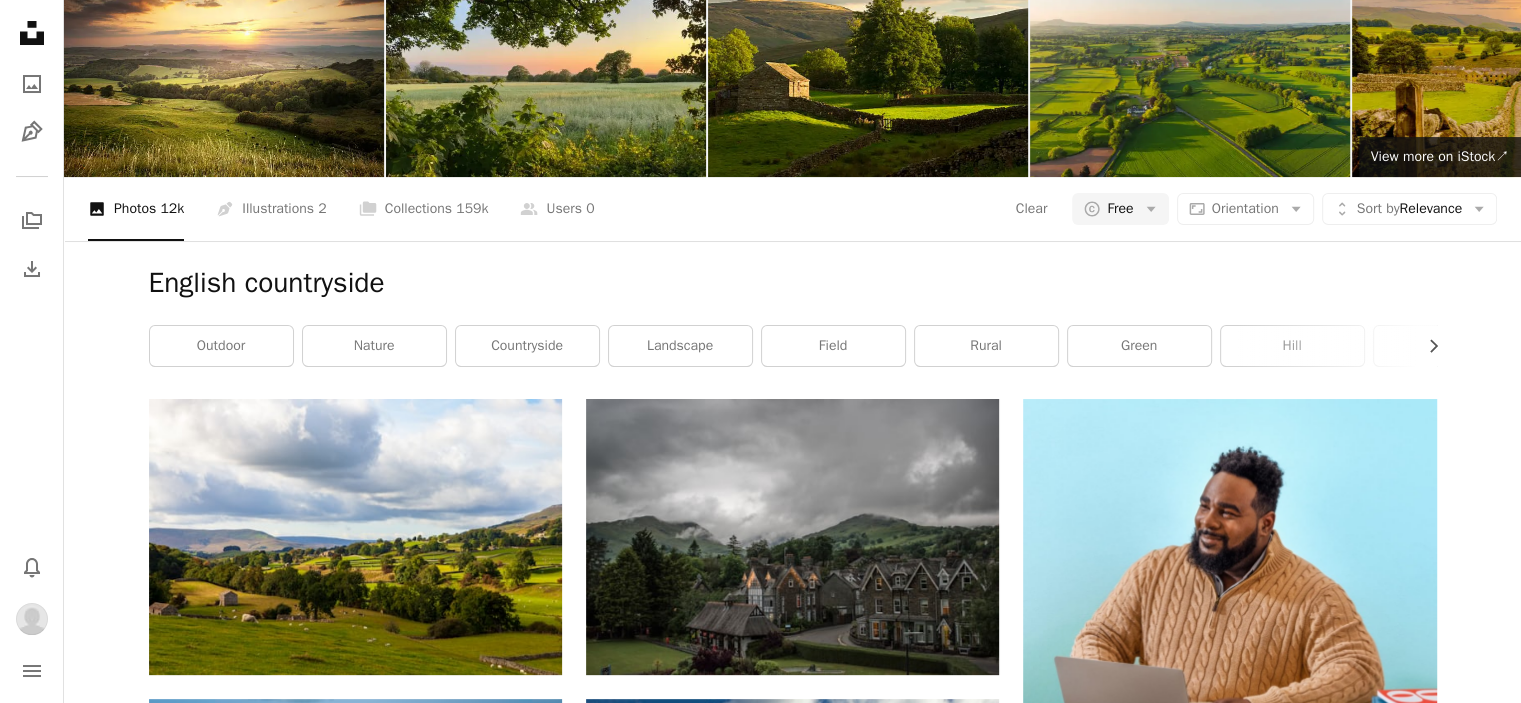 scroll, scrollTop: 49600, scrollLeft: 0, axis: vertical 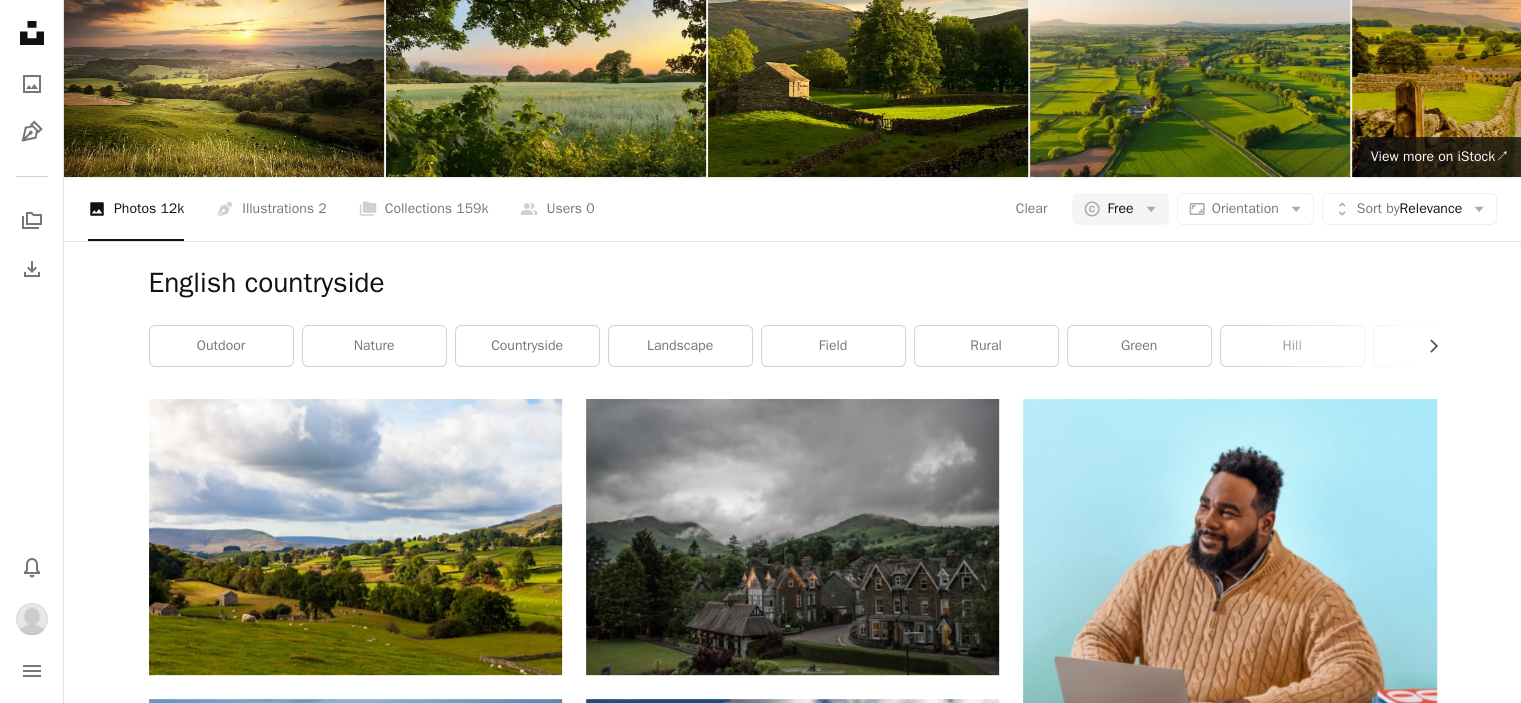 click on "A plus sign" at bounding box center [522, 49588] 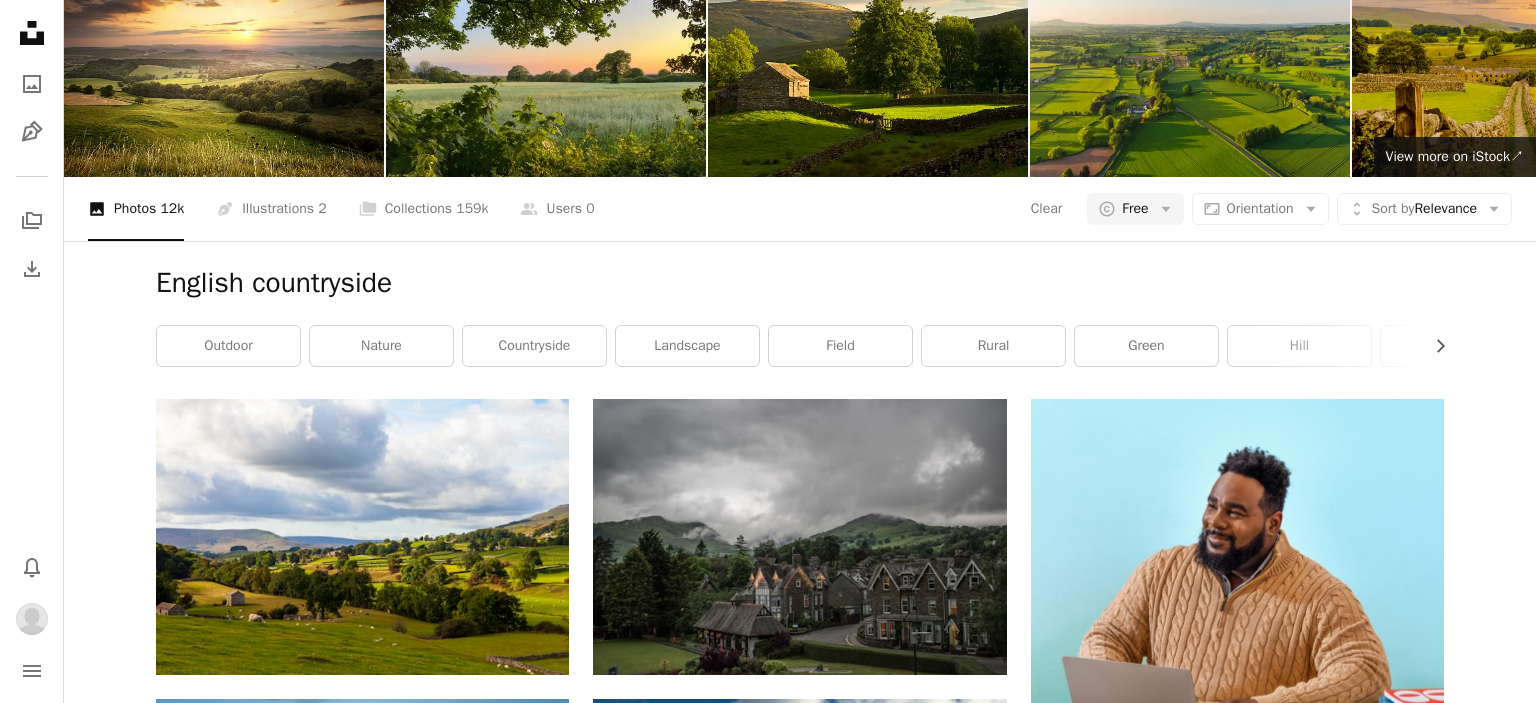 click on "A checkmark A plus sign 26 photos A lock Blog photos" at bounding box center (934, 54348) 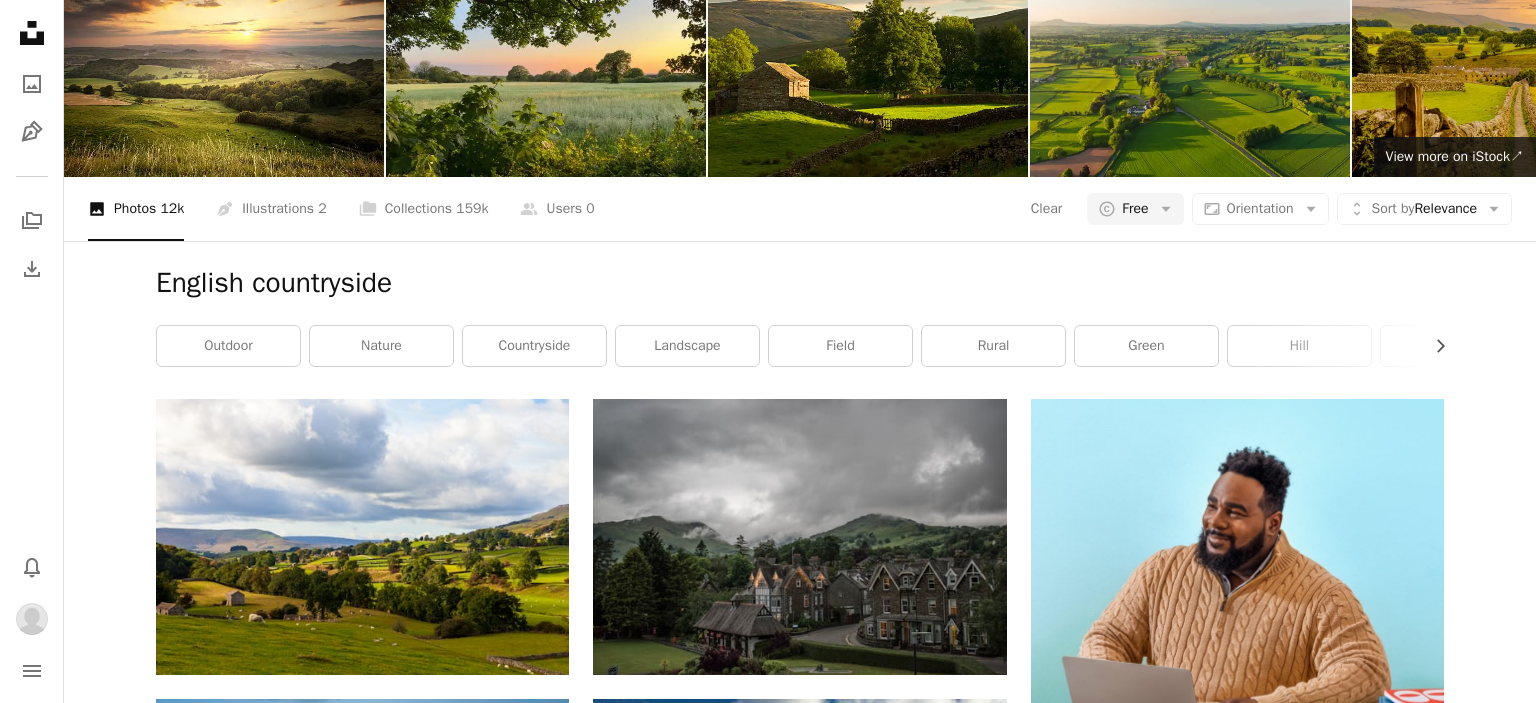 click on "An X shape" at bounding box center [20, 20] 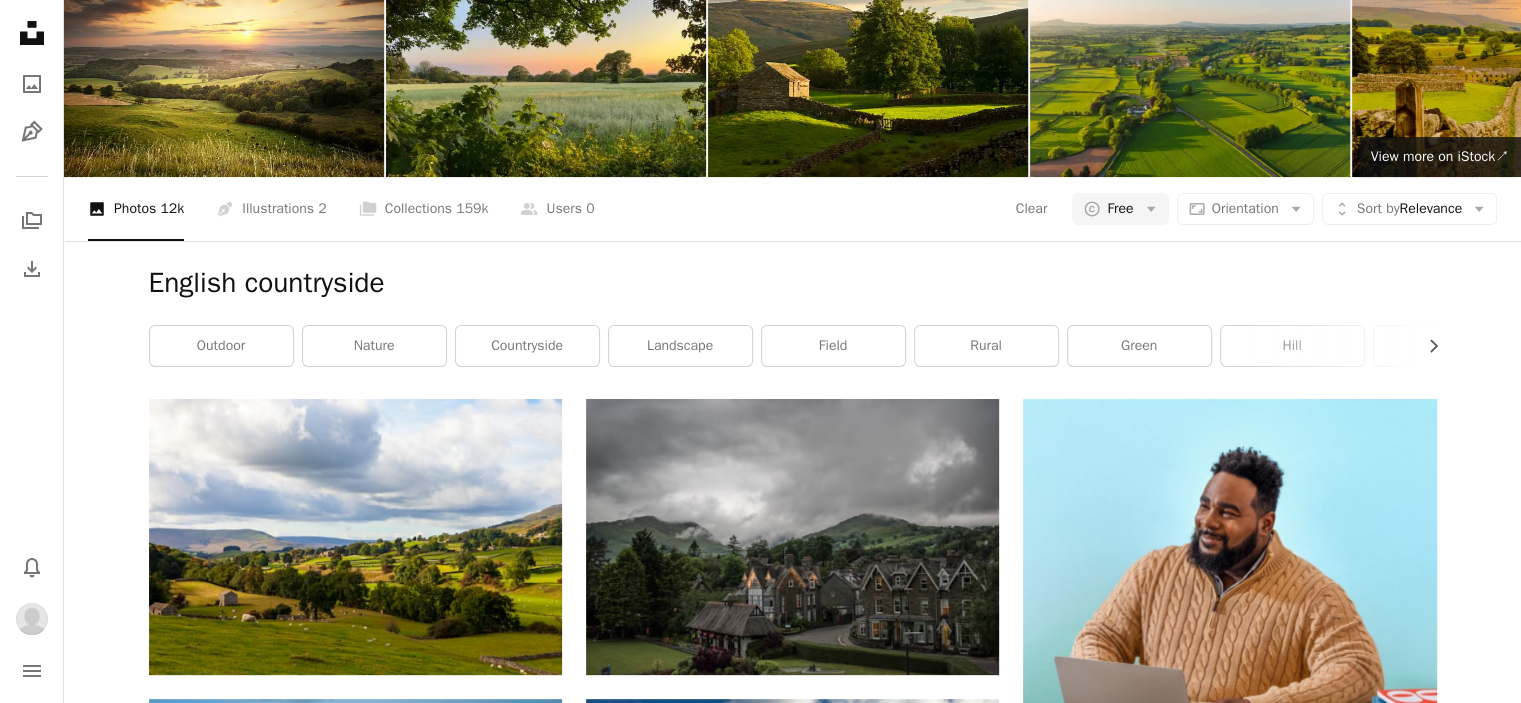 scroll, scrollTop: 49700, scrollLeft: 0, axis: vertical 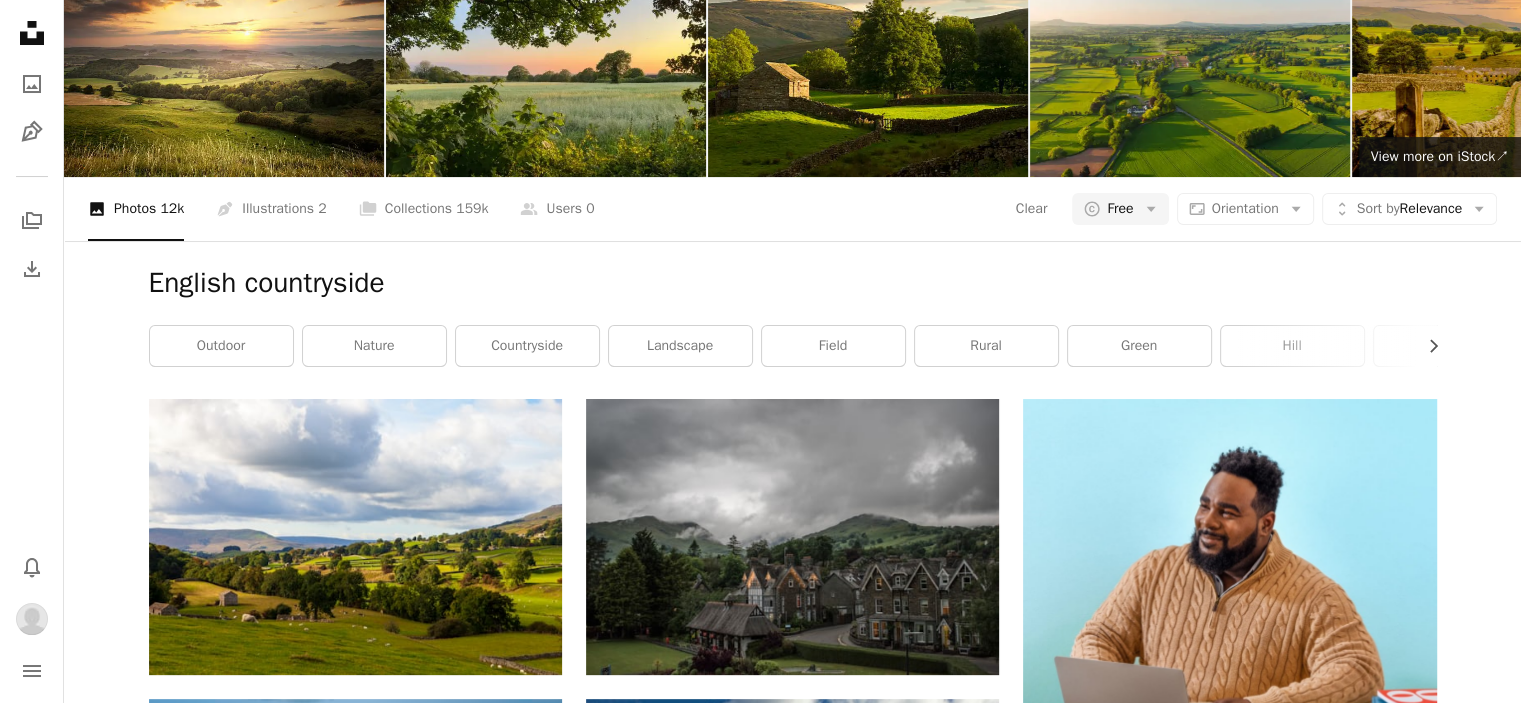 click on "A plus sign" 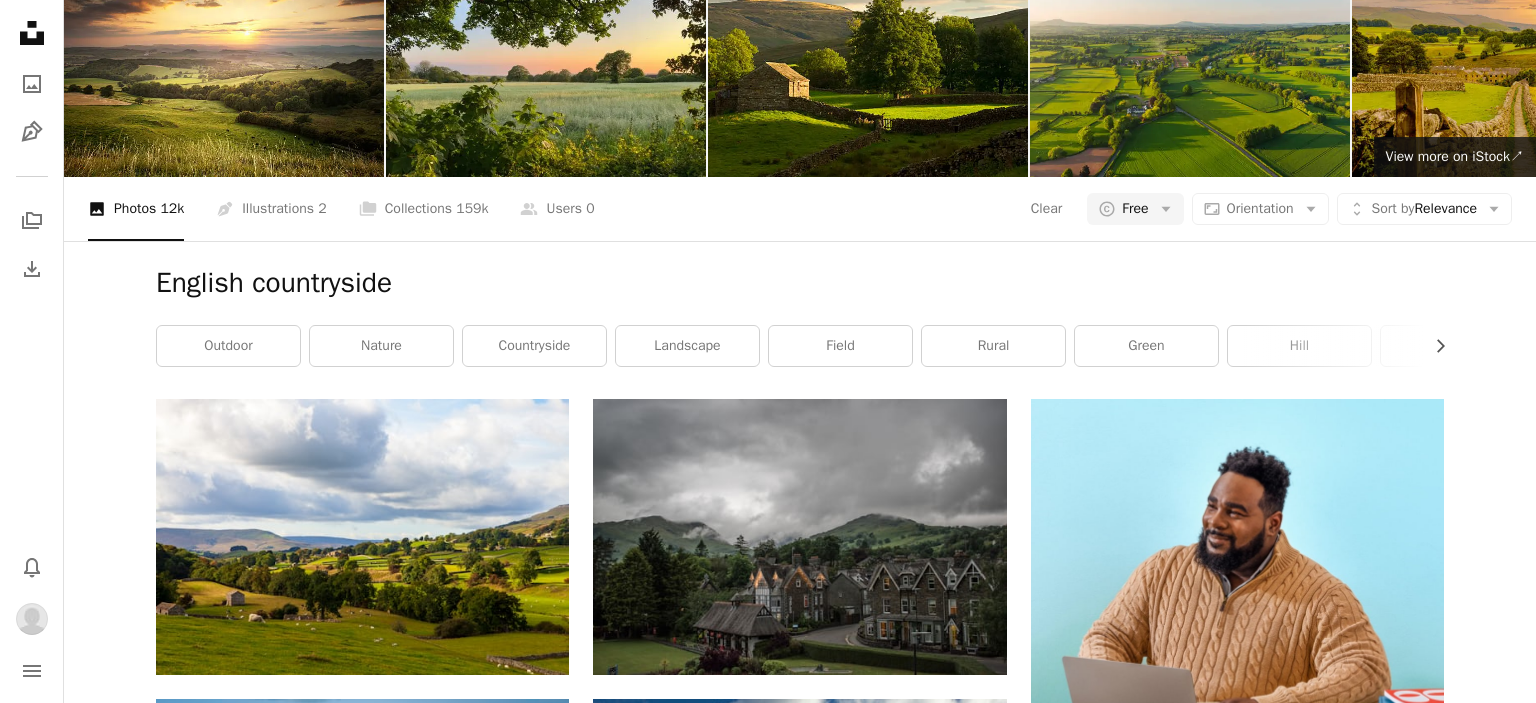 click 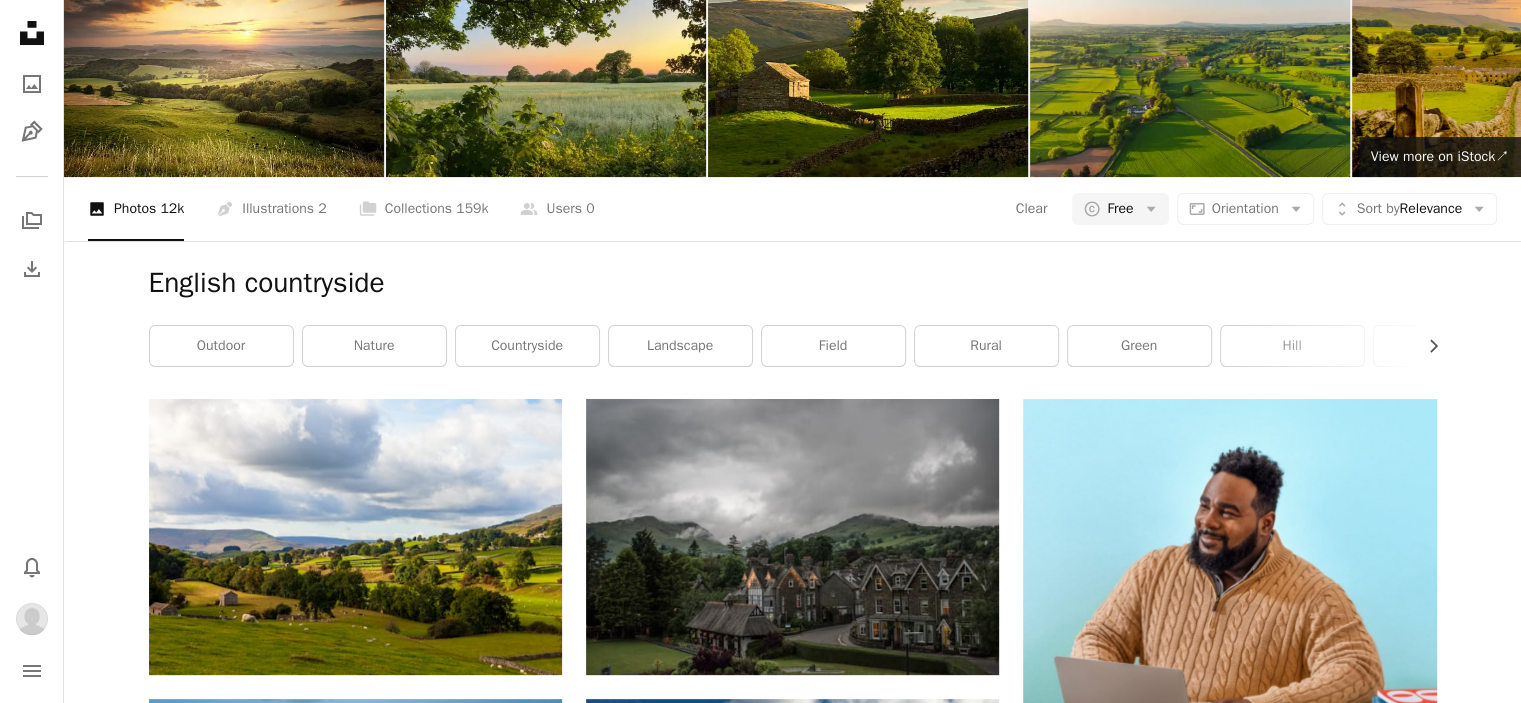 scroll, scrollTop: 50100, scrollLeft: 0, axis: vertical 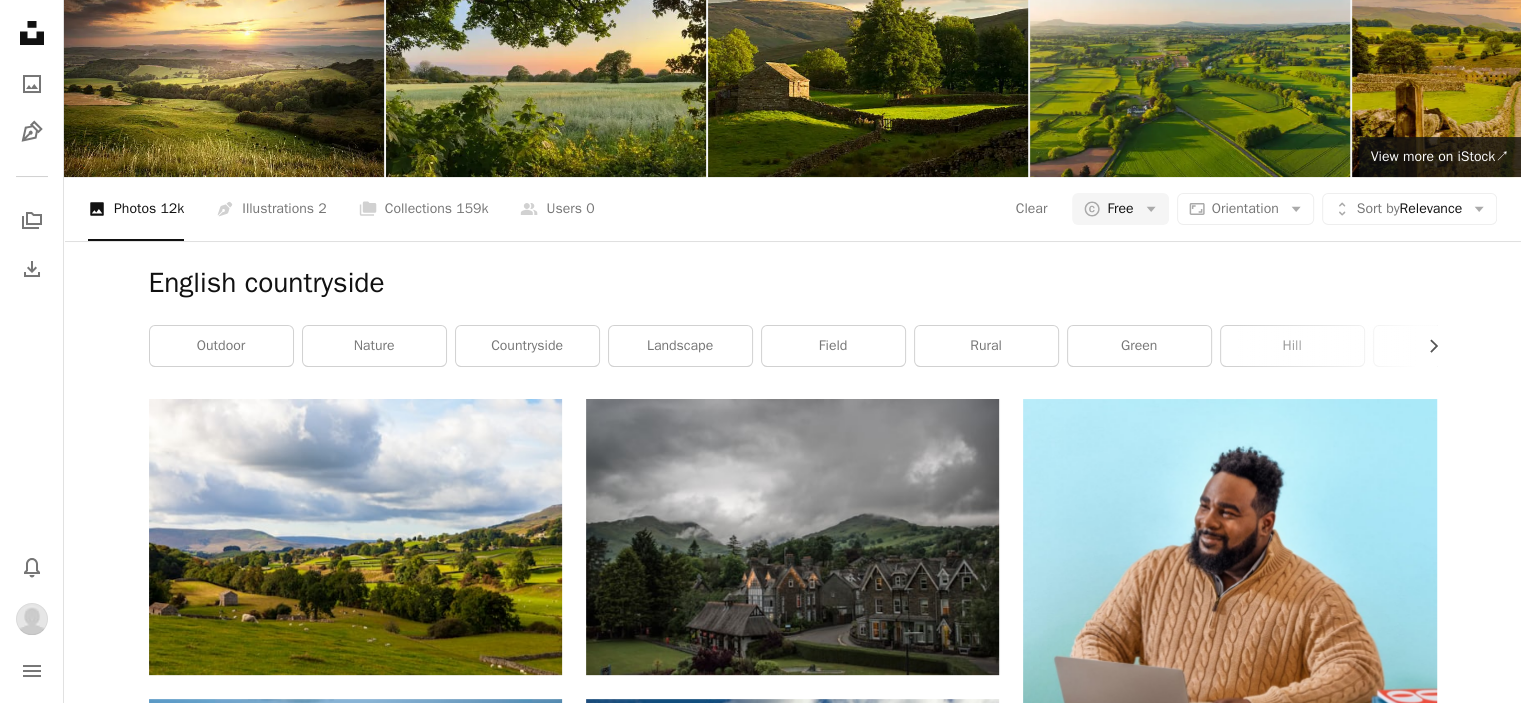 click on "A plus sign" 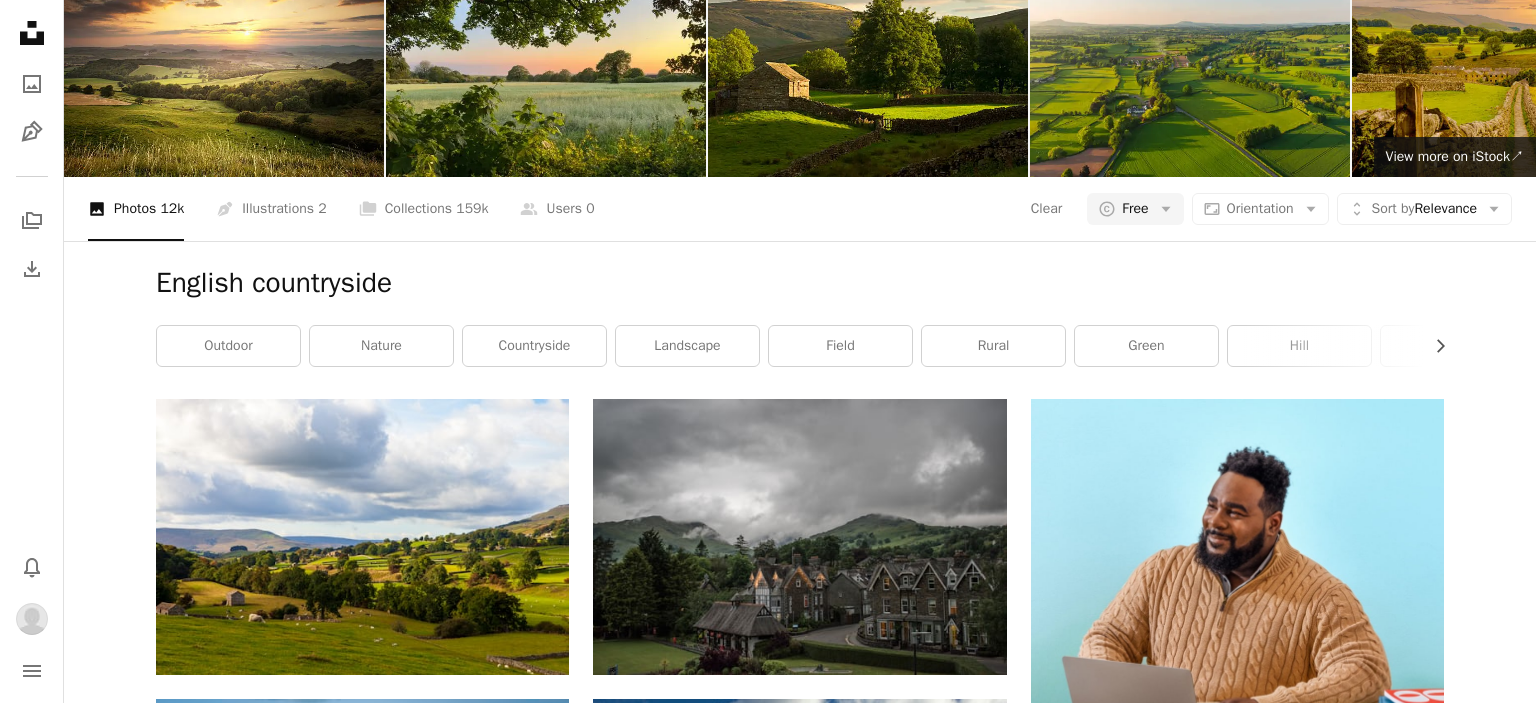 click 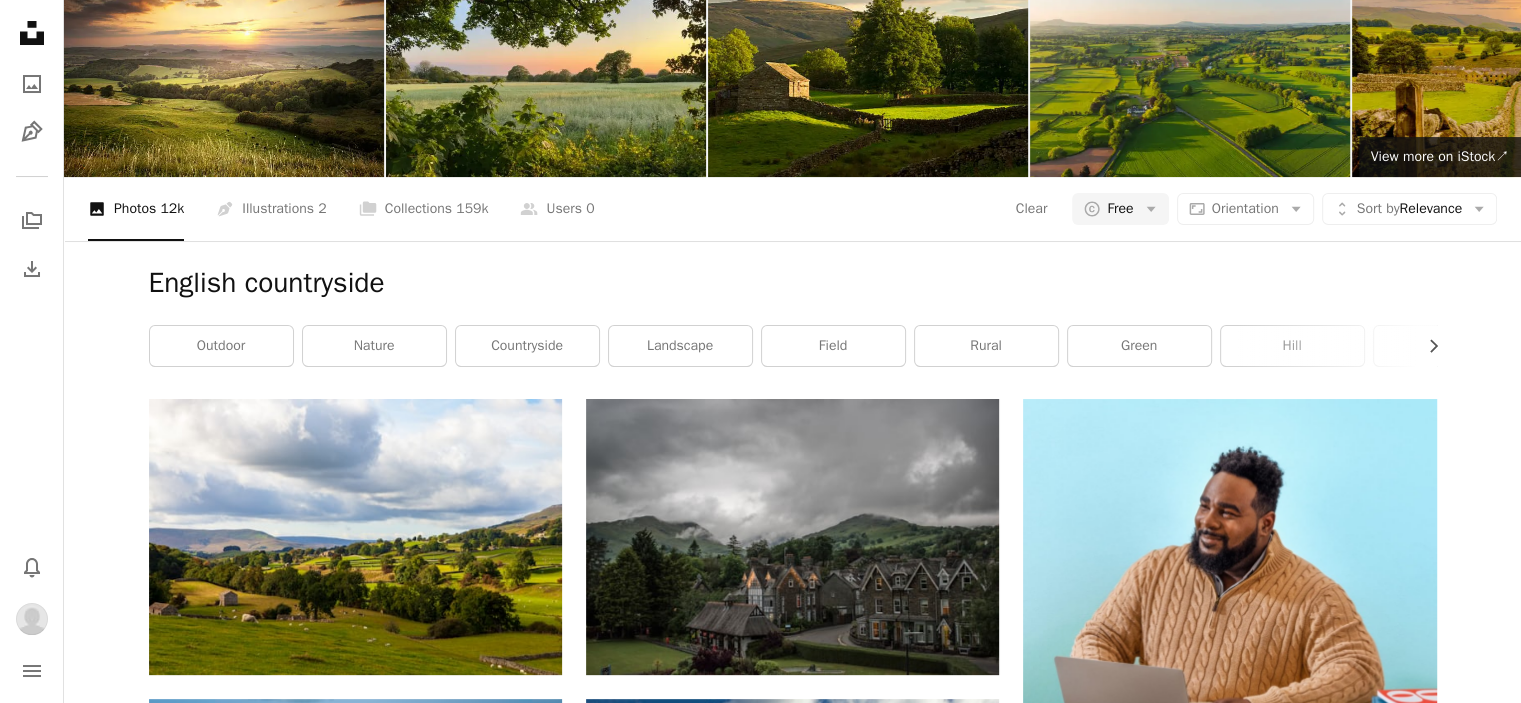 scroll, scrollTop: 51200, scrollLeft: 0, axis: vertical 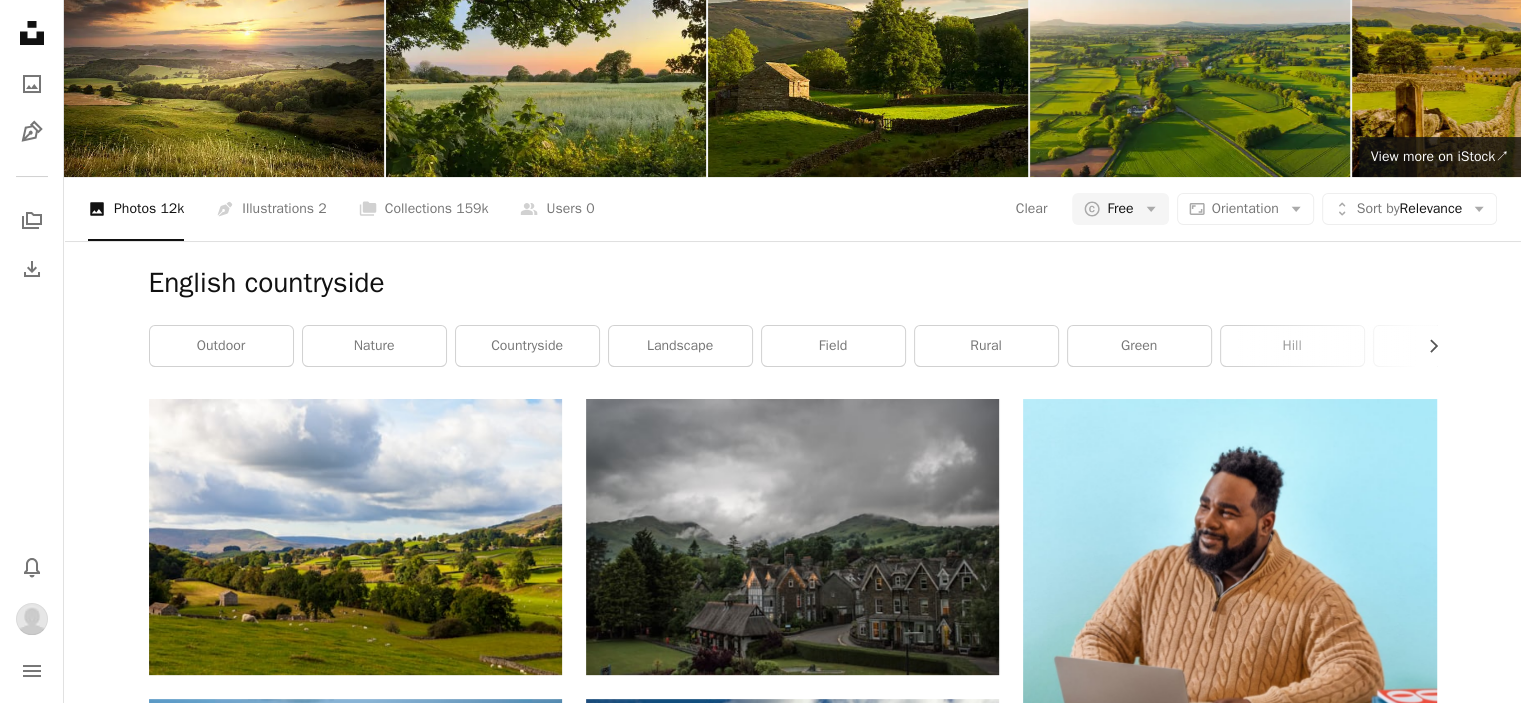 click on "A plus sign" 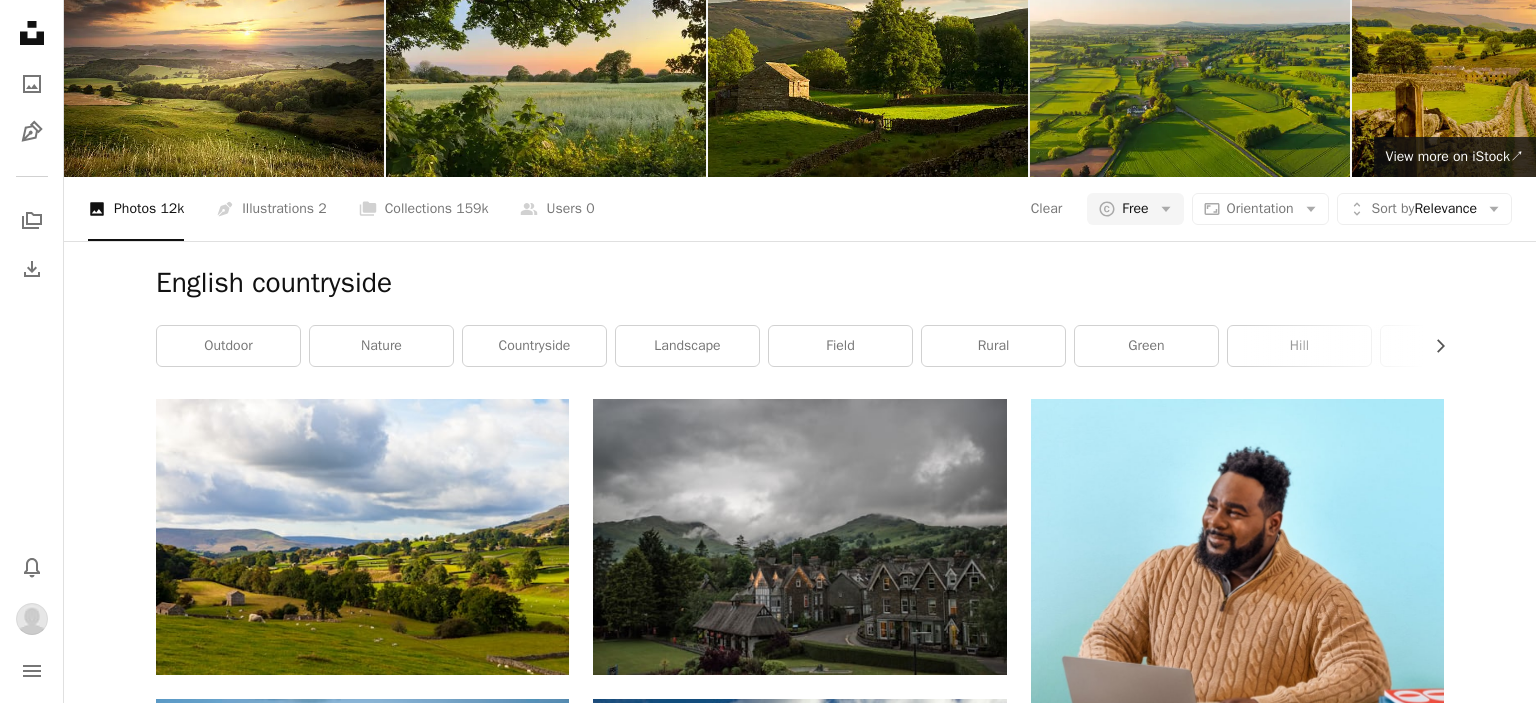 click on "A plus sign" 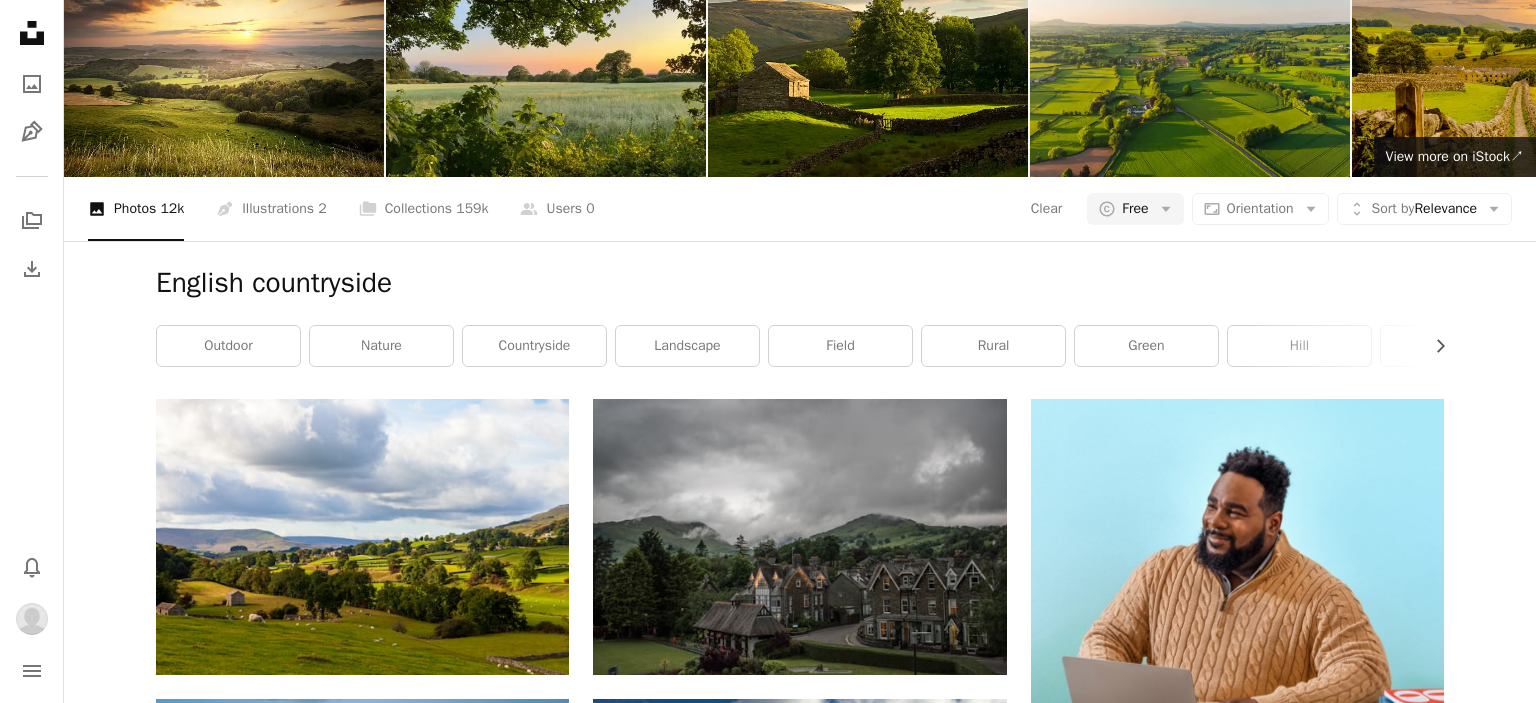 click on "An X shape" at bounding box center (20, 20) 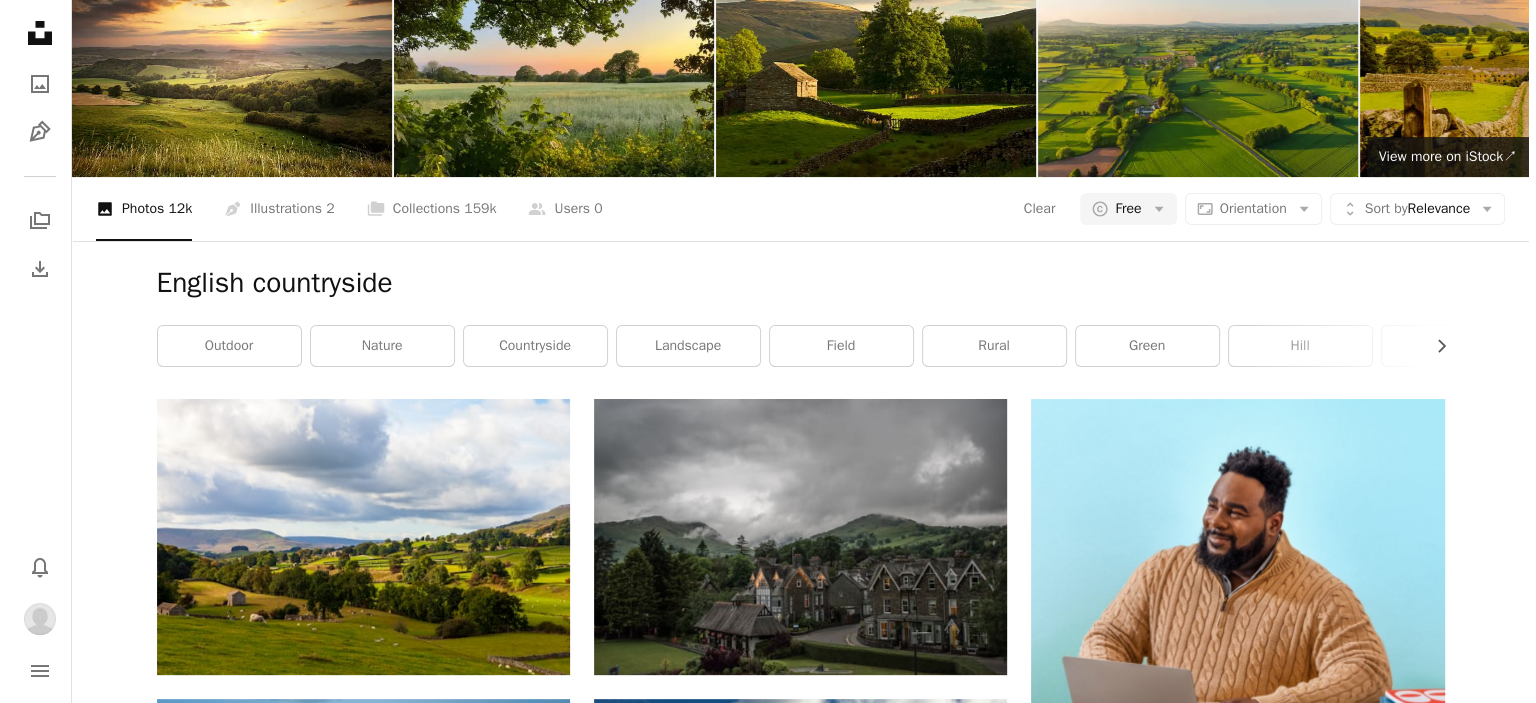 scroll, scrollTop: 55000, scrollLeft: 0, axis: vertical 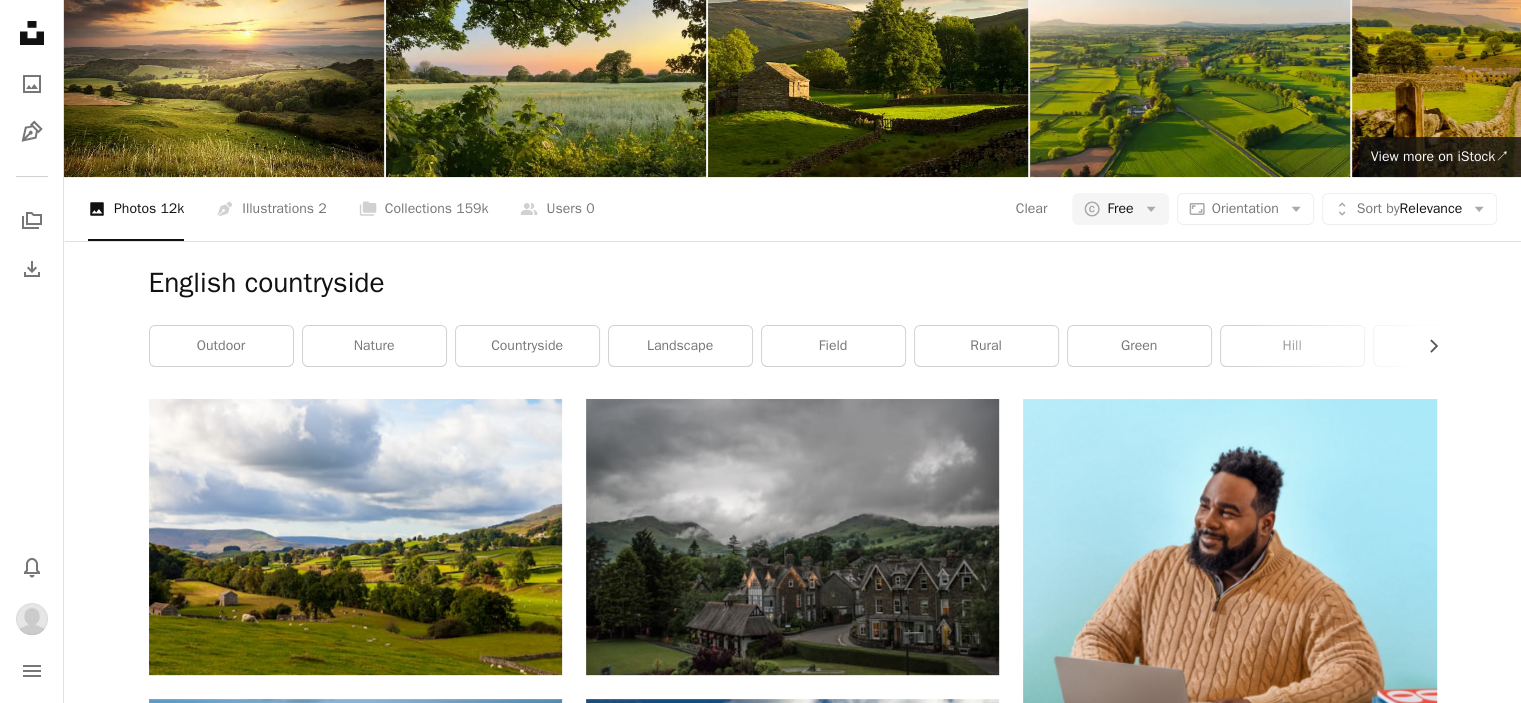 click on "A plus sign" 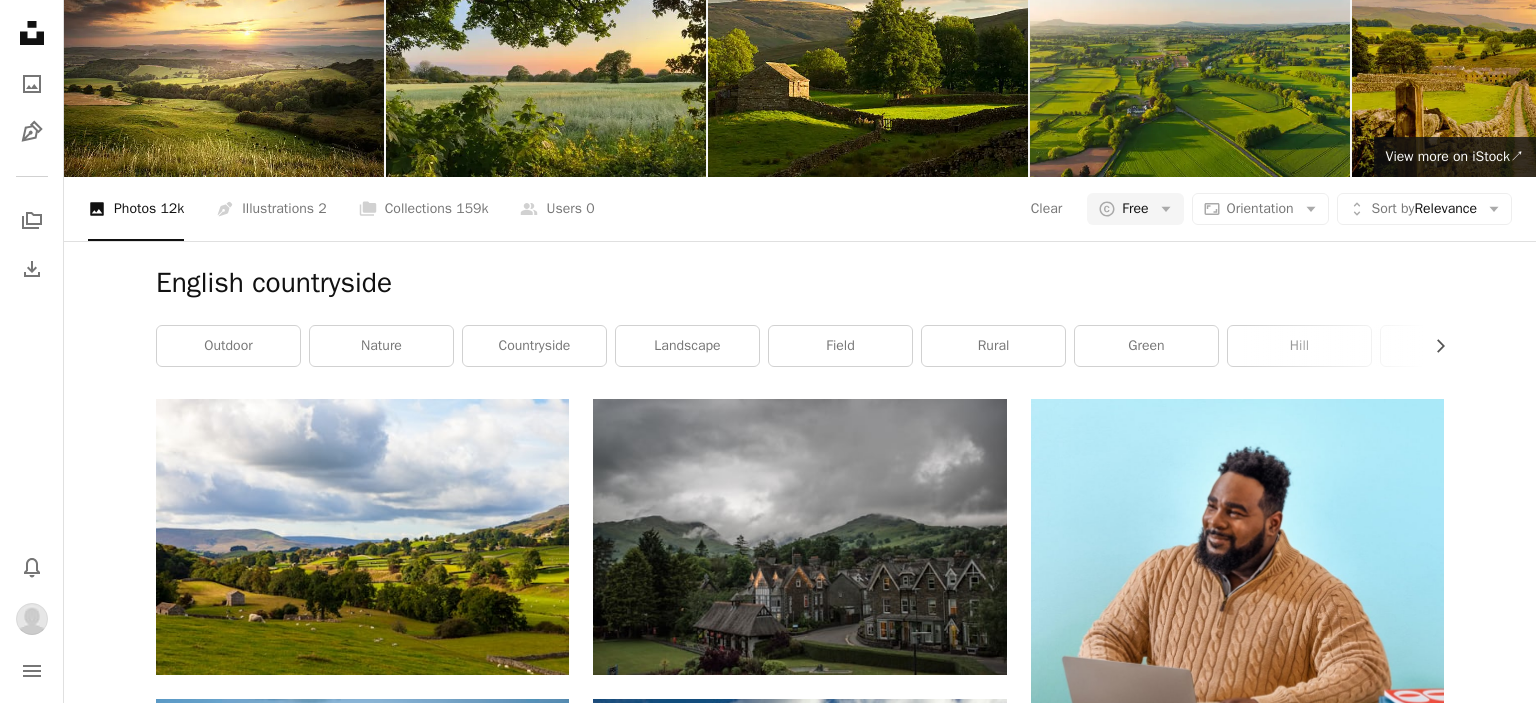 click 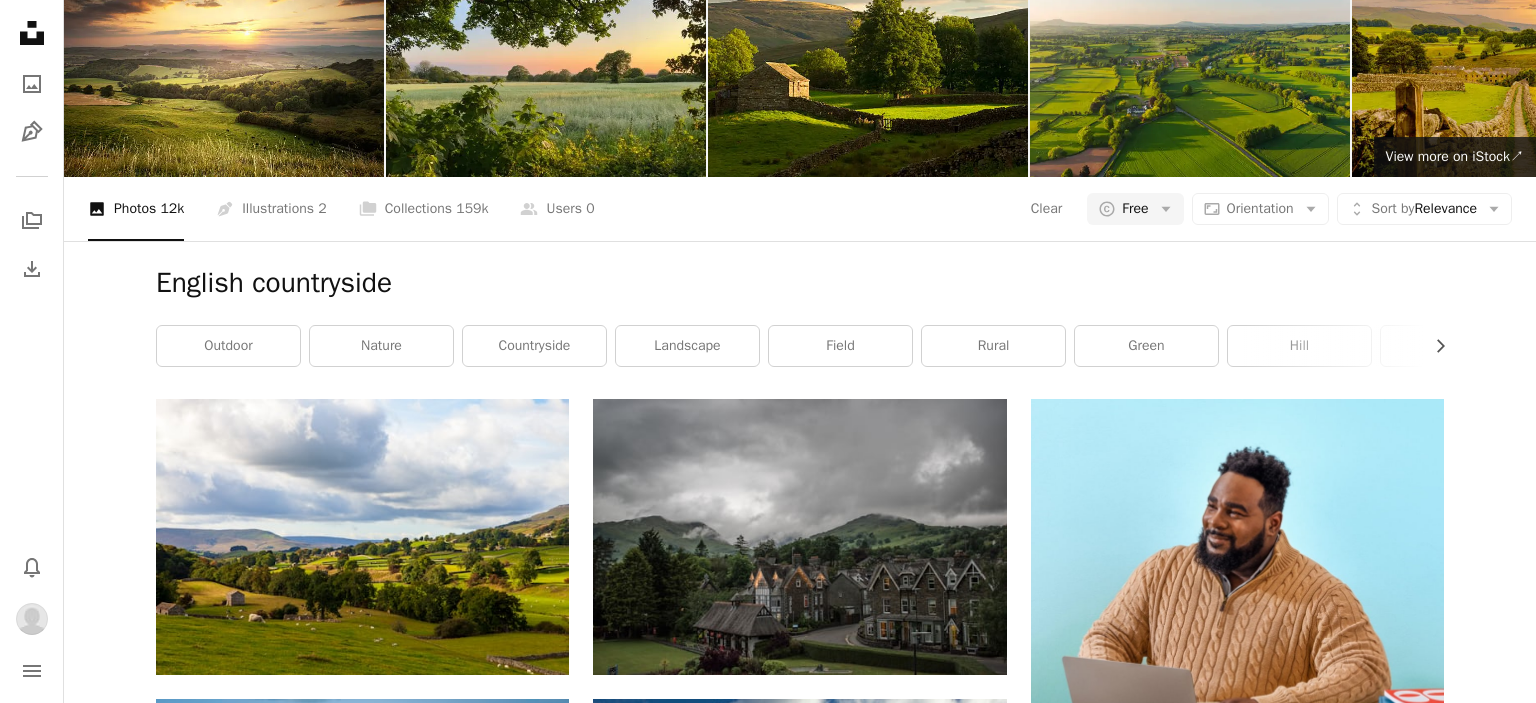 click on "An X shape" at bounding box center (20, 20) 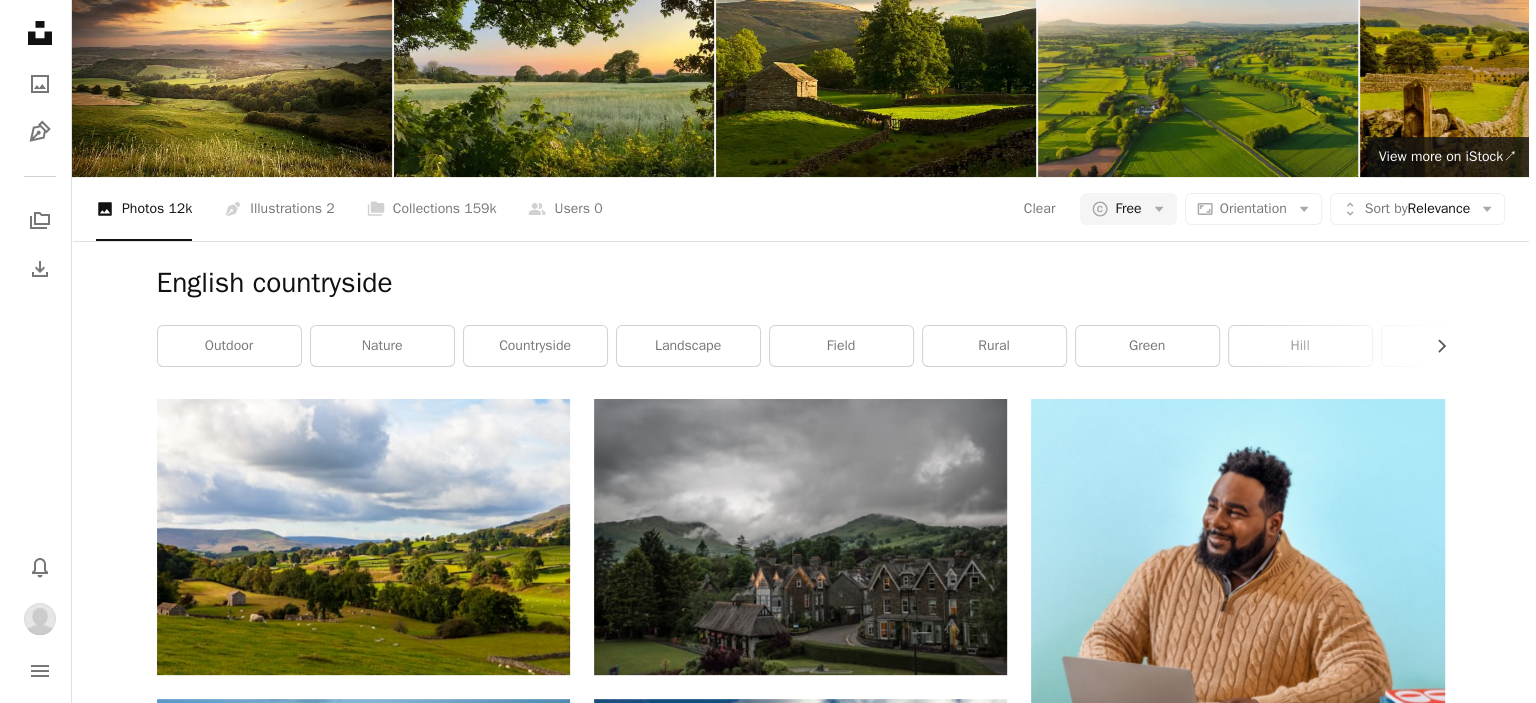 scroll, scrollTop: 55800, scrollLeft: 0, axis: vertical 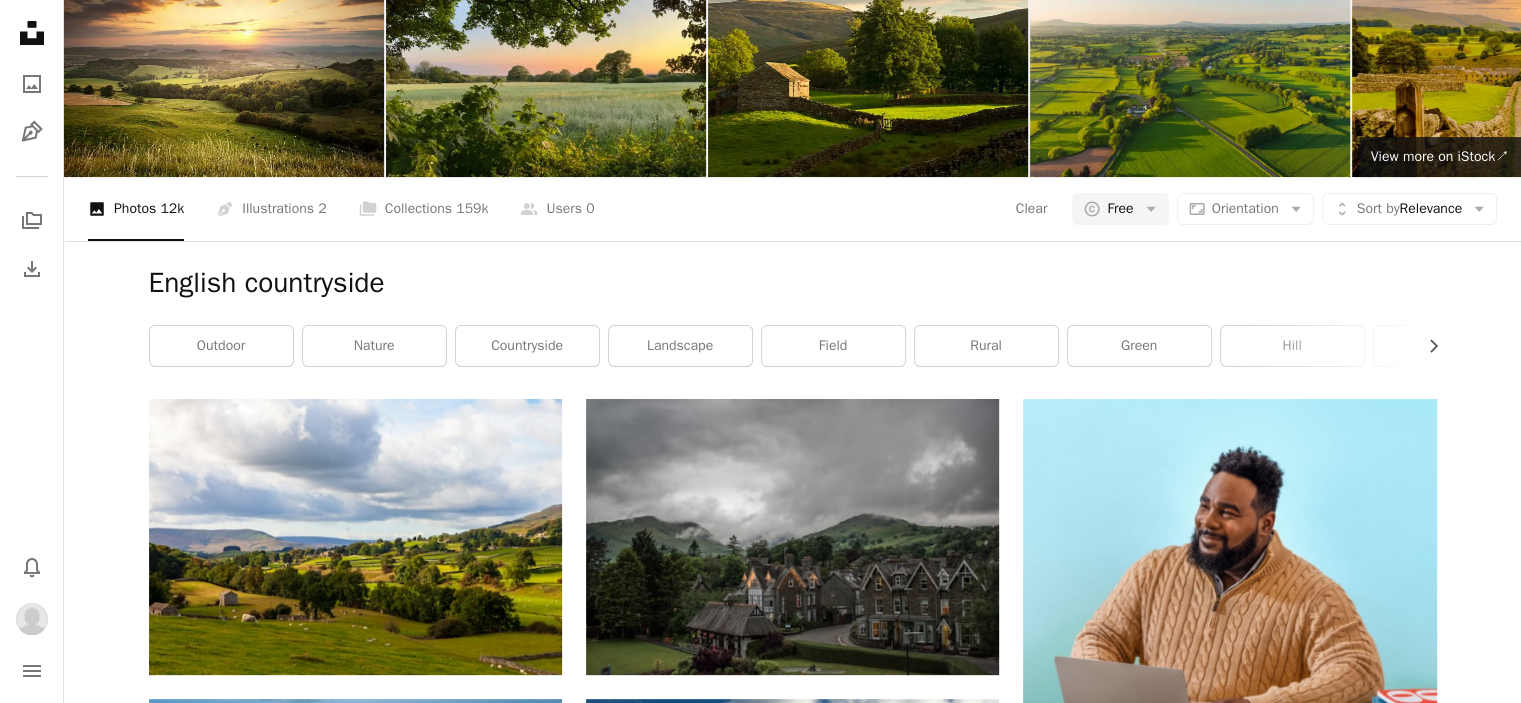 click on "A plus sign" at bounding box center (959, 55769) 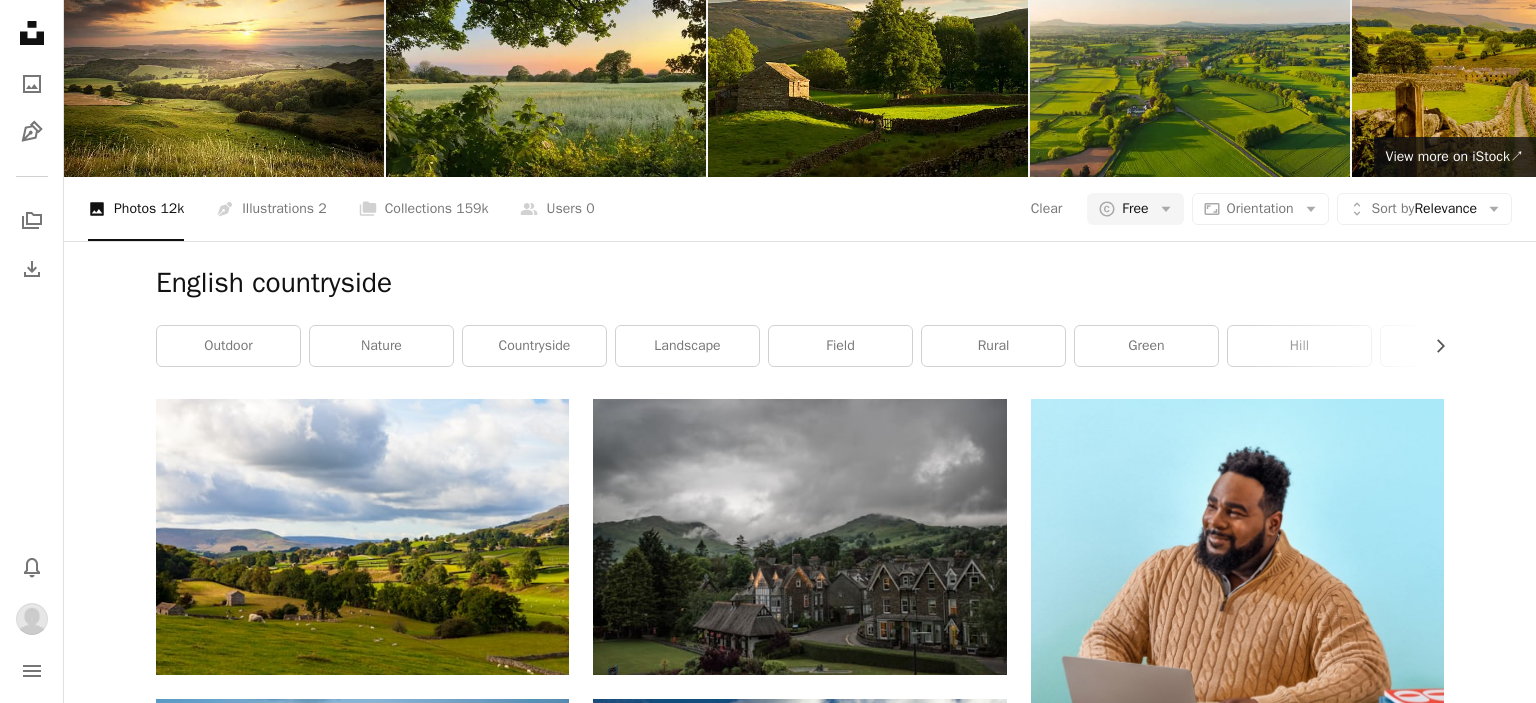 click 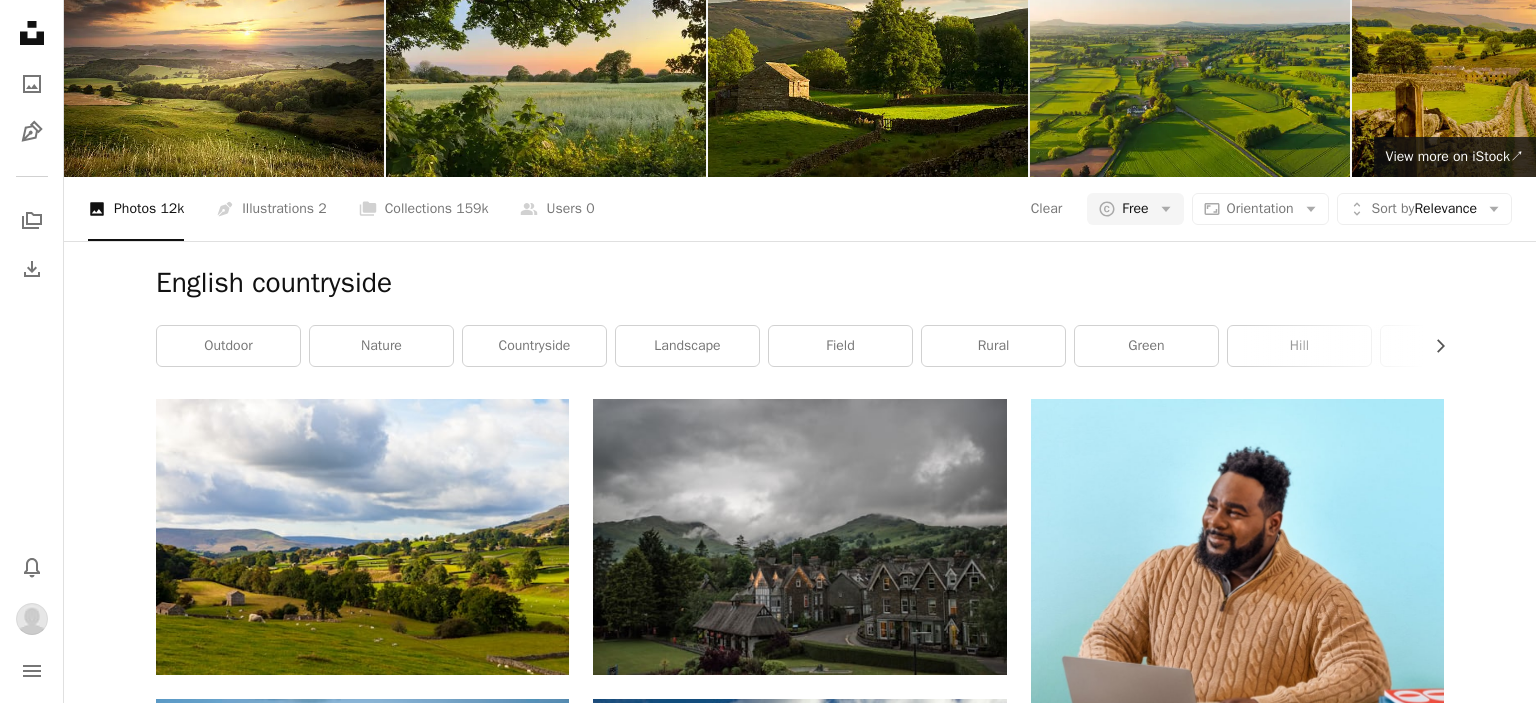 click on "An X shape" at bounding box center (20, 20) 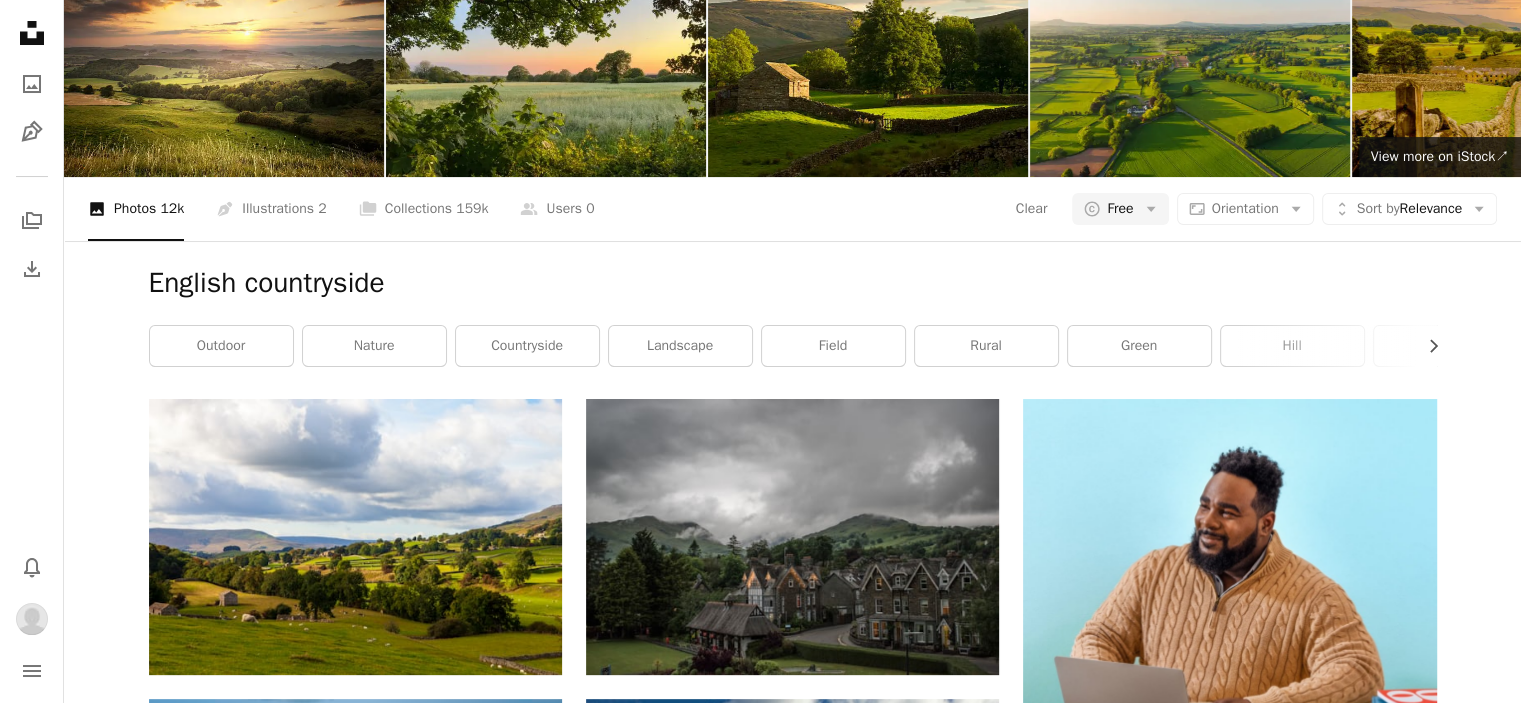 scroll, scrollTop: 62800, scrollLeft: 0, axis: vertical 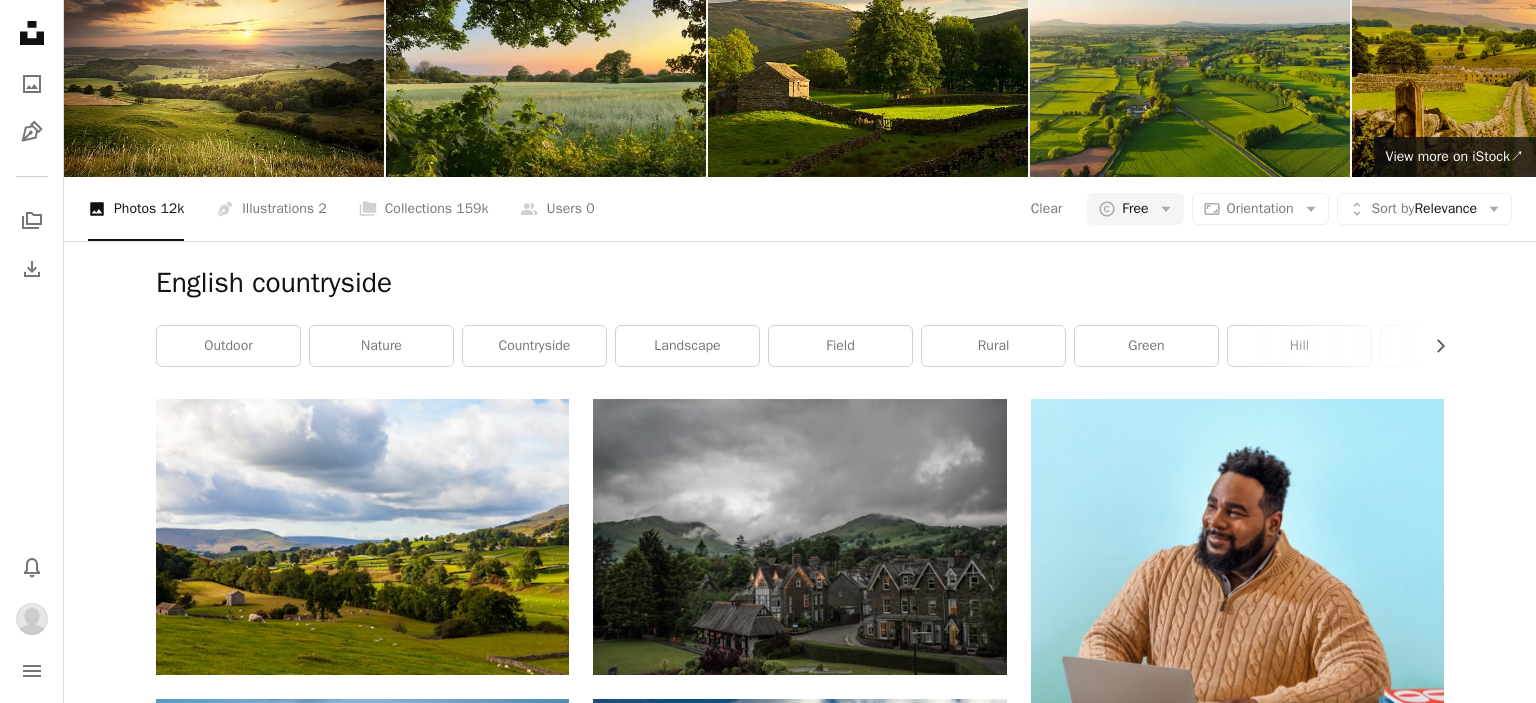 click on "A plus sign" 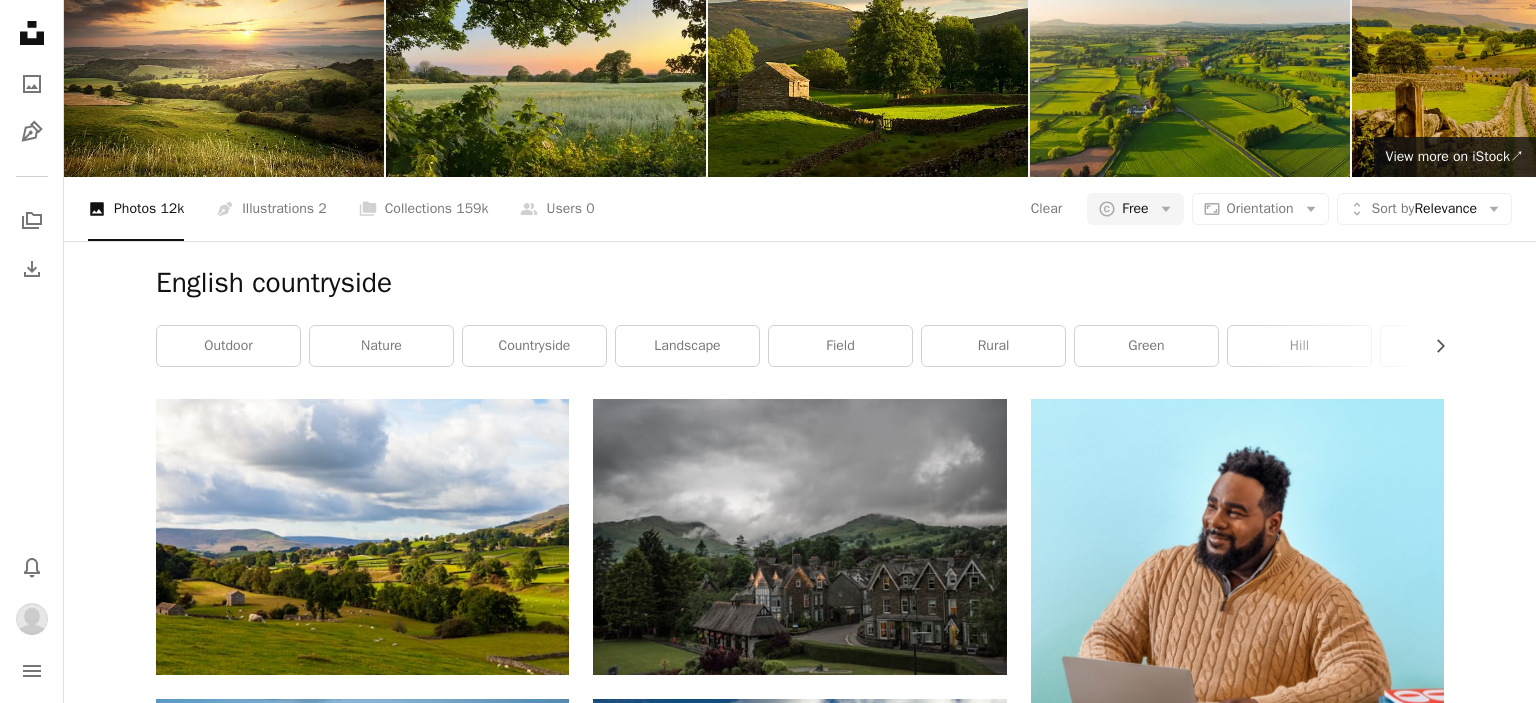 click on "An X shape" at bounding box center (20, 20) 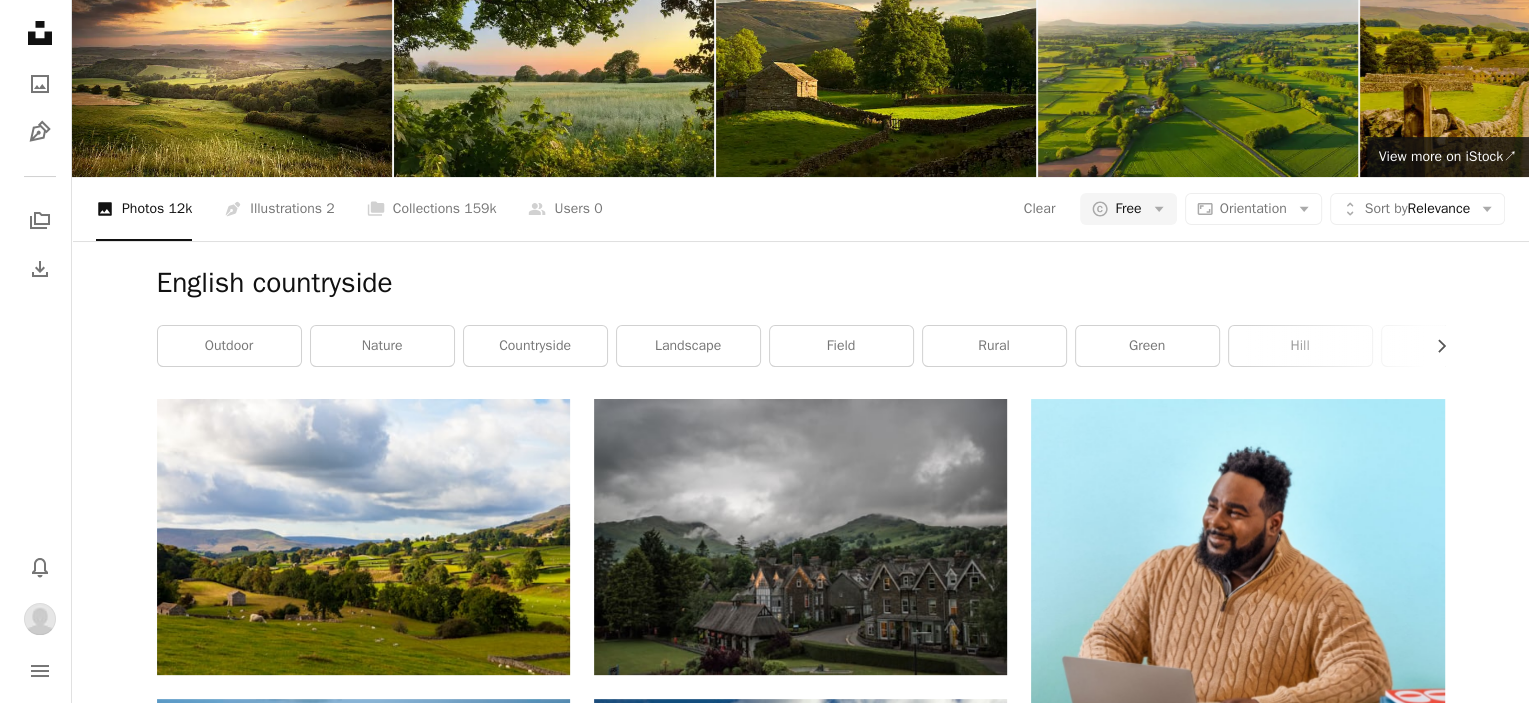 scroll, scrollTop: 62700, scrollLeft: 0, axis: vertical 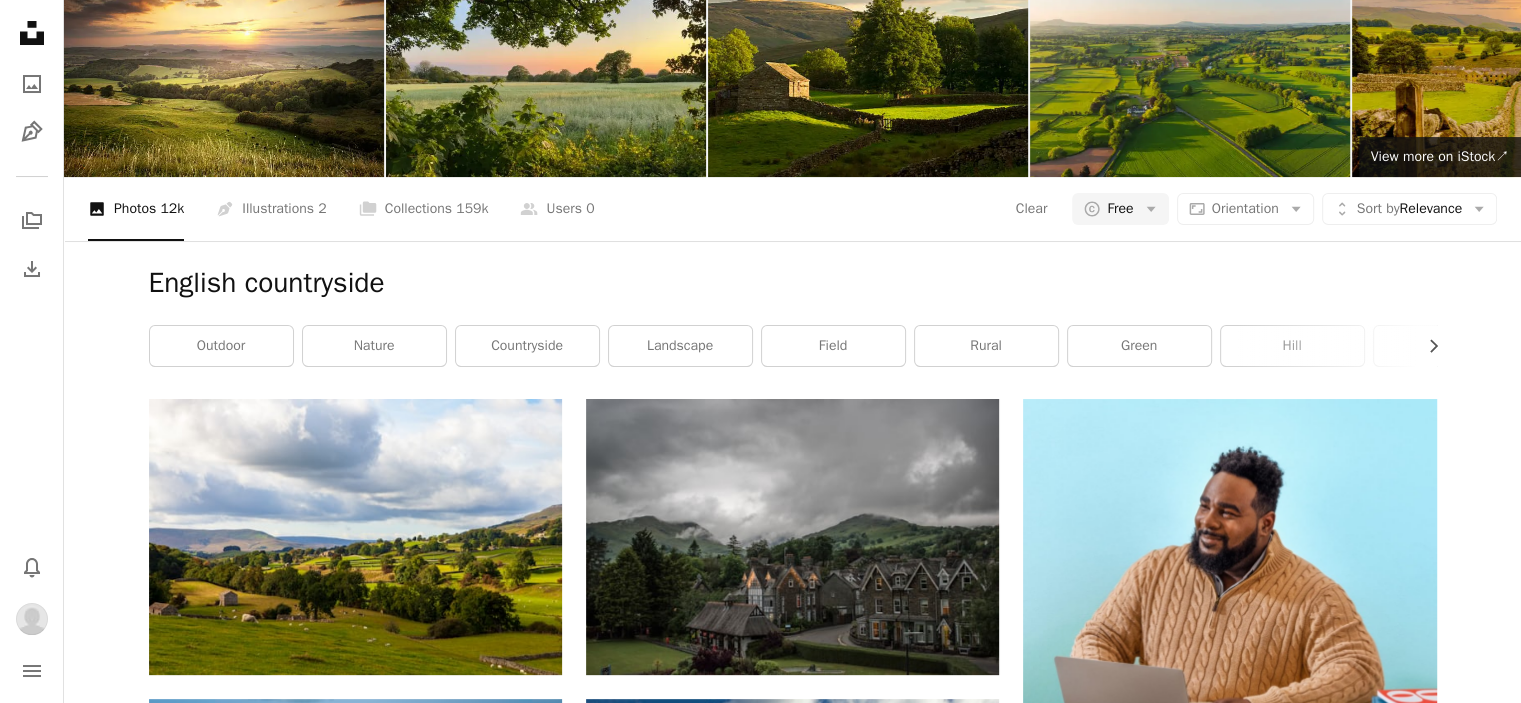 click on "A plus sign" 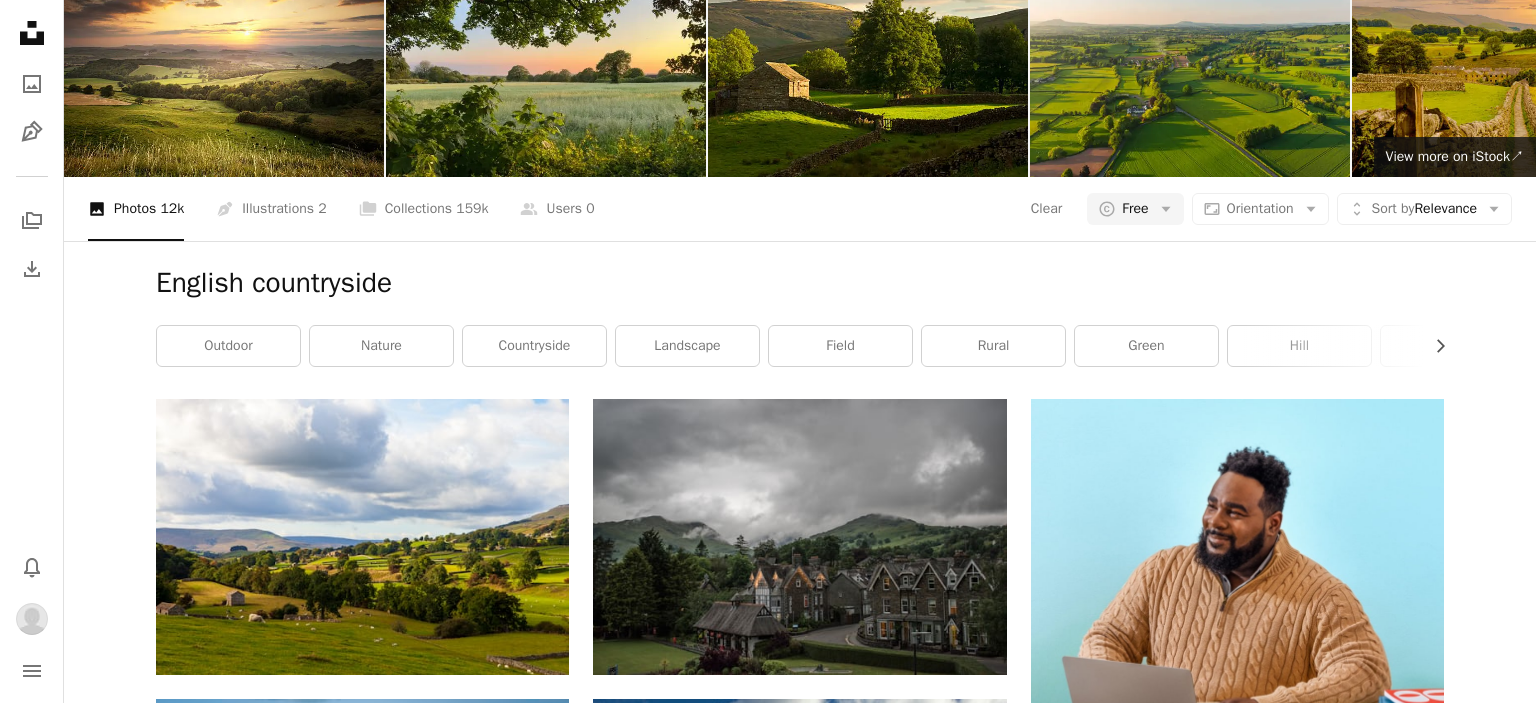 click on "A plus sign" 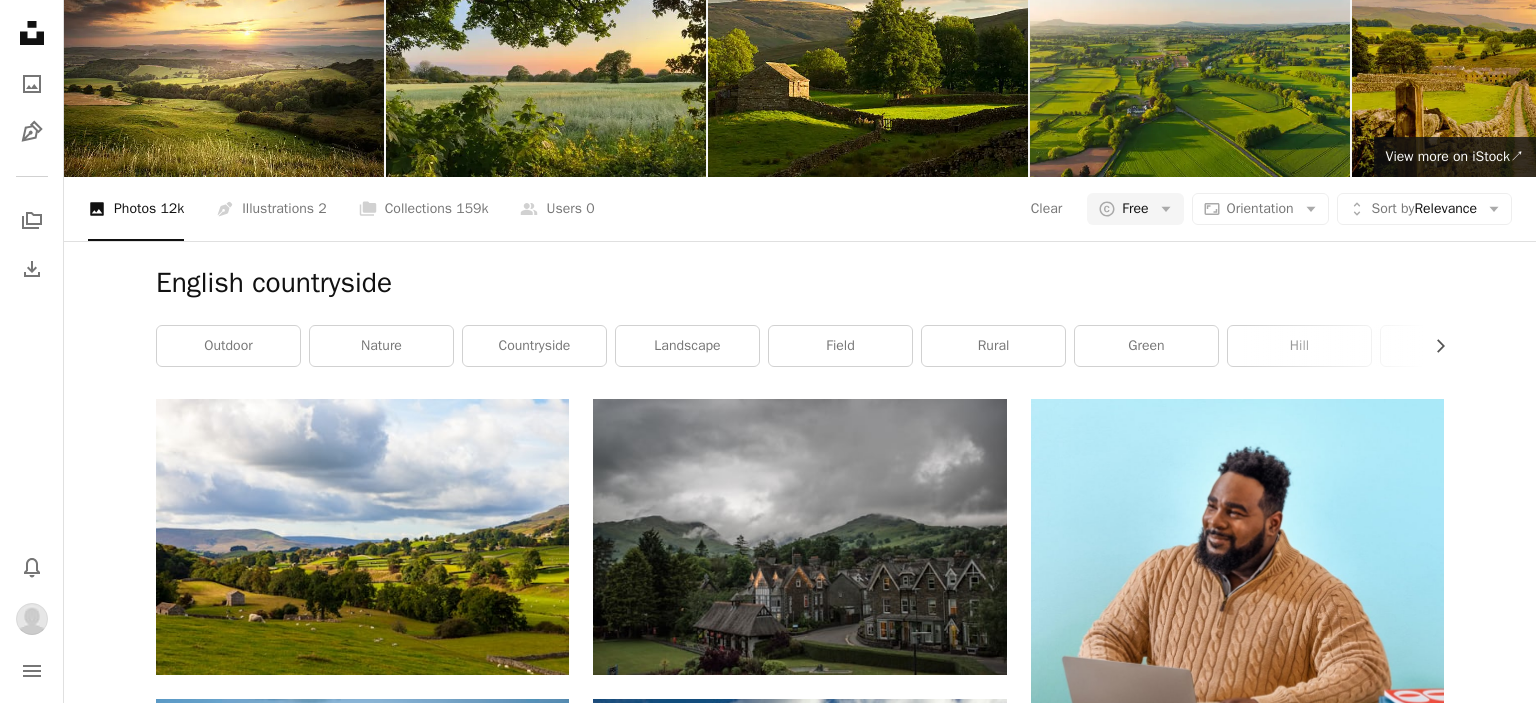 click on "An X shape" at bounding box center [20, 20] 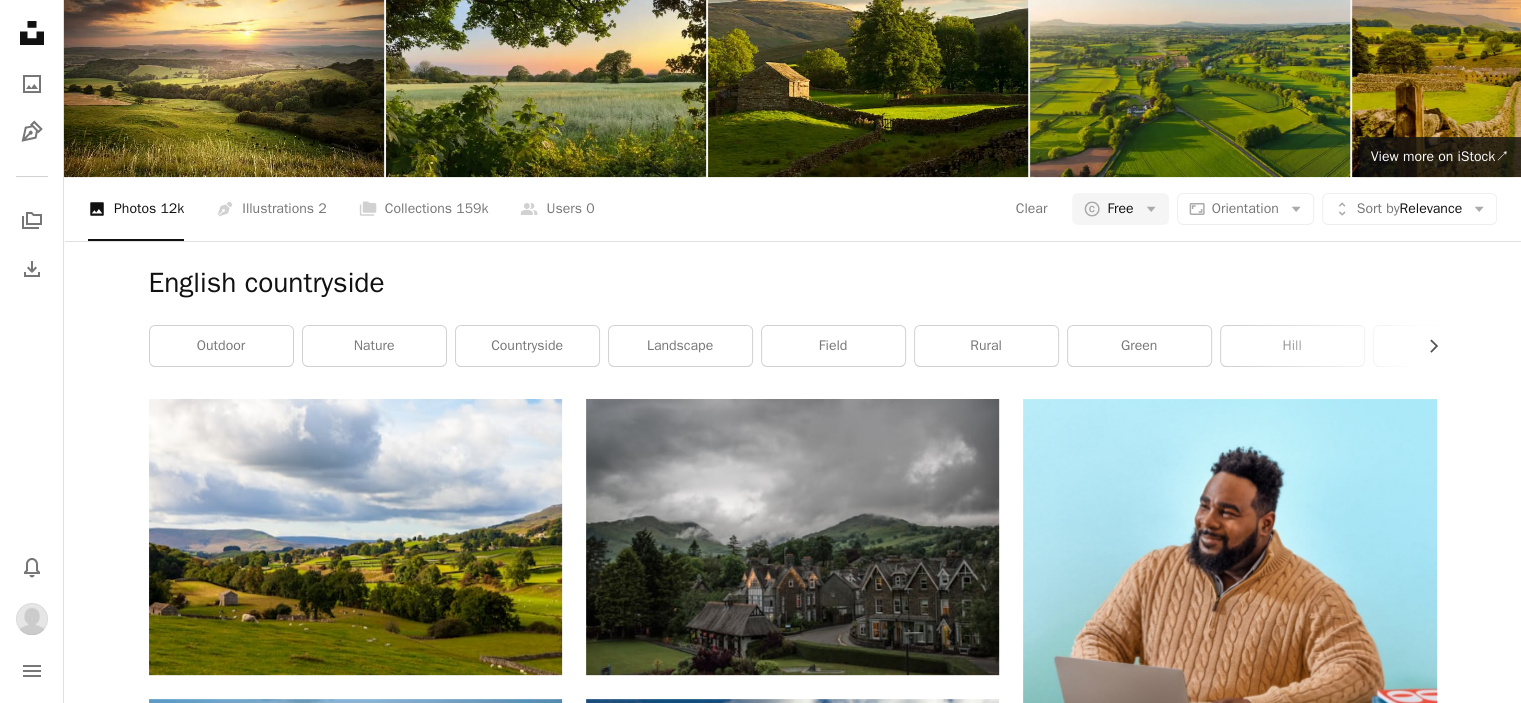 scroll, scrollTop: 63600, scrollLeft: 0, axis: vertical 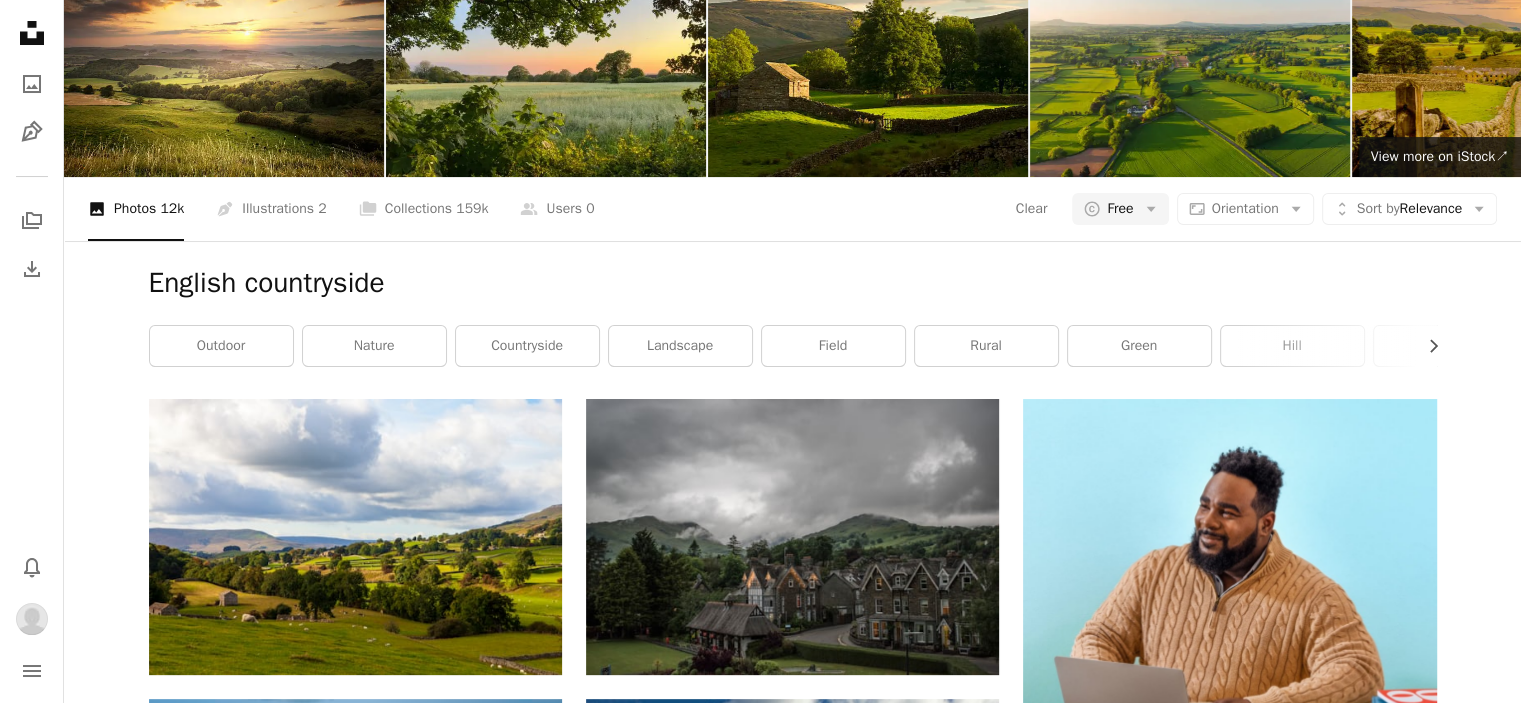 click on "A plus sign" at bounding box center (522, 63595) 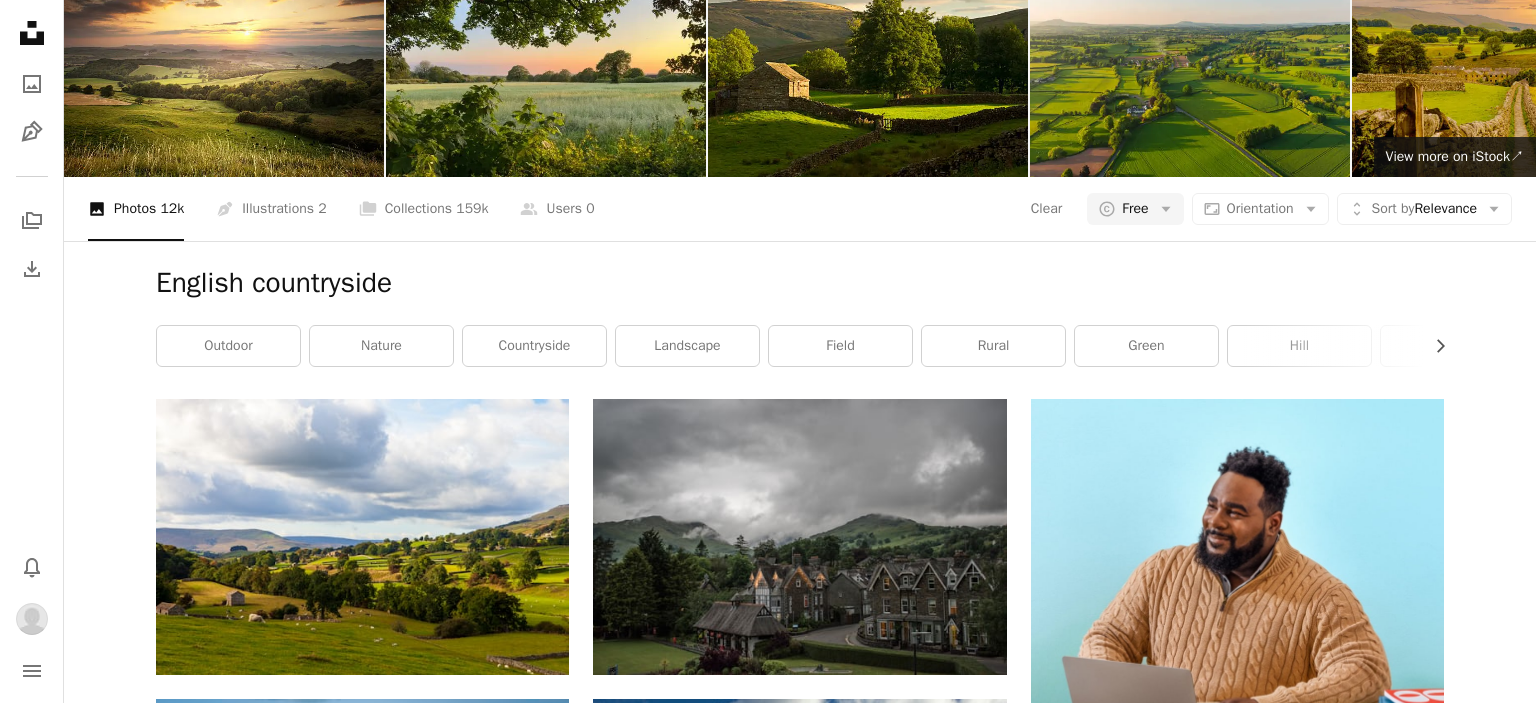 click on "A plus sign" 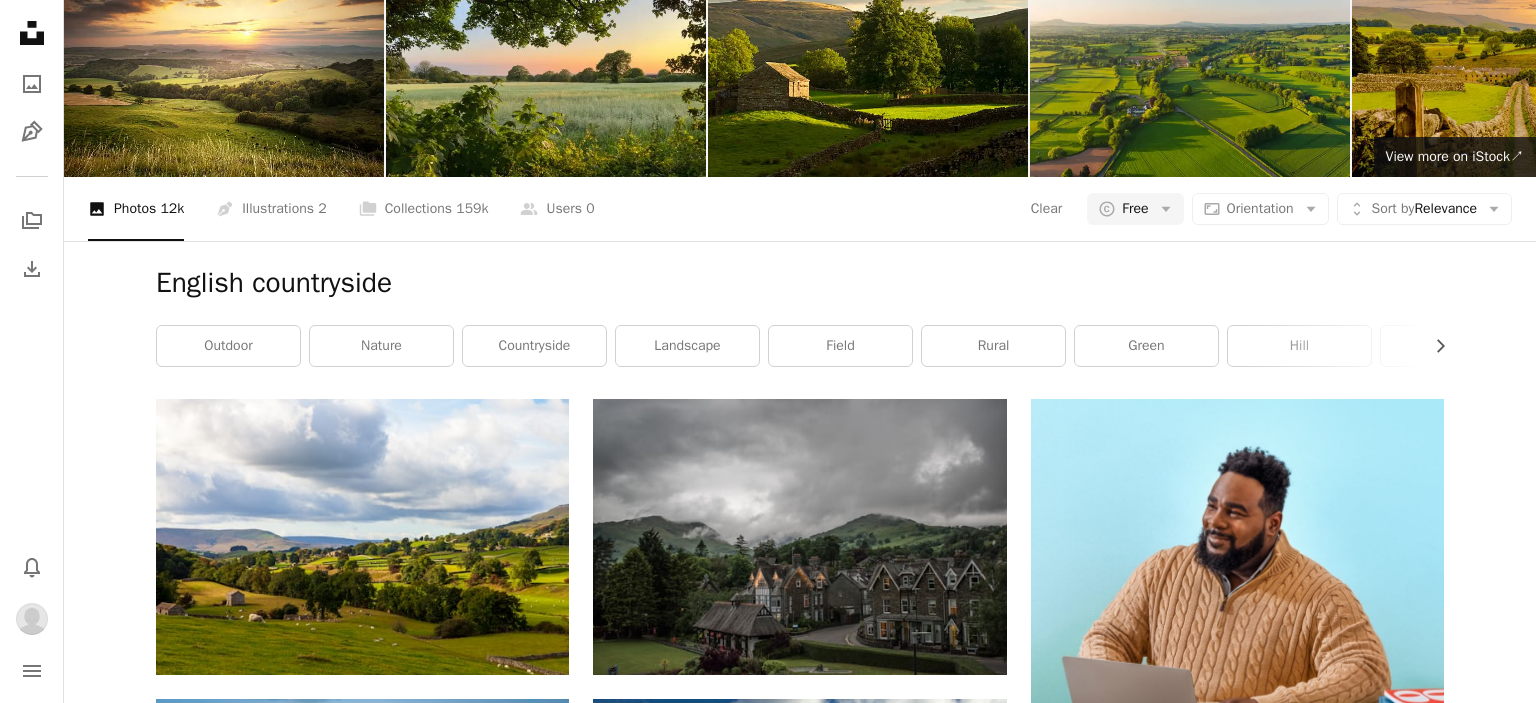 click on "An X shape" at bounding box center (20, 20) 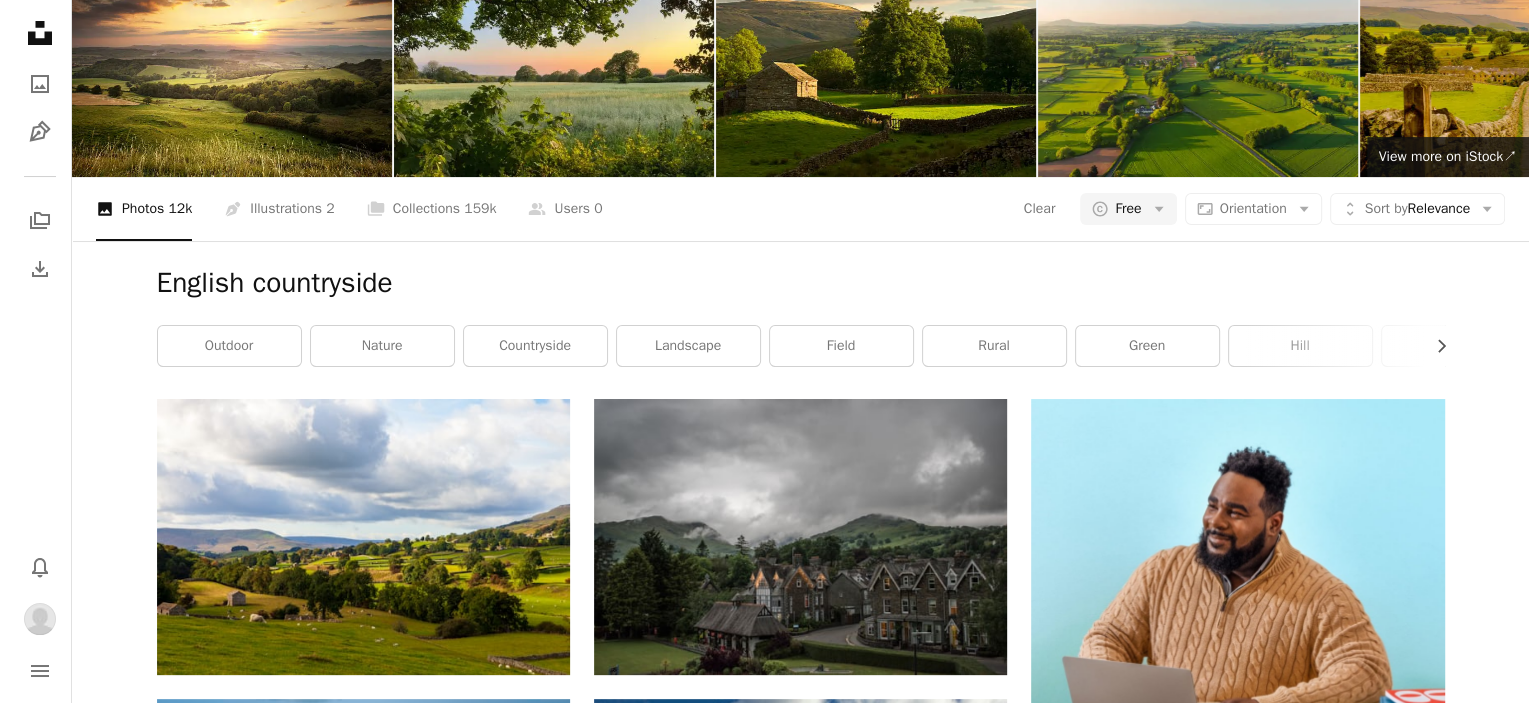 scroll, scrollTop: 63500, scrollLeft: 0, axis: vertical 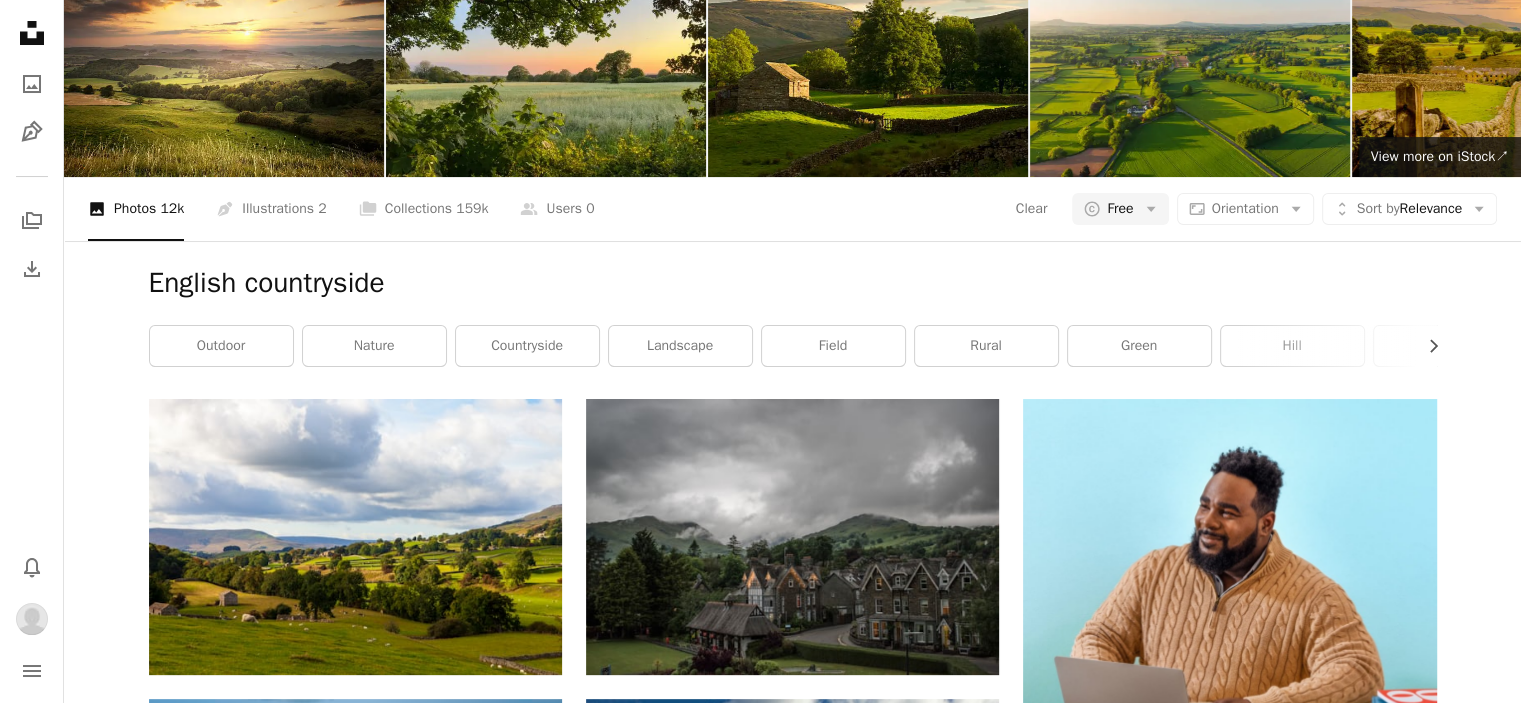 click on "A plus sign" at bounding box center (1397, 63484) 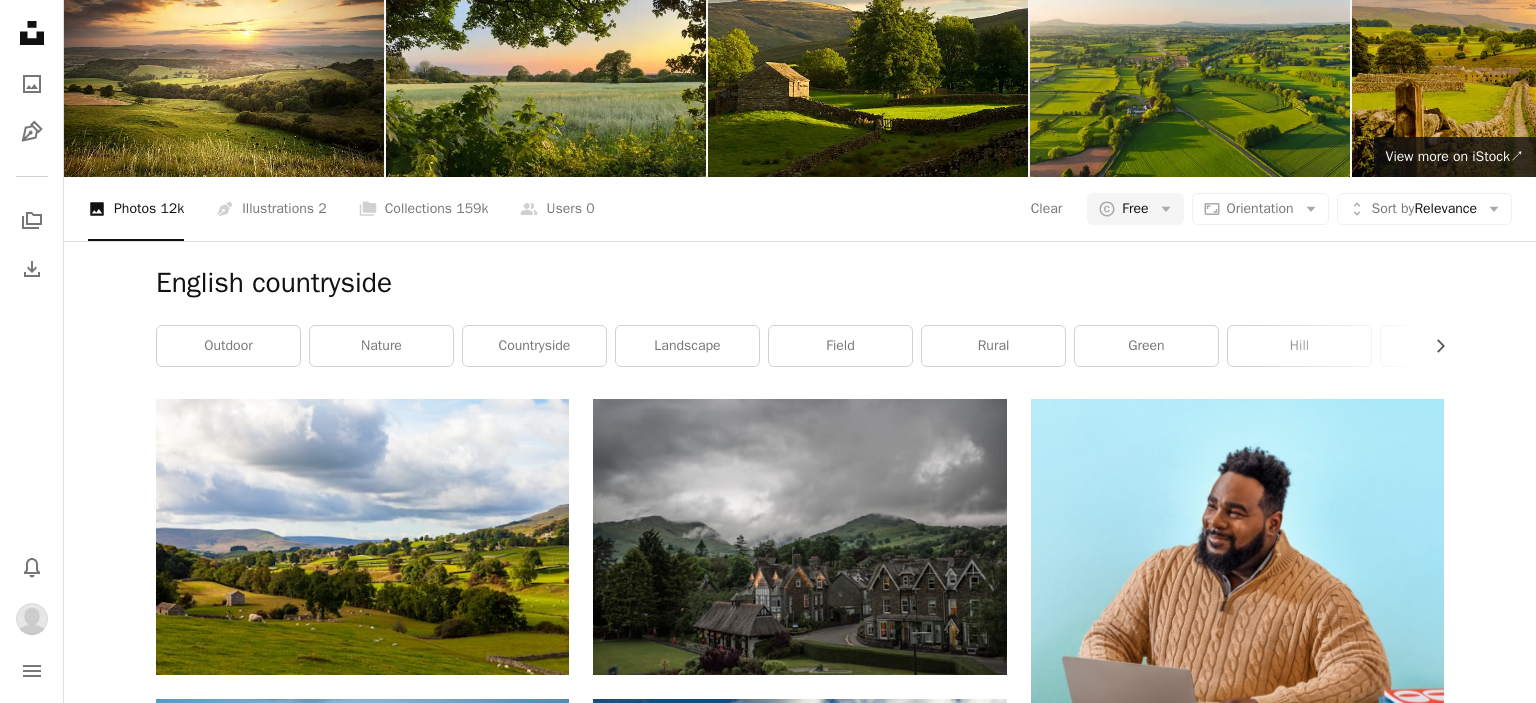 click on "A plus sign" 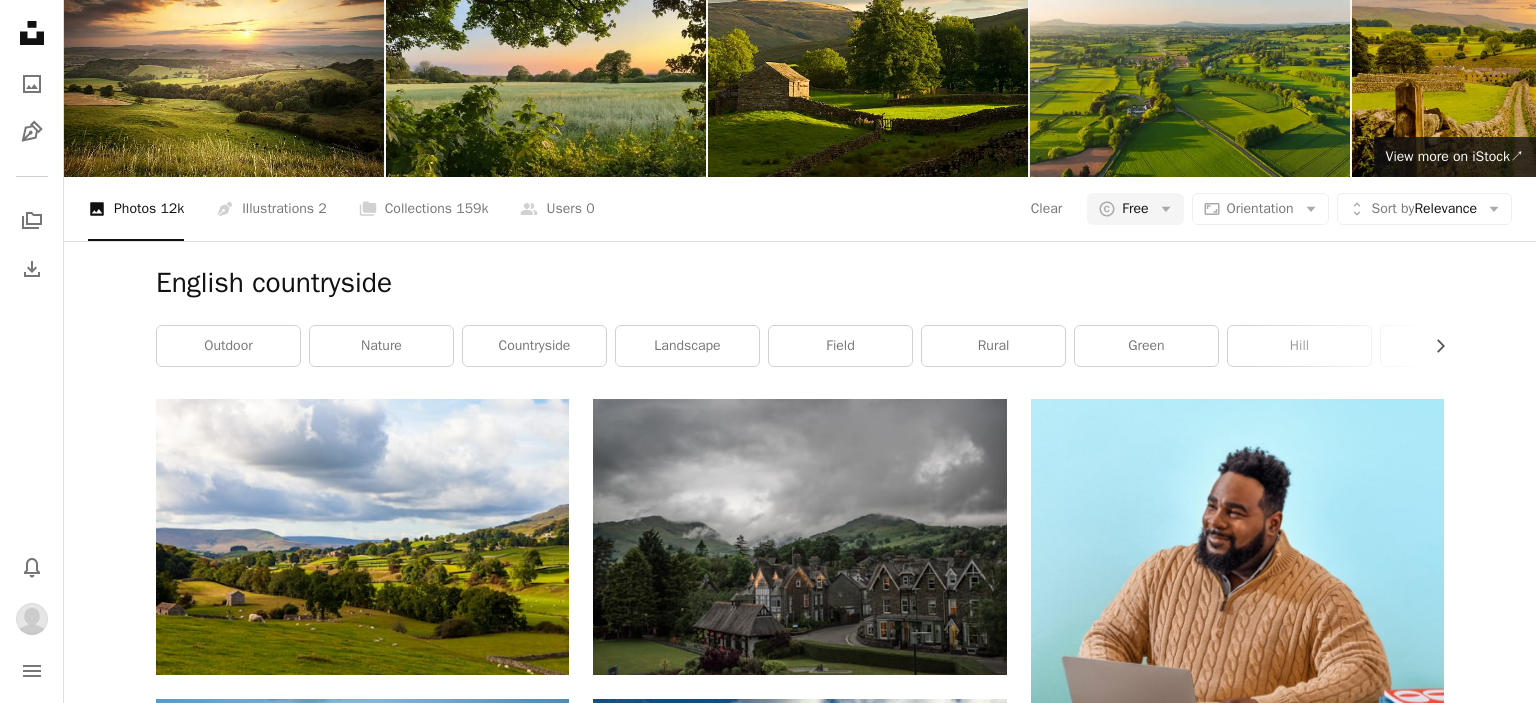 click on "An X shape" at bounding box center [20, 20] 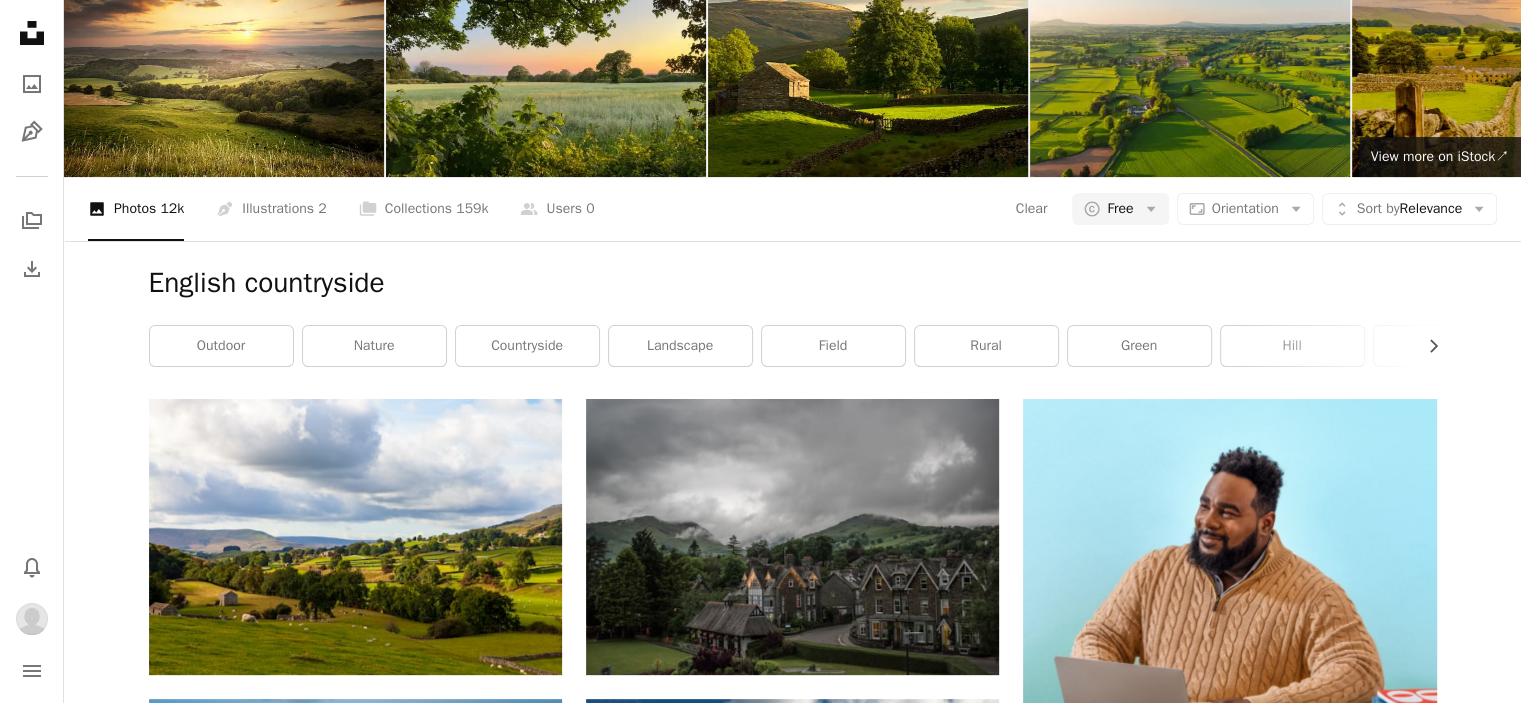 scroll, scrollTop: 65600, scrollLeft: 0, axis: vertical 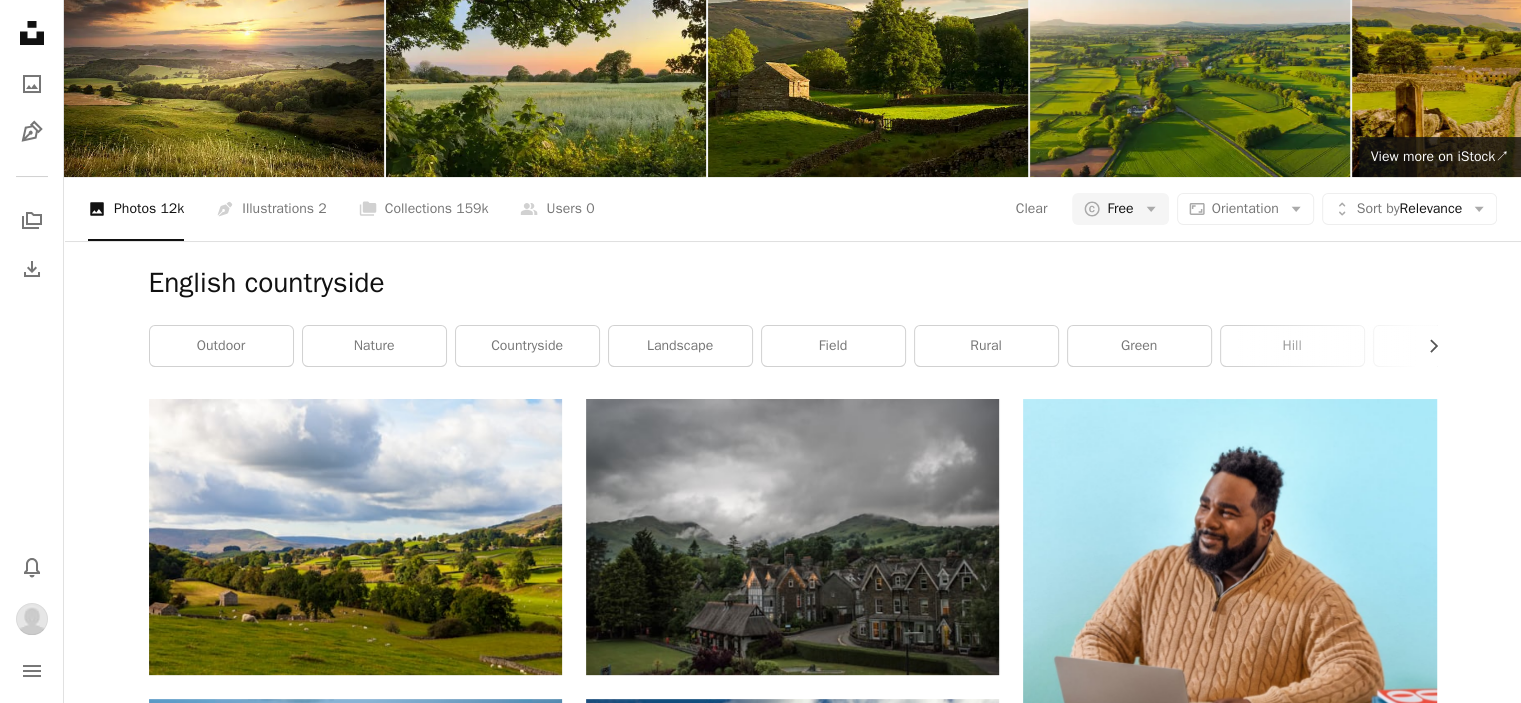 click on "A plus sign" 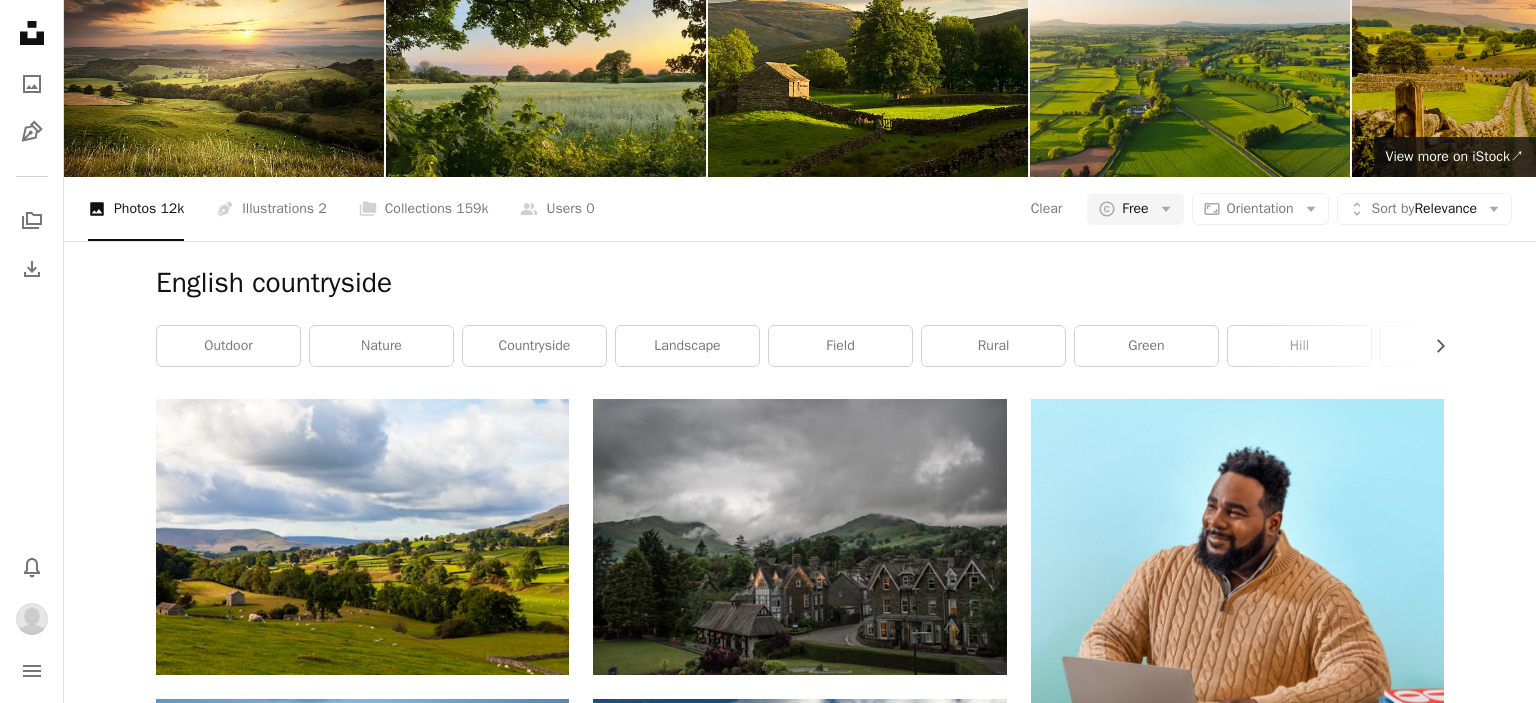 click 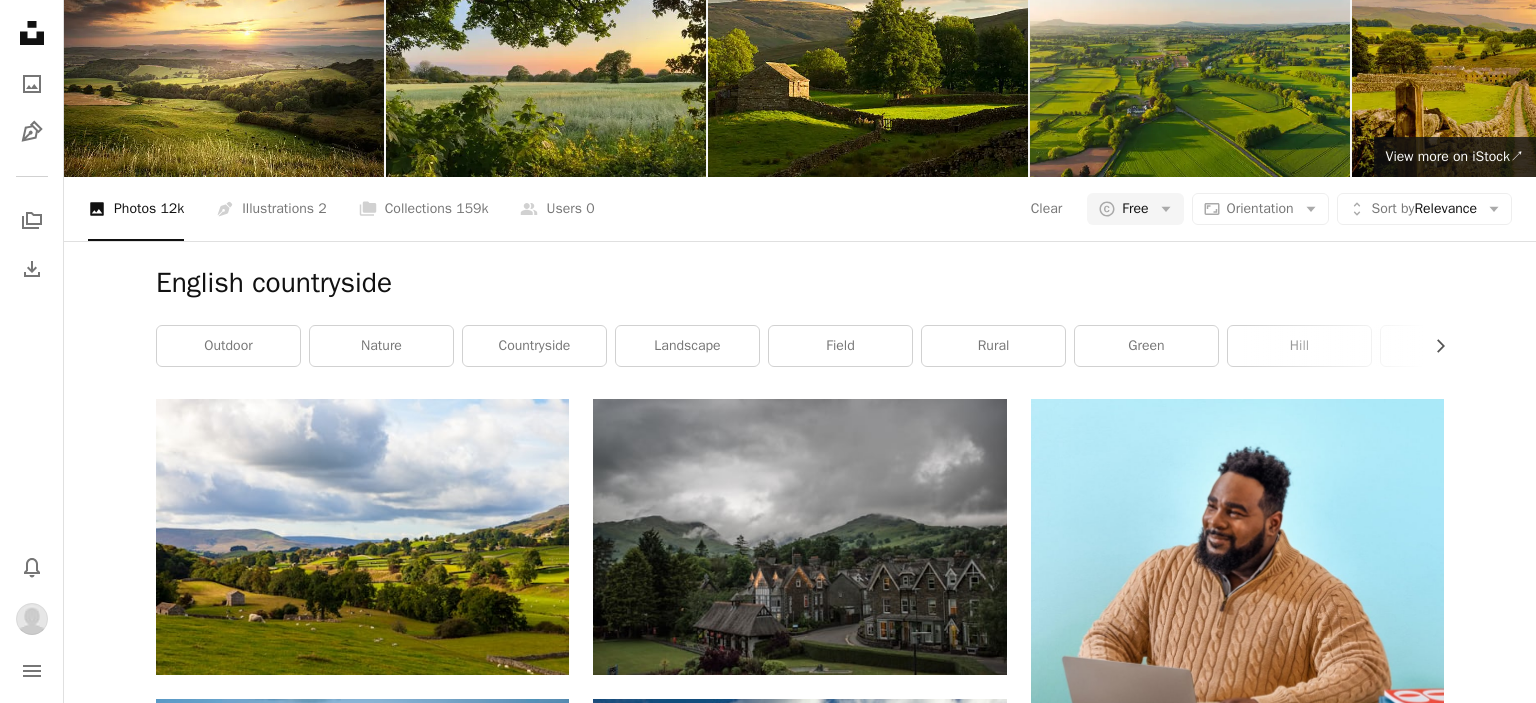 click on "An X shape" at bounding box center [20, 20] 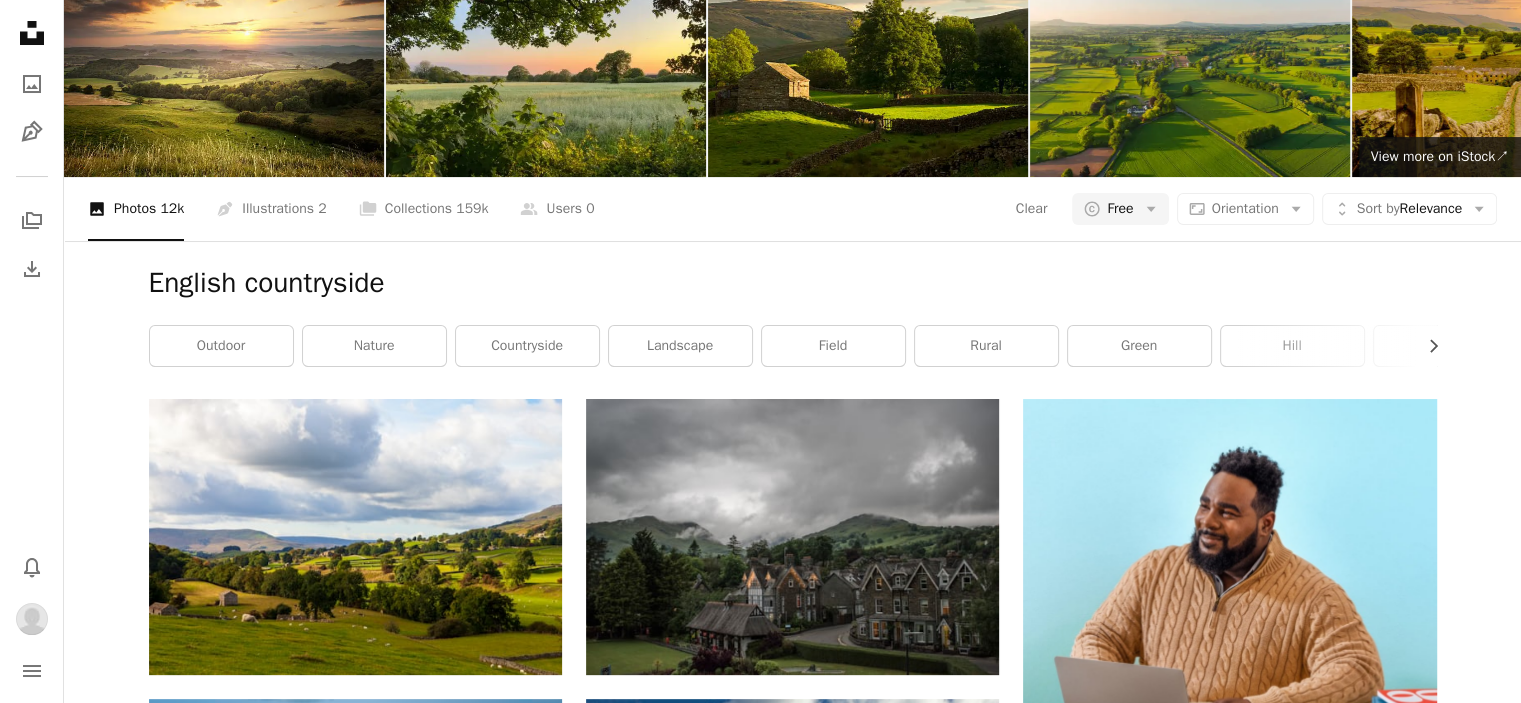 scroll, scrollTop: 66200, scrollLeft: 0, axis: vertical 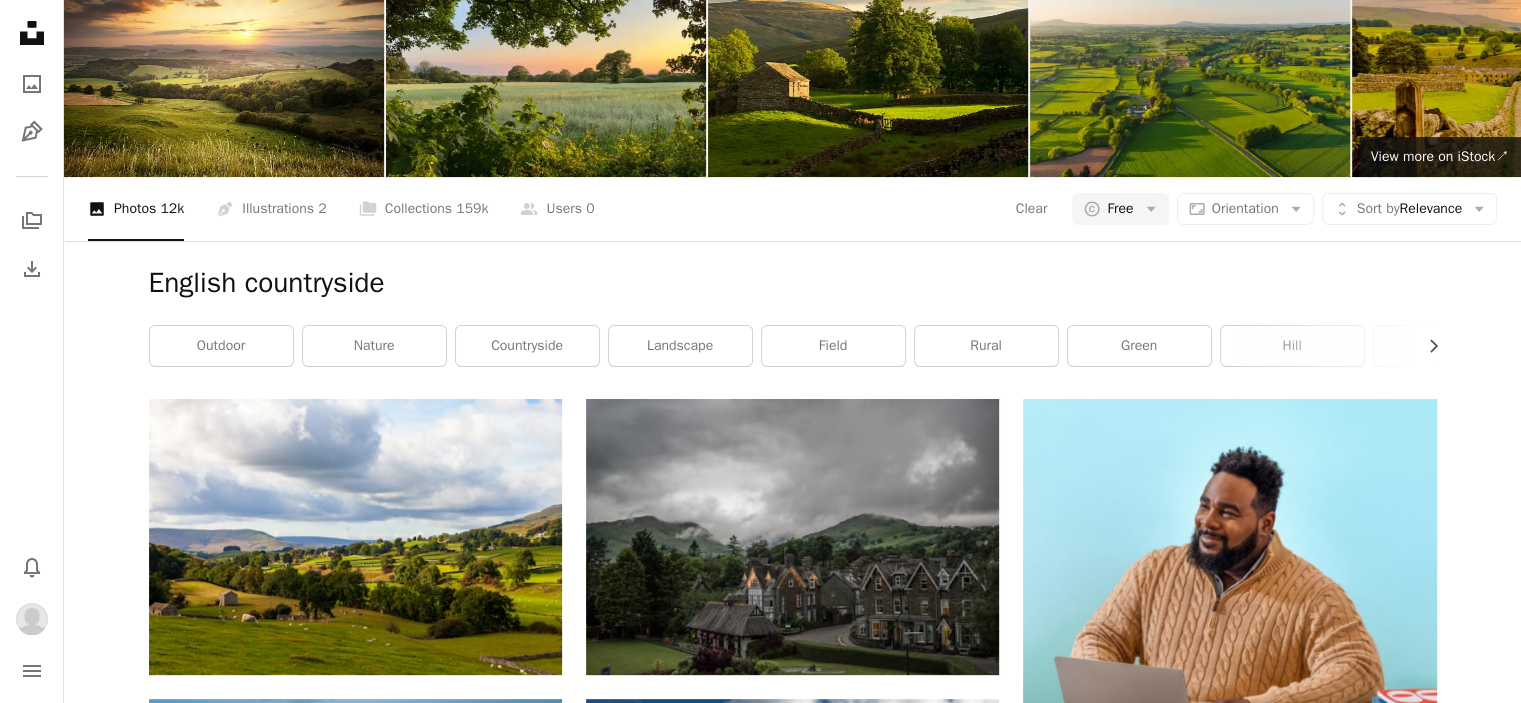 click on "A plus sign" at bounding box center [522, 66288] 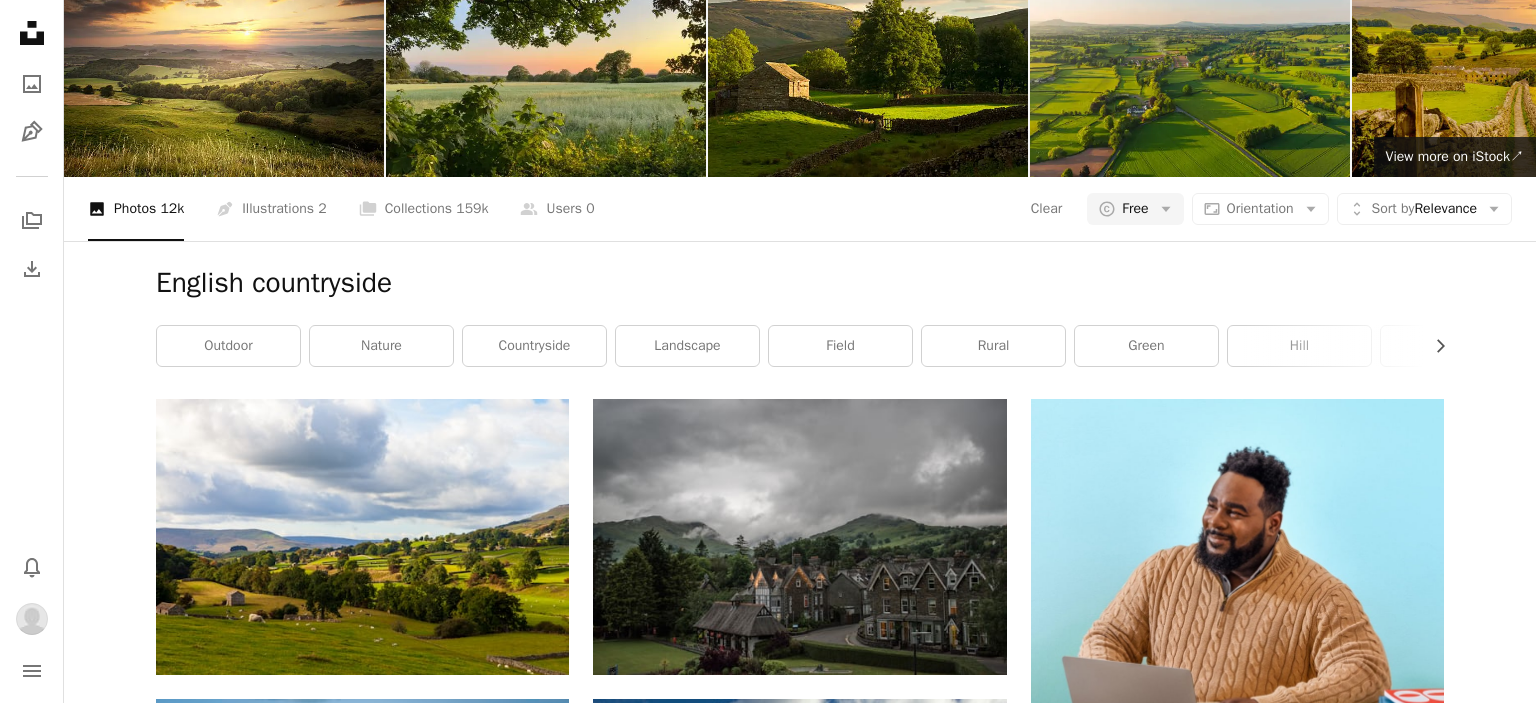 click on "A plus sign" 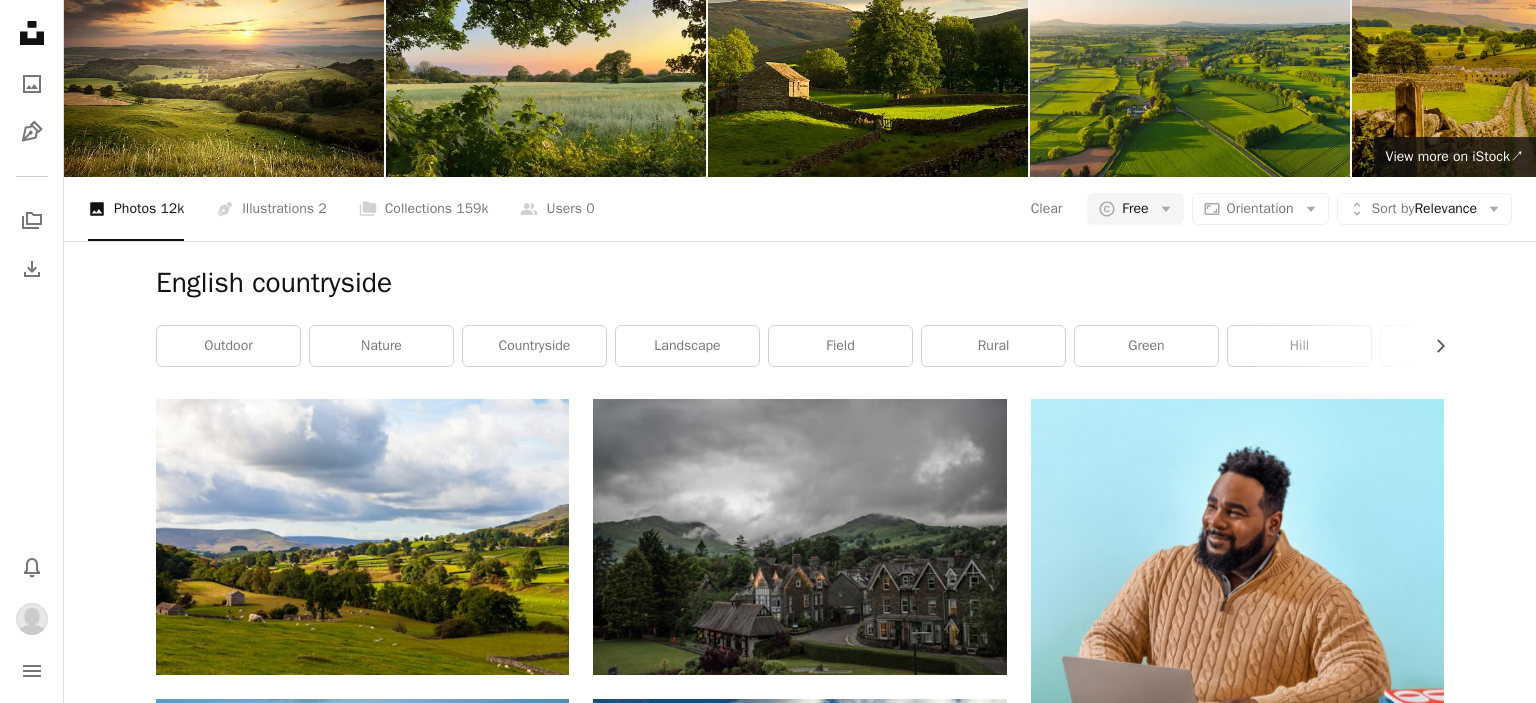 click on "An X shape" at bounding box center (20, 20) 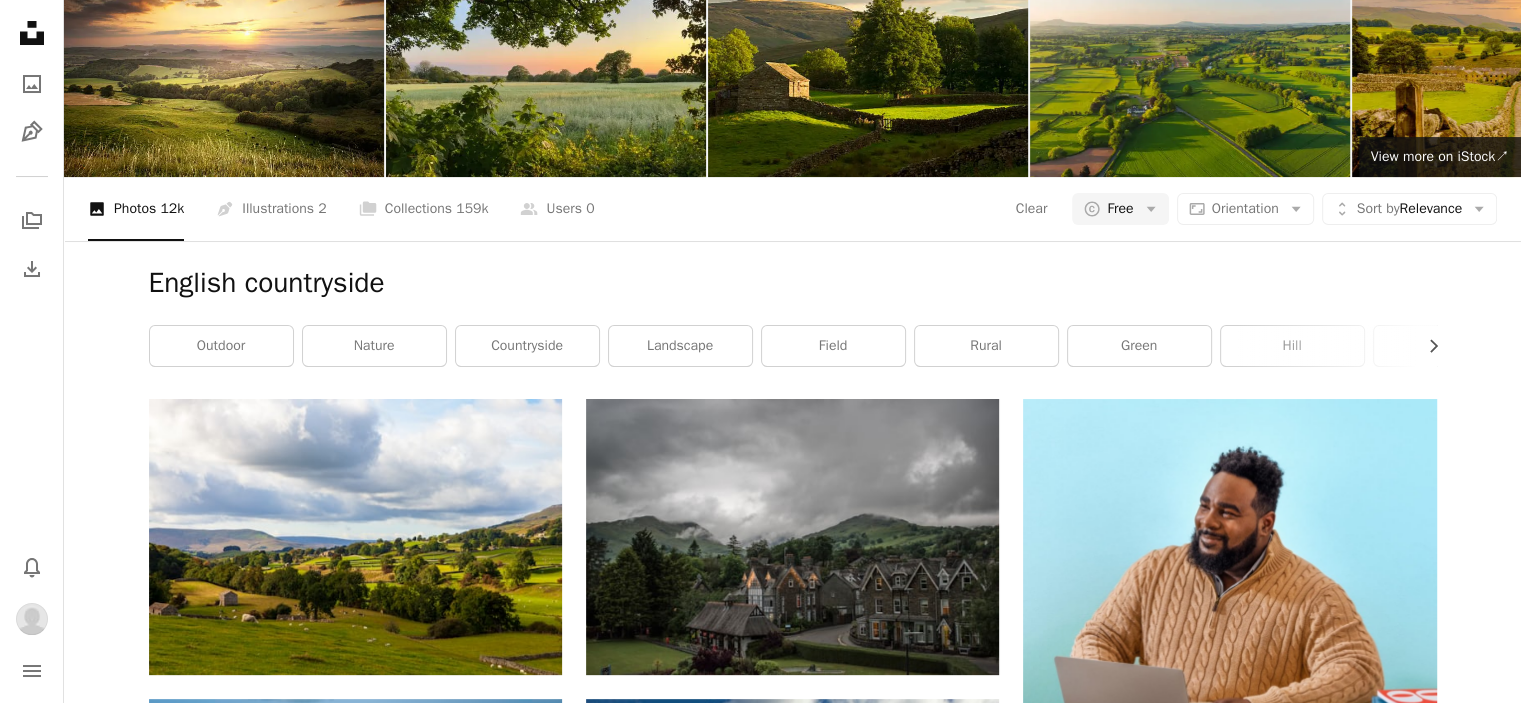 scroll, scrollTop: 76500, scrollLeft: 0, axis: vertical 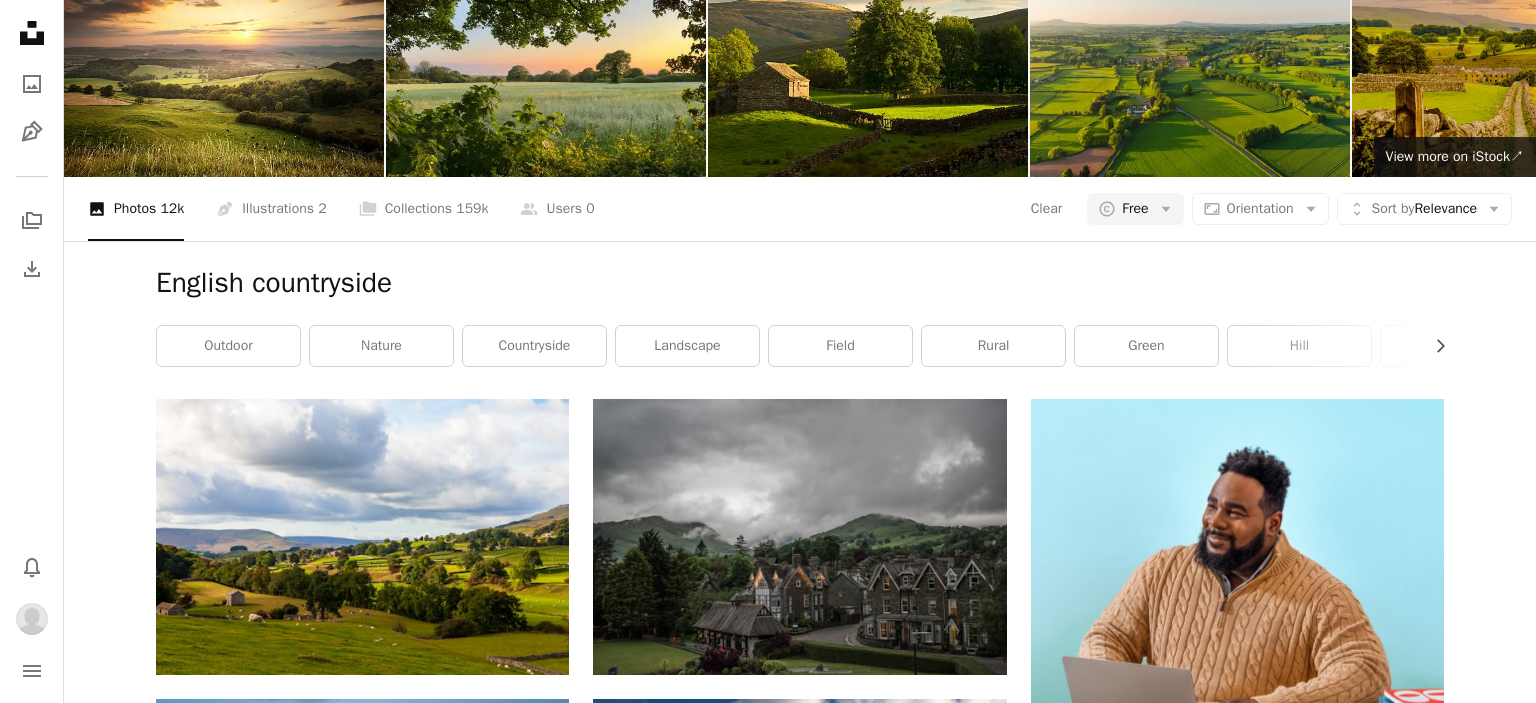 click on "A plus sign" 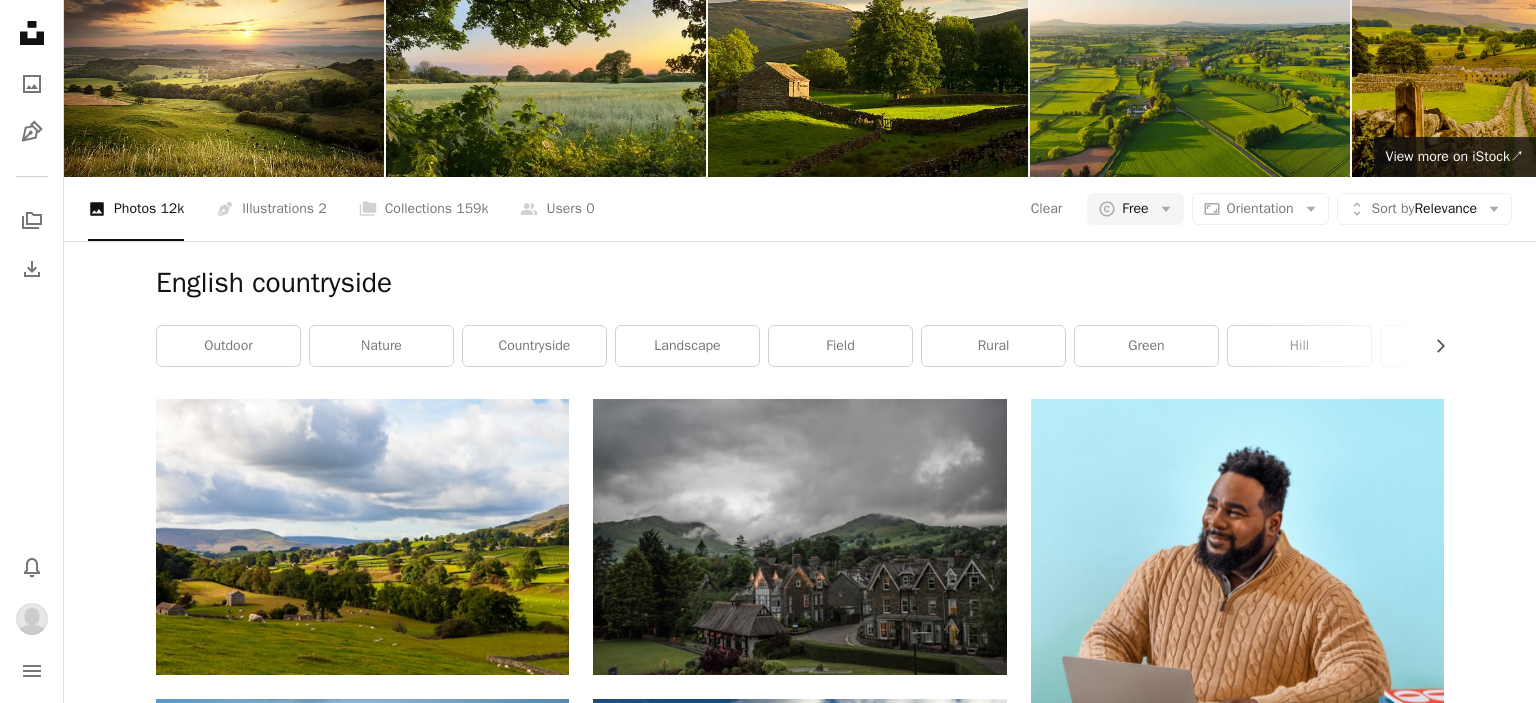 click on "An X shape" at bounding box center [20, 20] 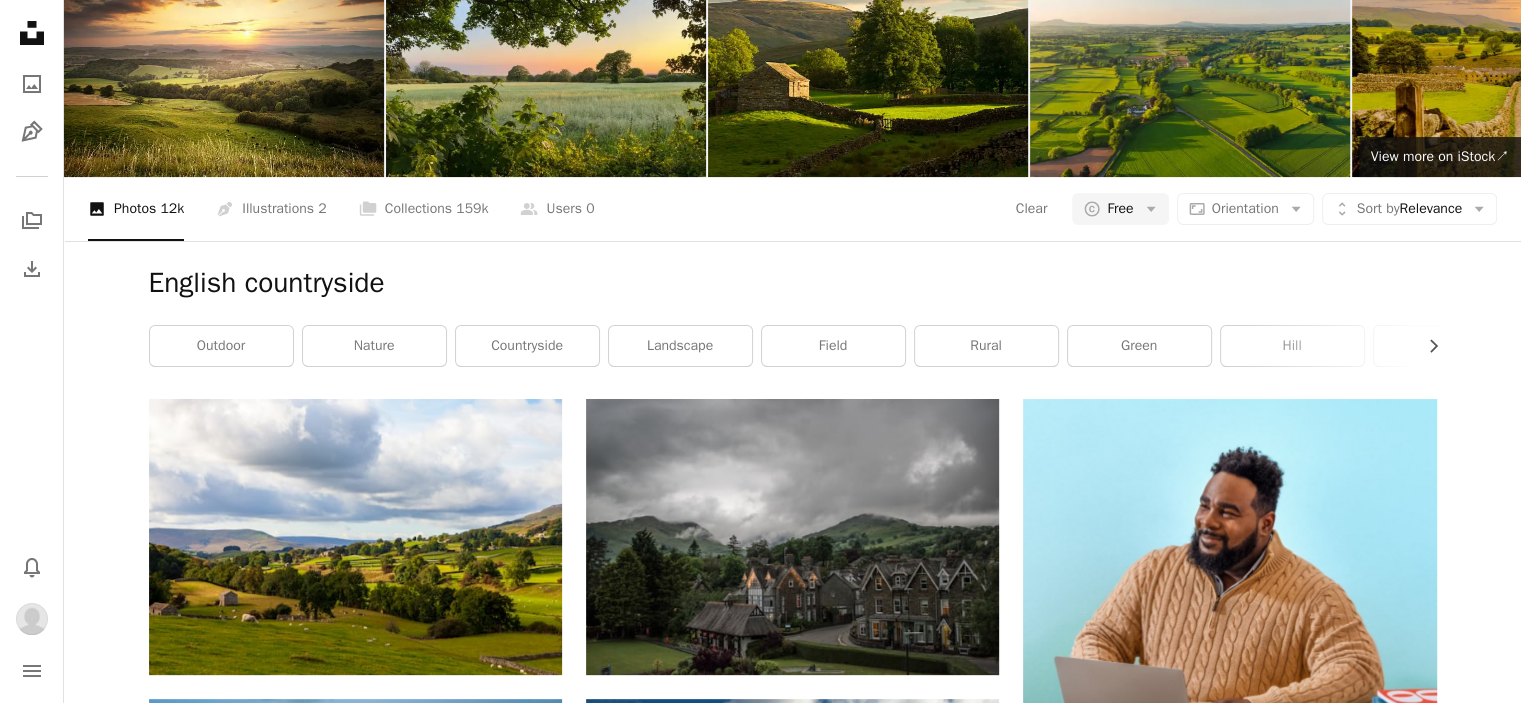 scroll, scrollTop: 88200, scrollLeft: 0, axis: vertical 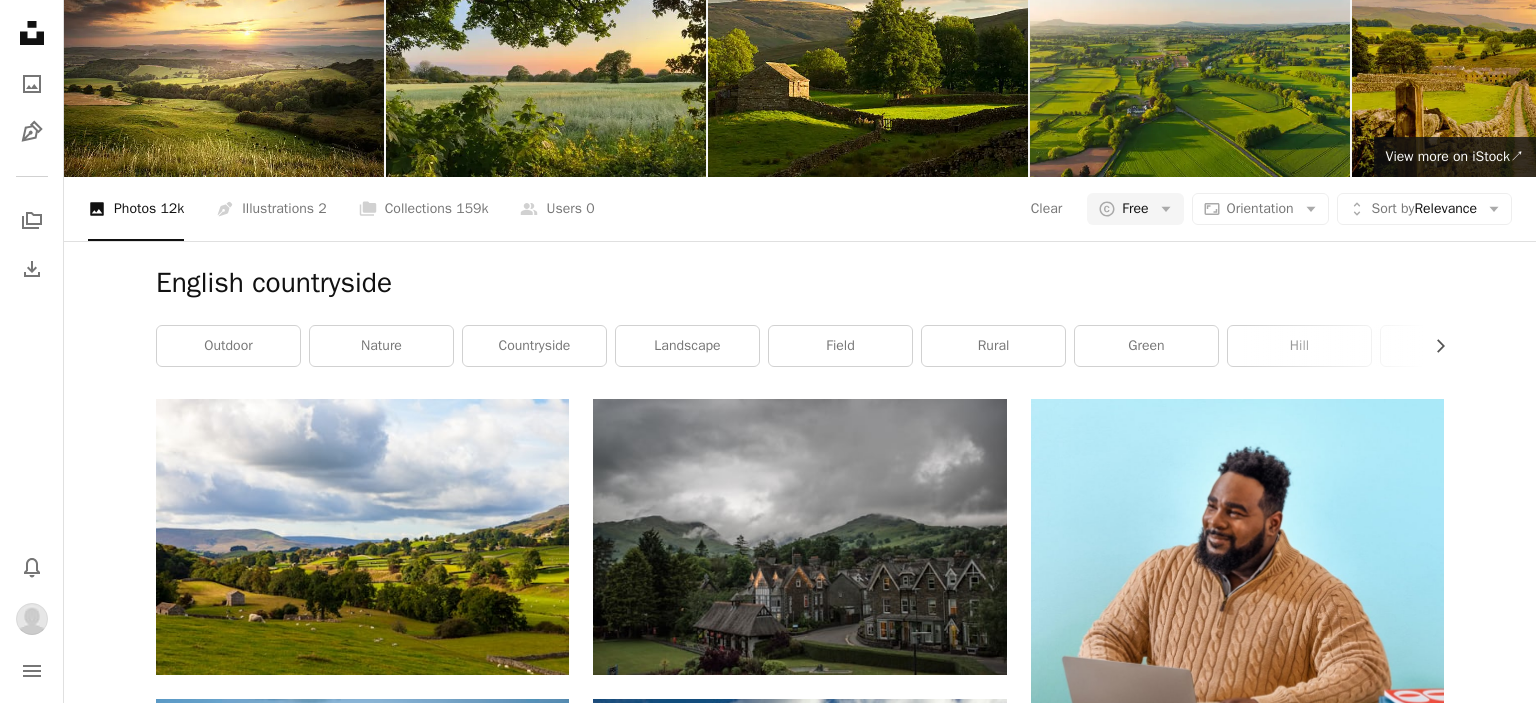 click on "A plus sign" 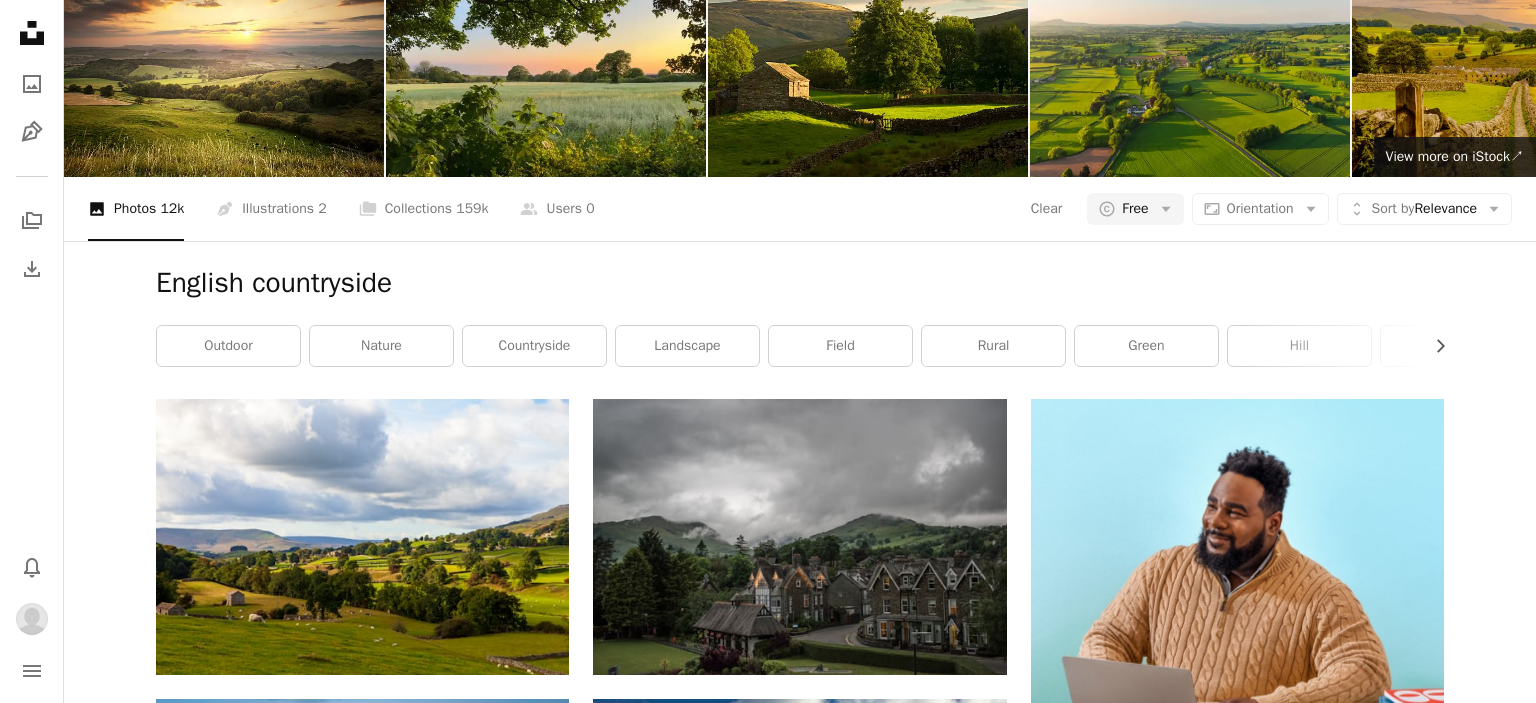click on "An X shape" at bounding box center (20, 20) 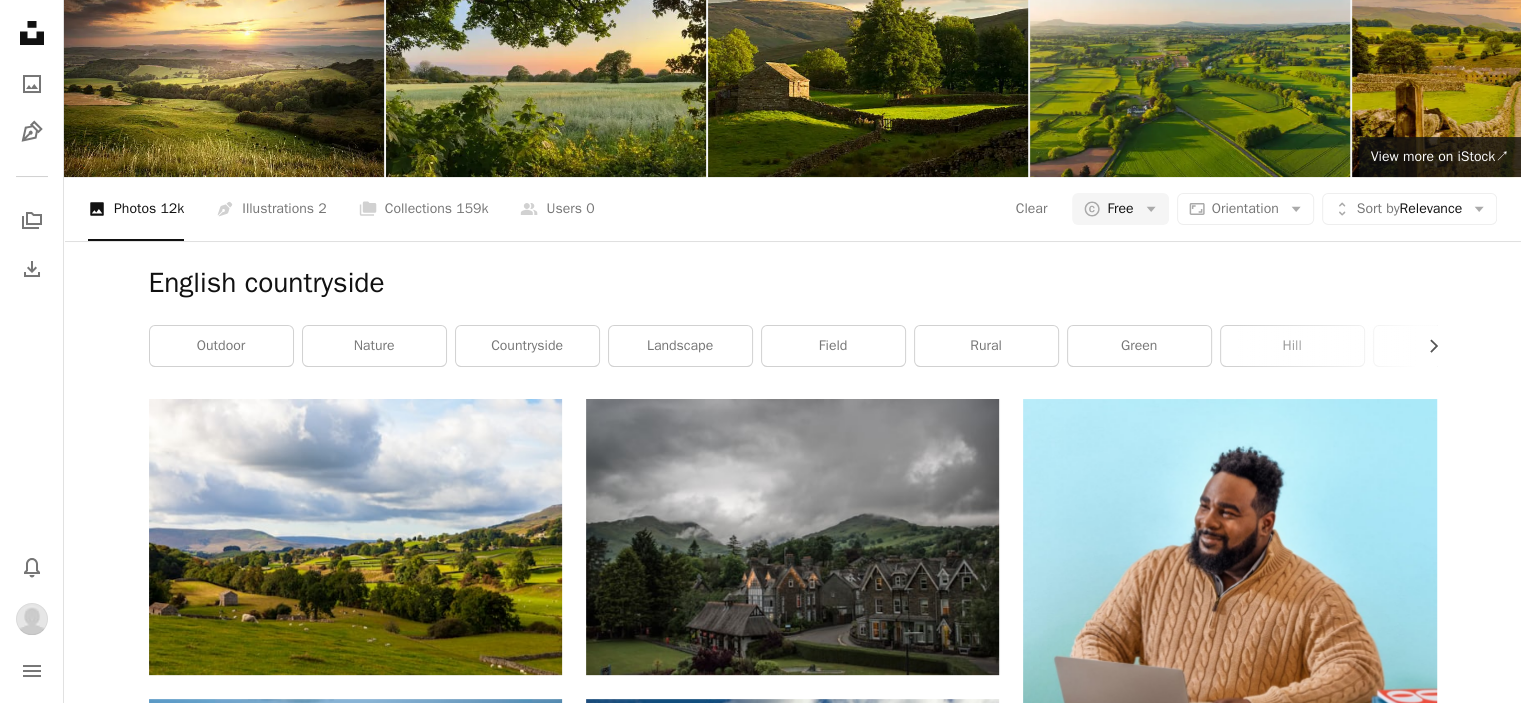 scroll, scrollTop: 90800, scrollLeft: 0, axis: vertical 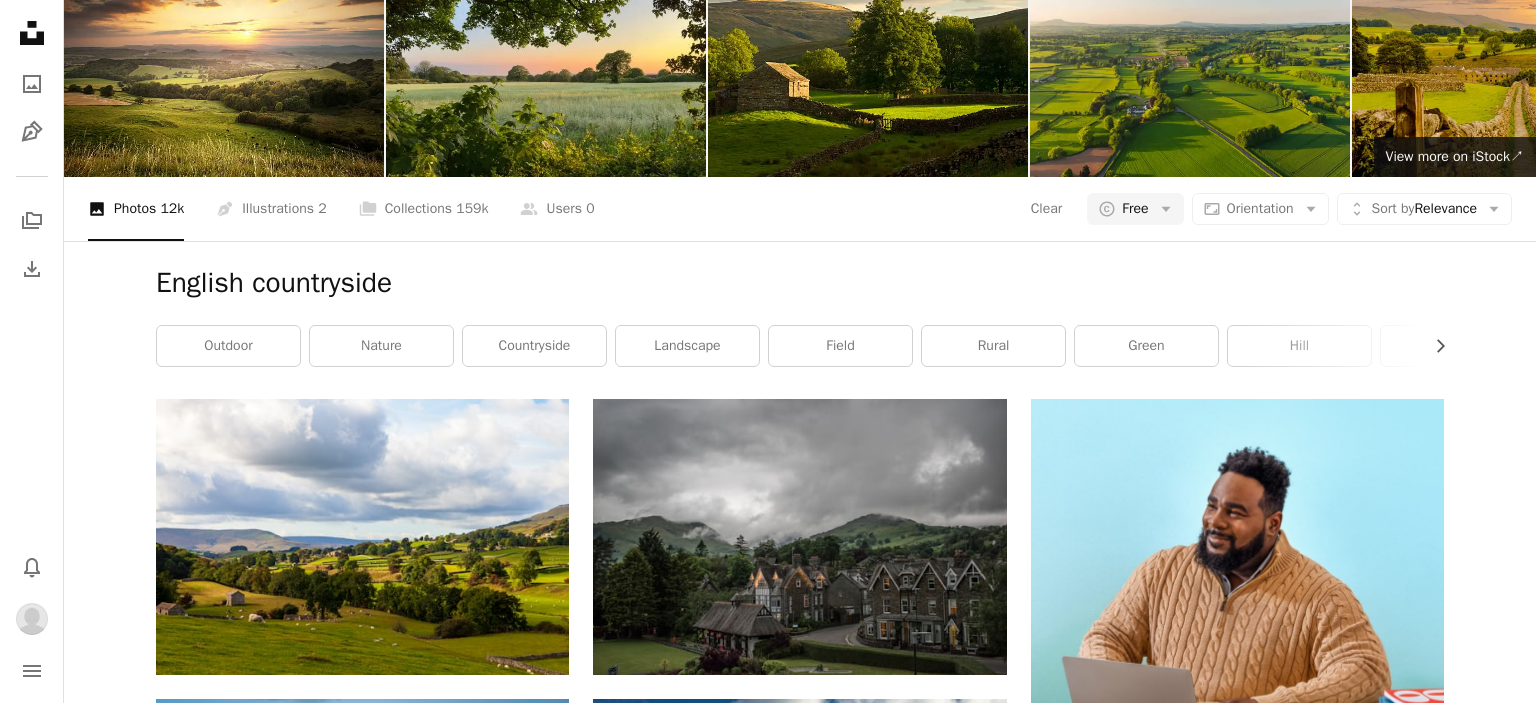 click 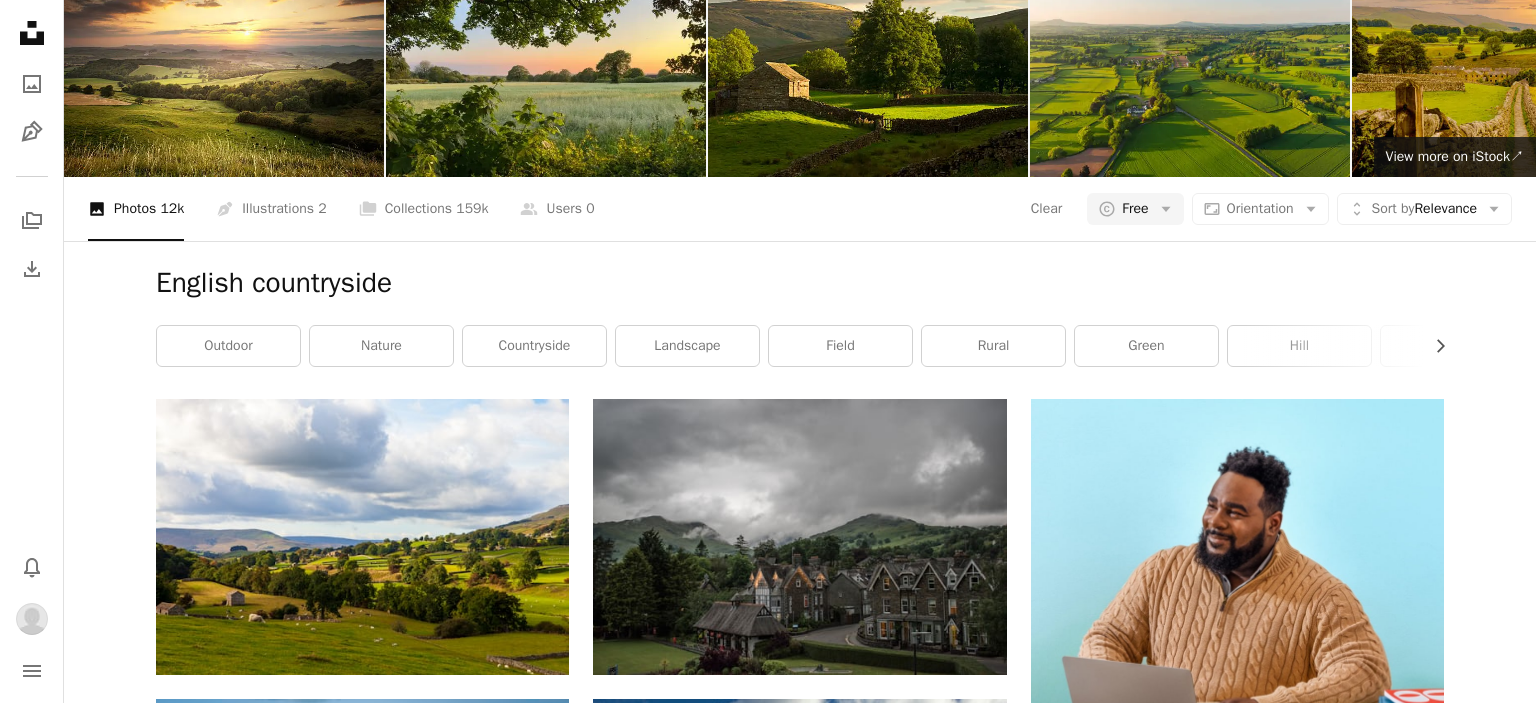 click on "An X shape" at bounding box center [20, 20] 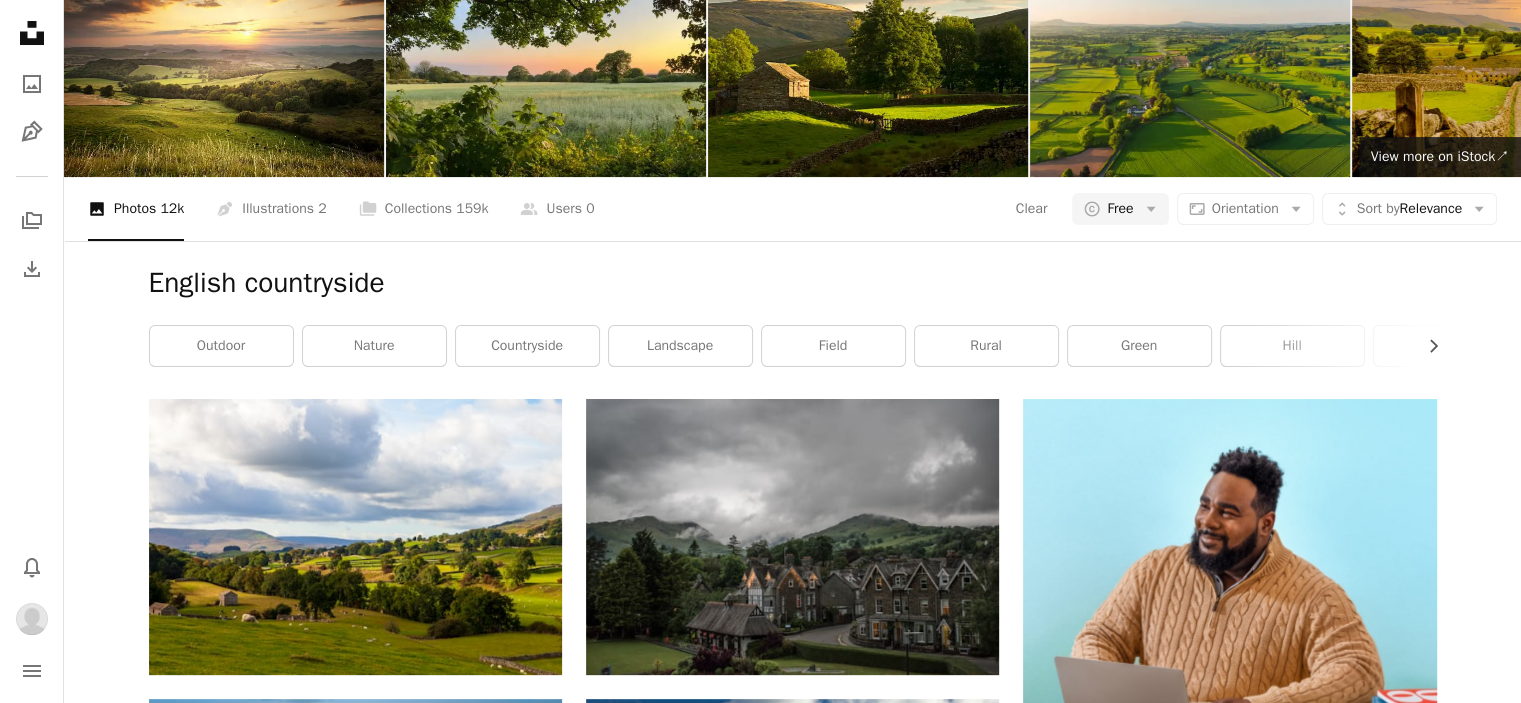 scroll, scrollTop: 108200, scrollLeft: 0, axis: vertical 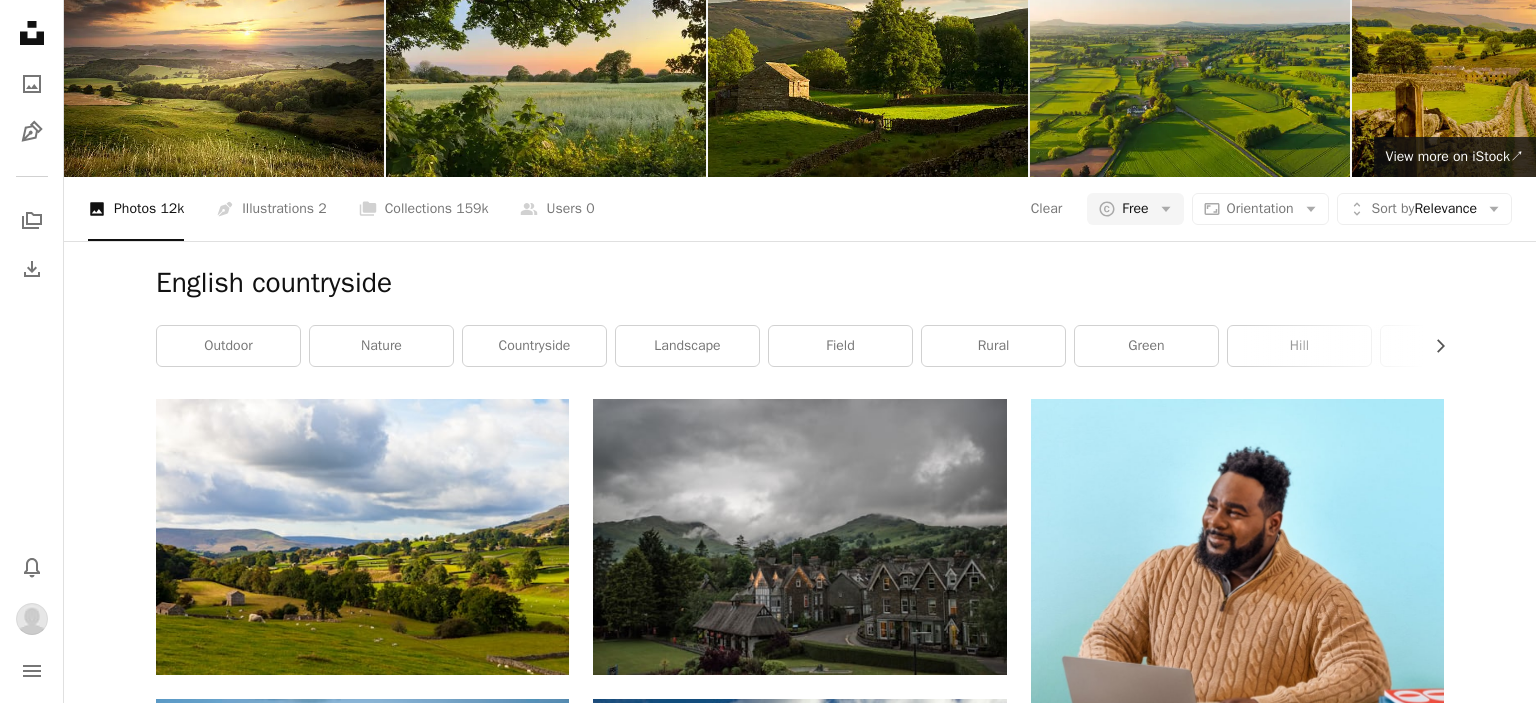click 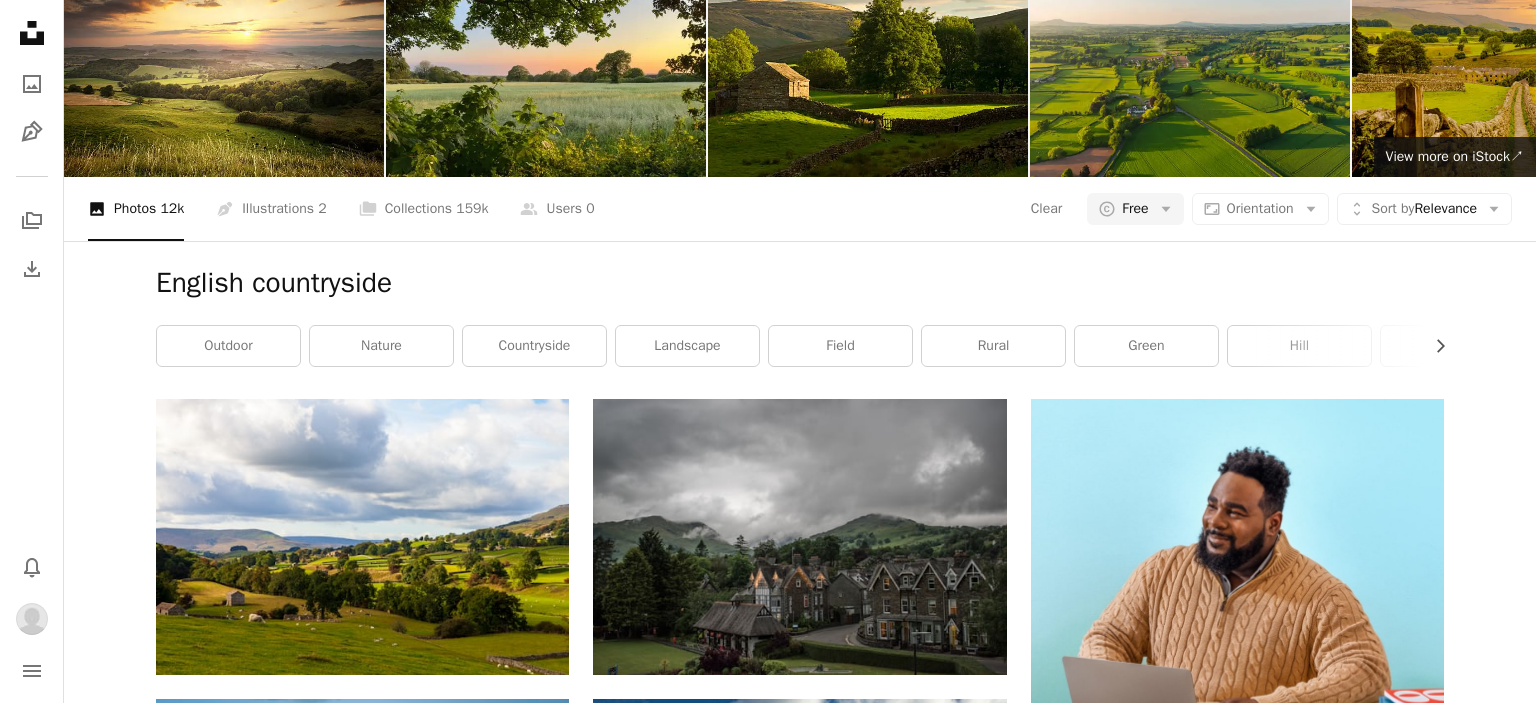 click on "An X shape" at bounding box center (20, 20) 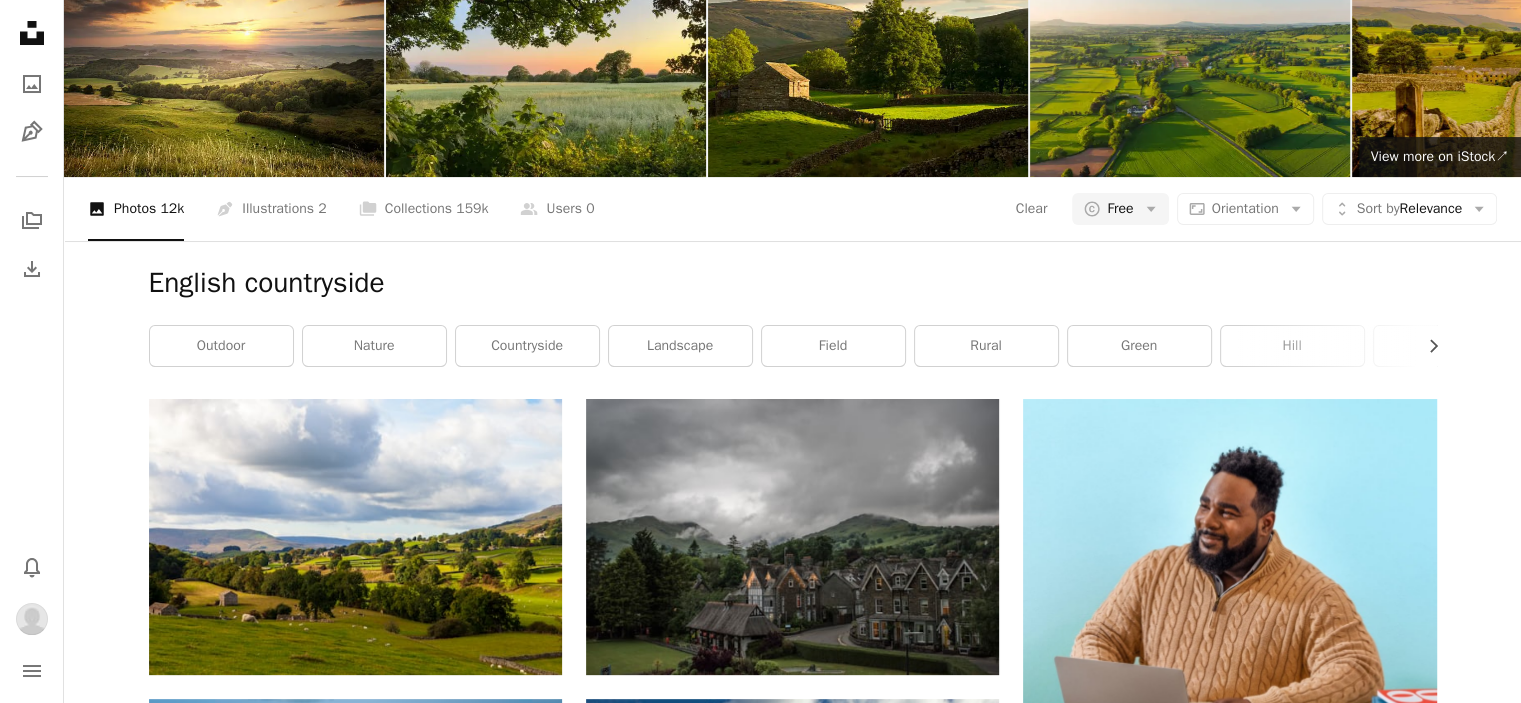 scroll, scrollTop: 112500, scrollLeft: 0, axis: vertical 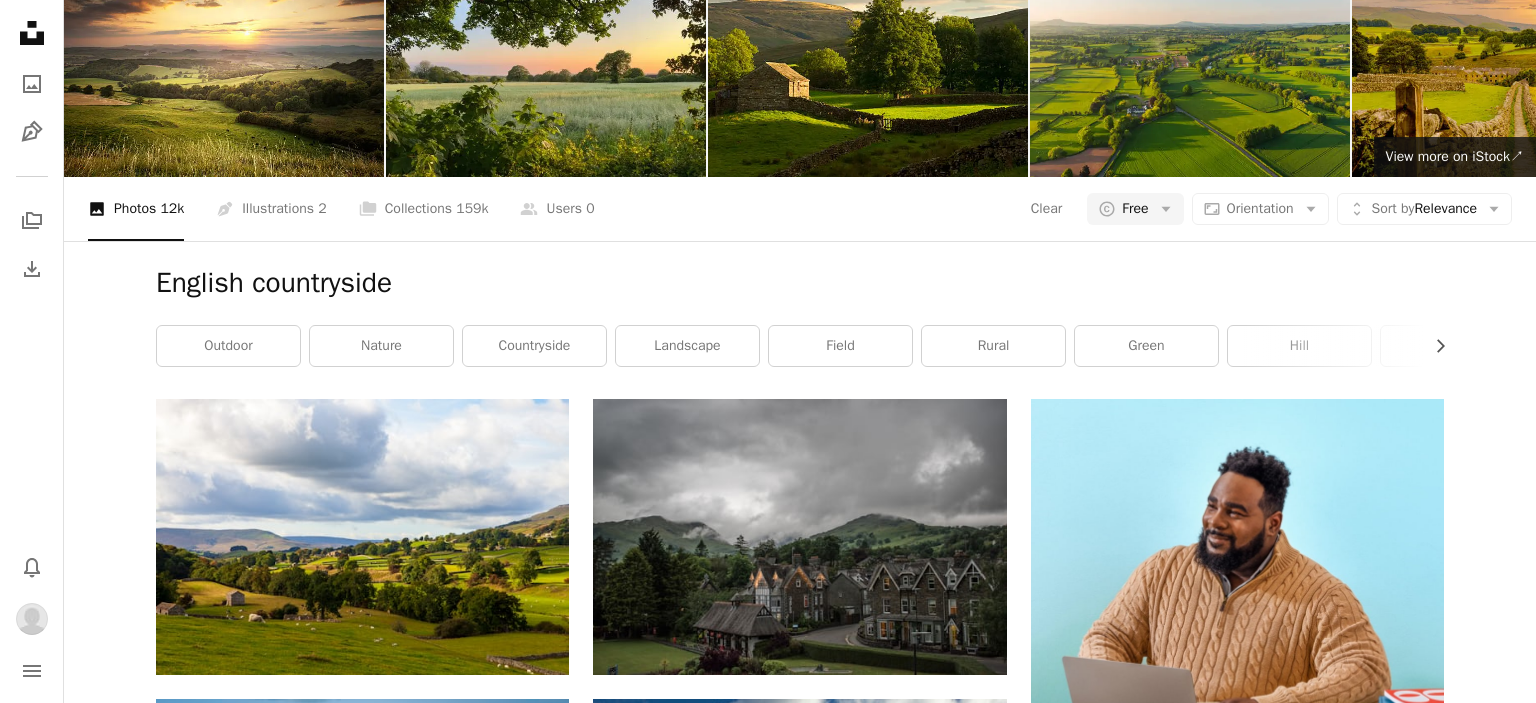 click on "A plus sign" 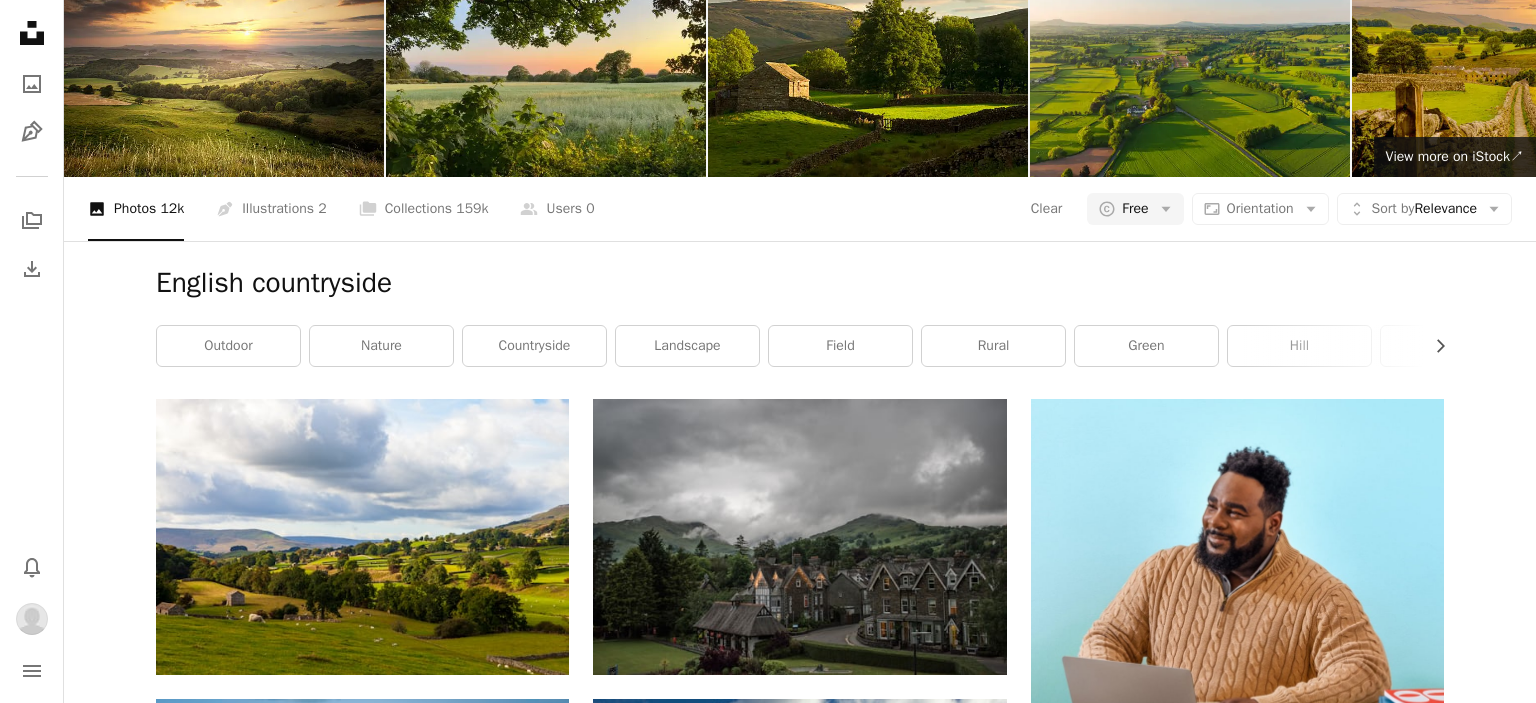 click on "A plus sign" 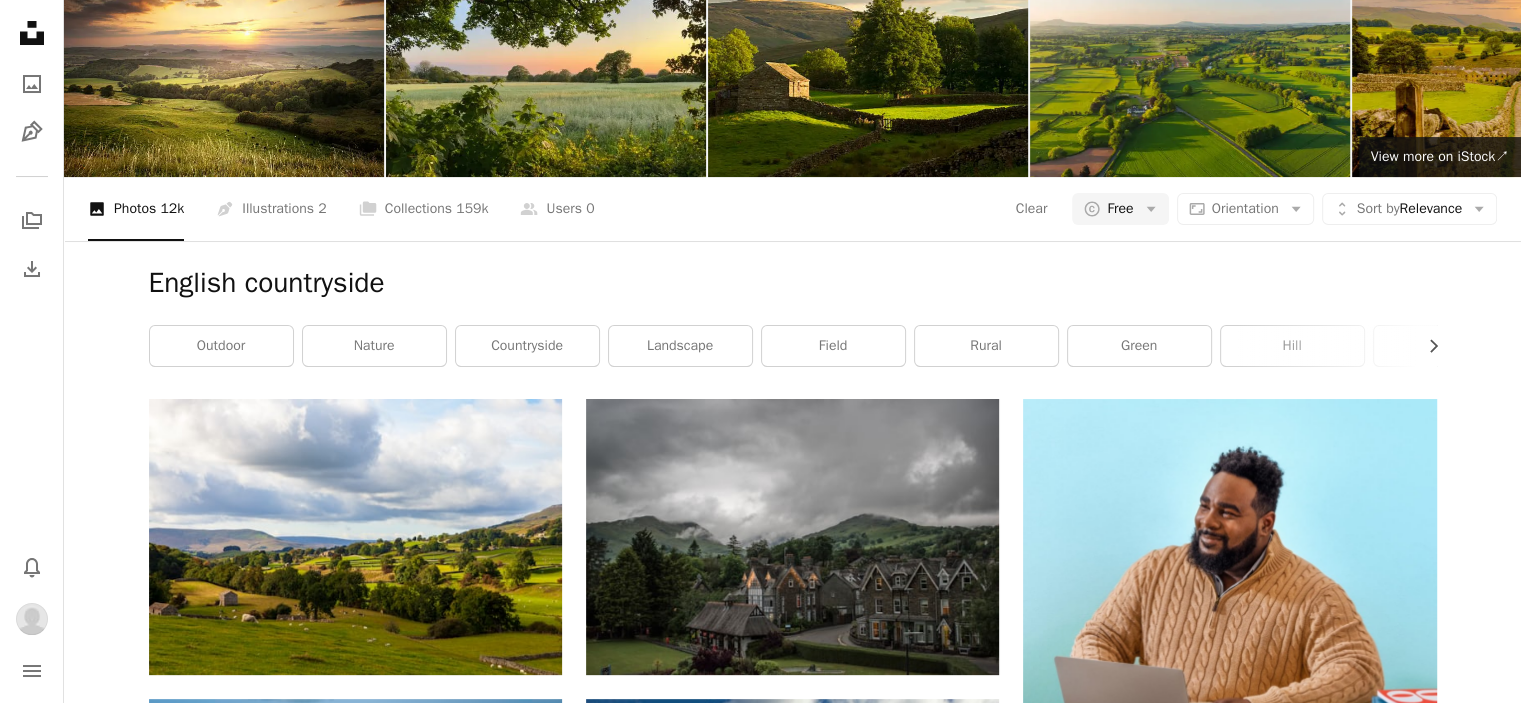 scroll, scrollTop: 115213, scrollLeft: 0, axis: vertical 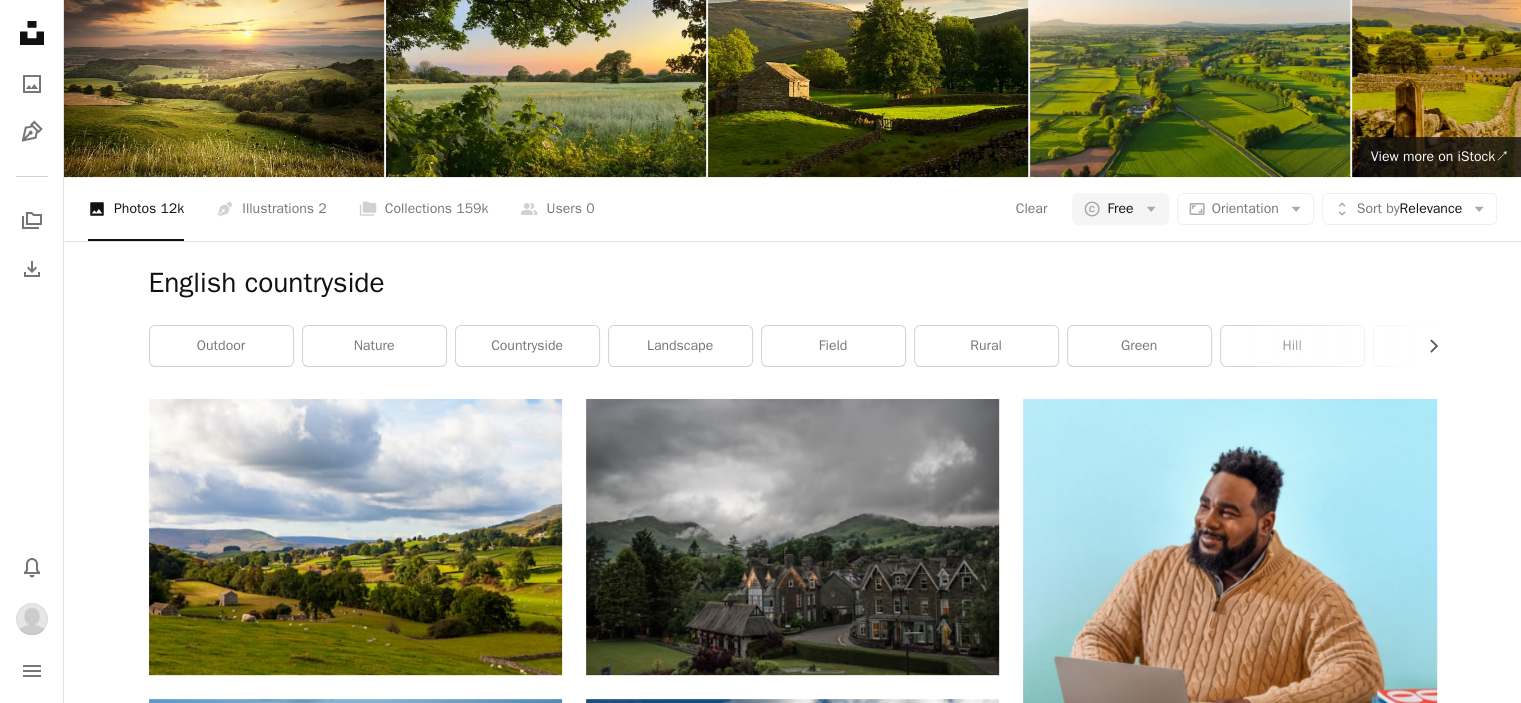 click on "A plus sign" at bounding box center (959, 115162) 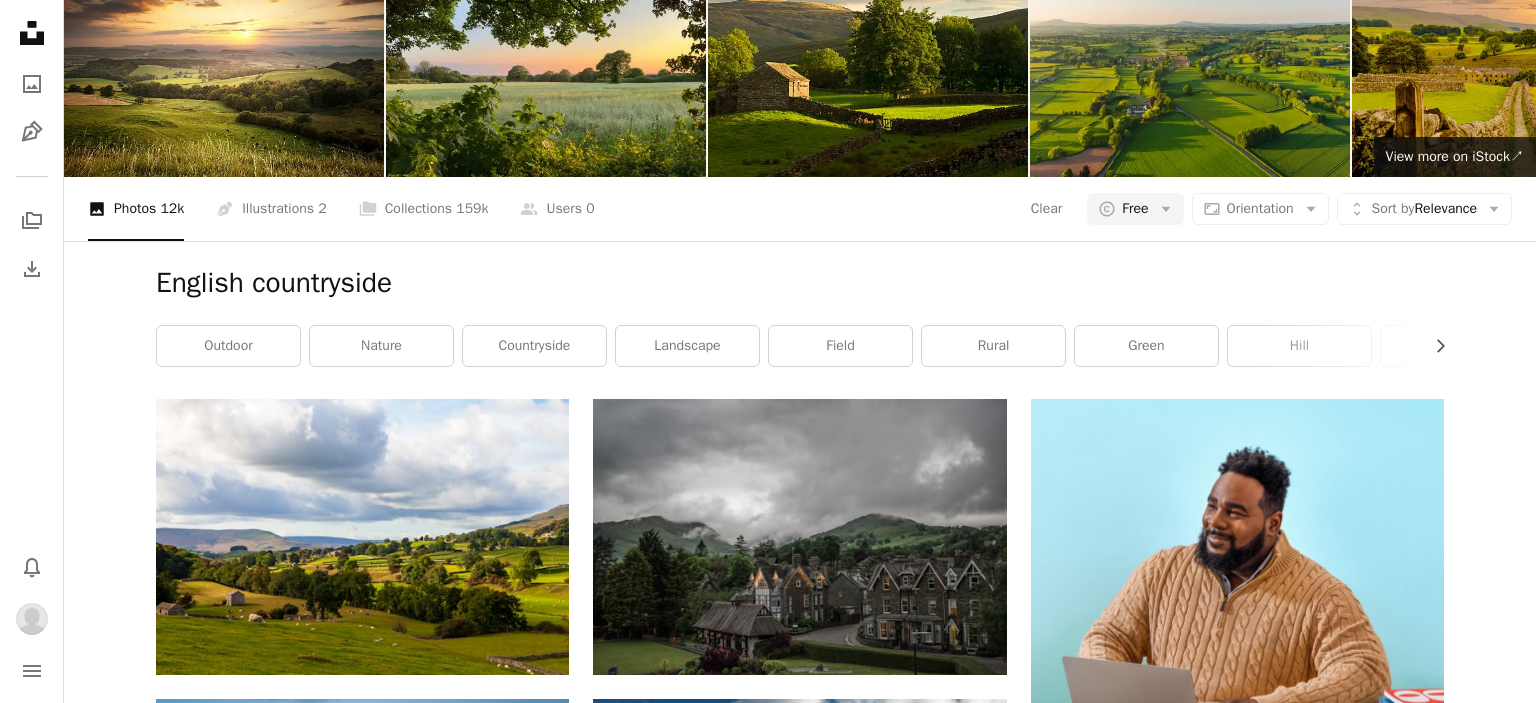 click on "A plus sign" 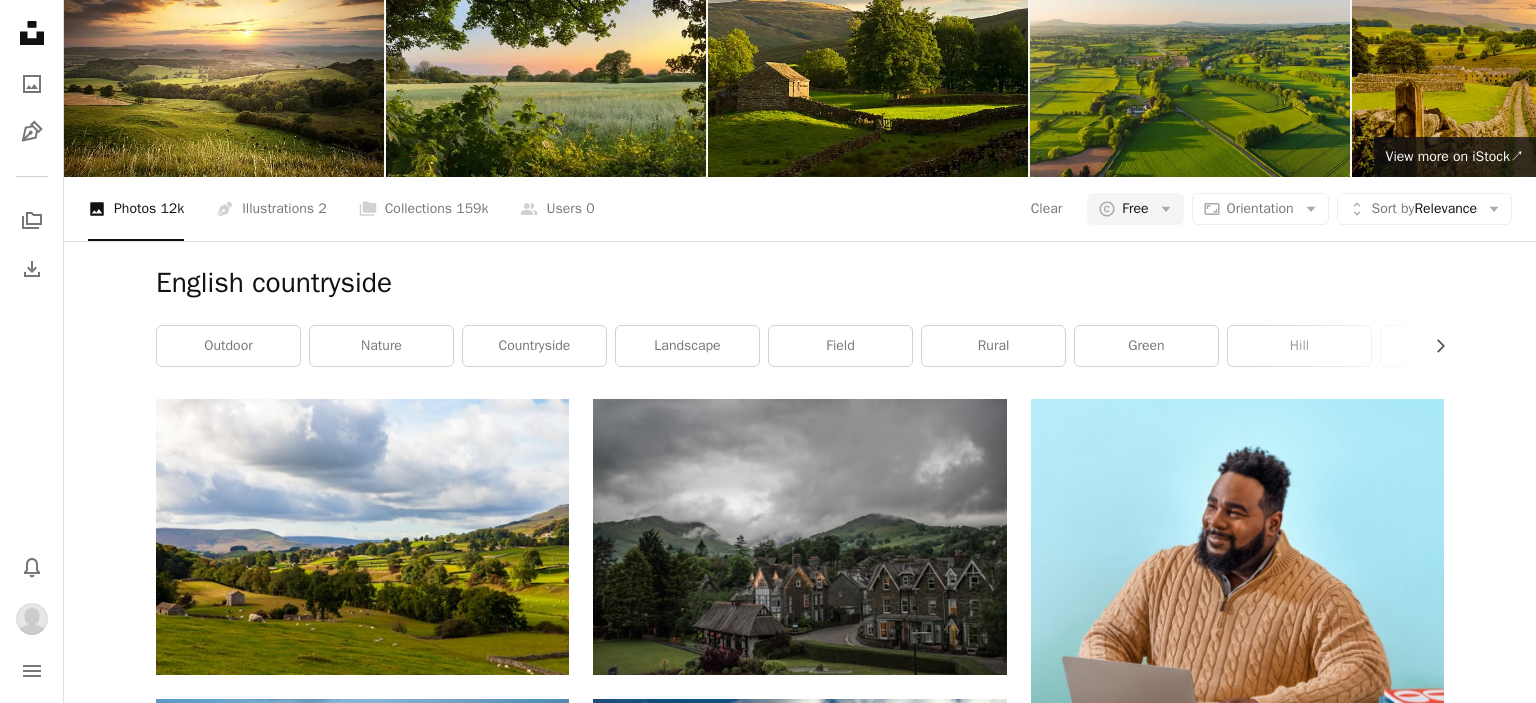 click on "An X shape" at bounding box center [20, 20] 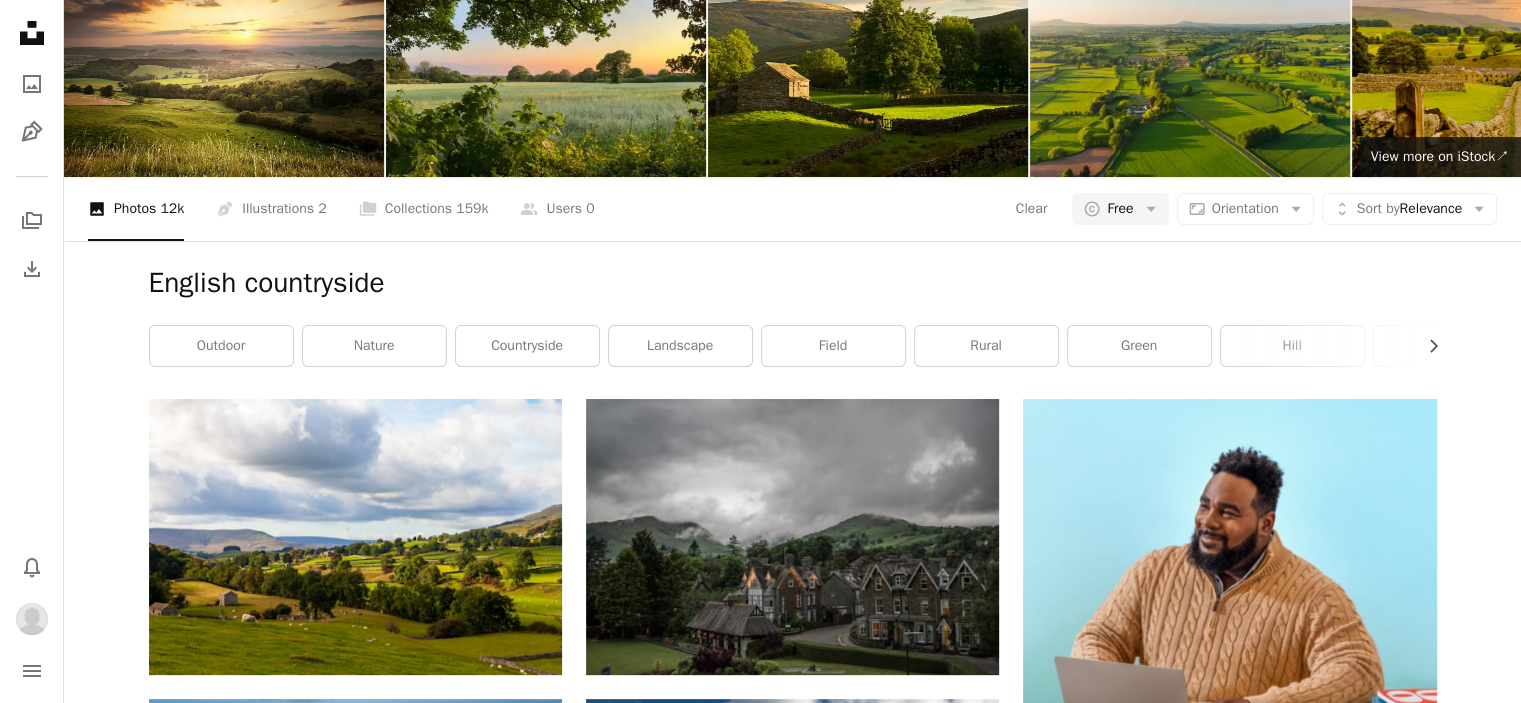scroll, scrollTop: 129570, scrollLeft: 0, axis: vertical 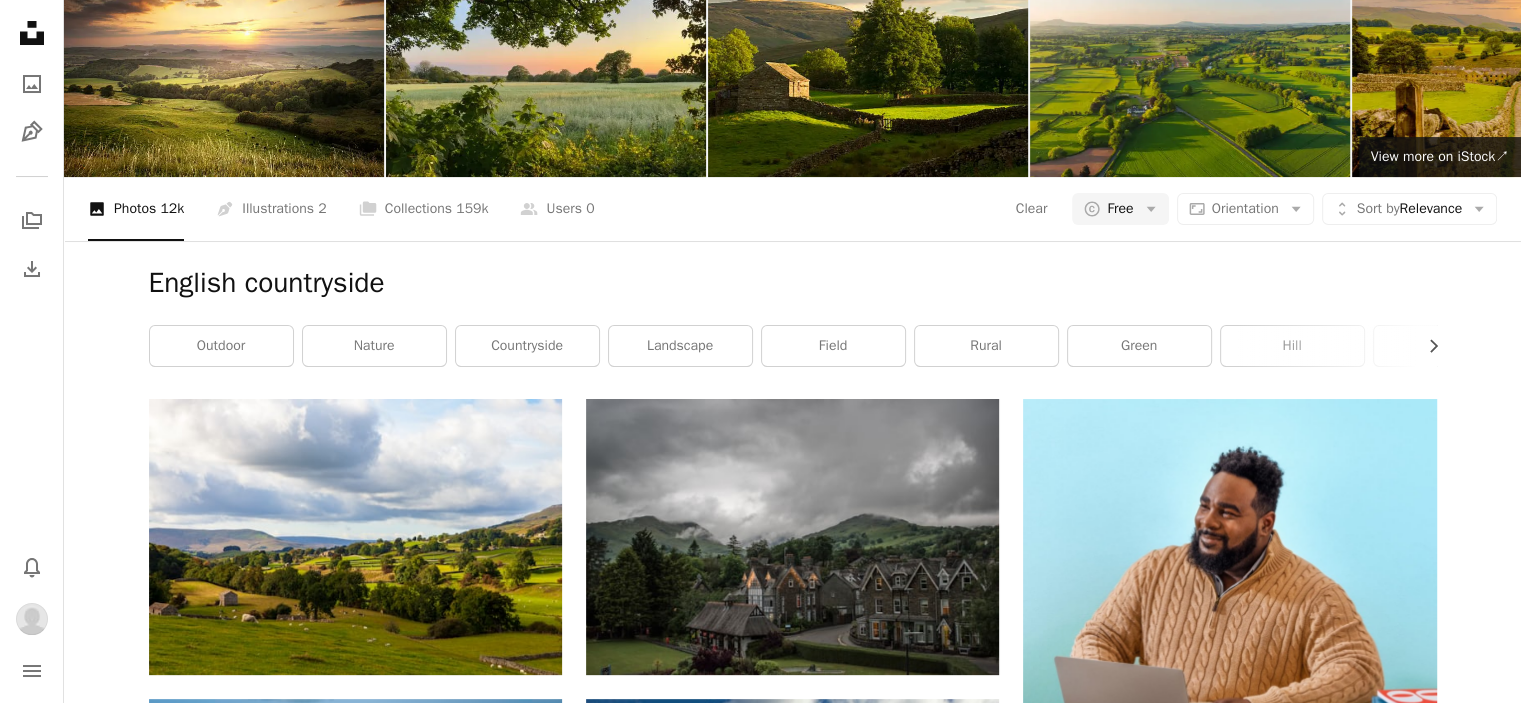 click on "navigation menu" 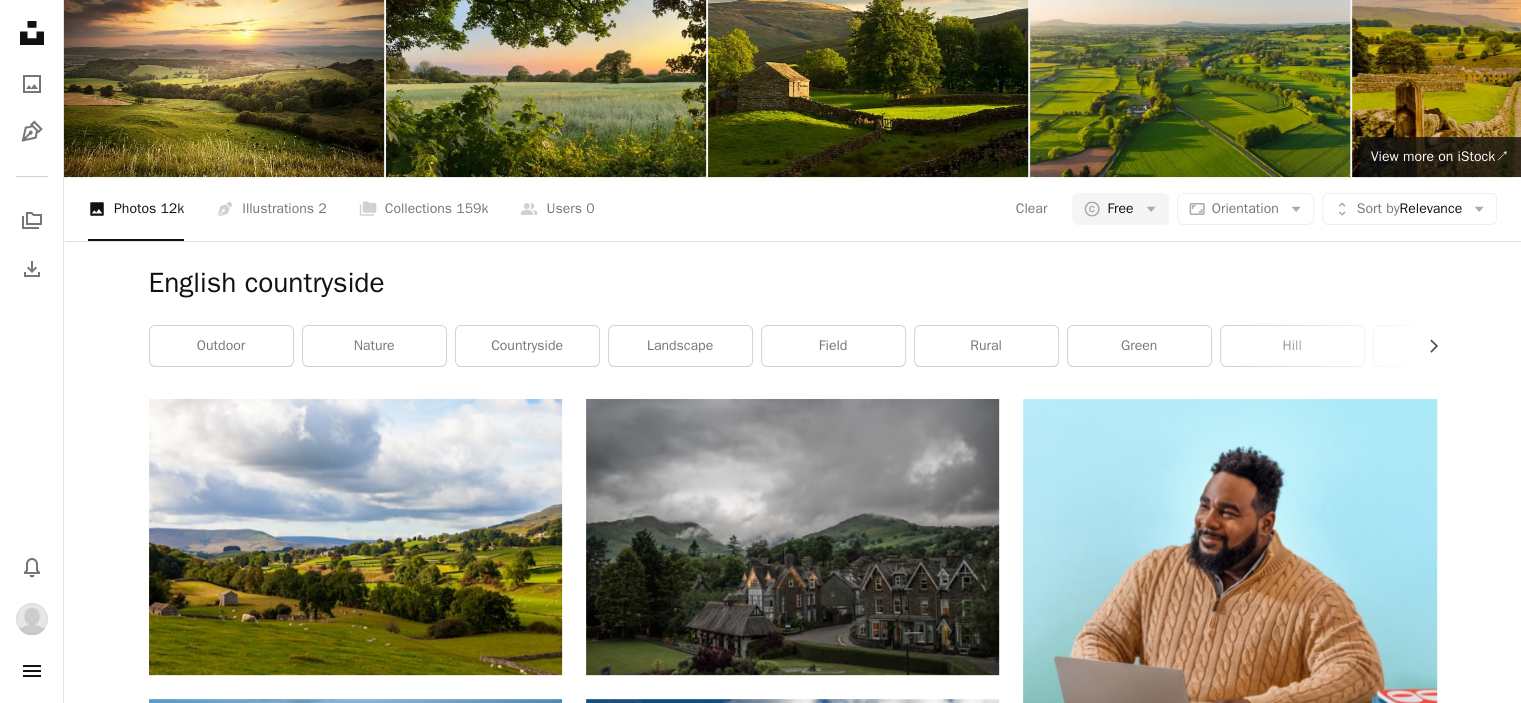 scroll, scrollTop: 135608, scrollLeft: 0, axis: vertical 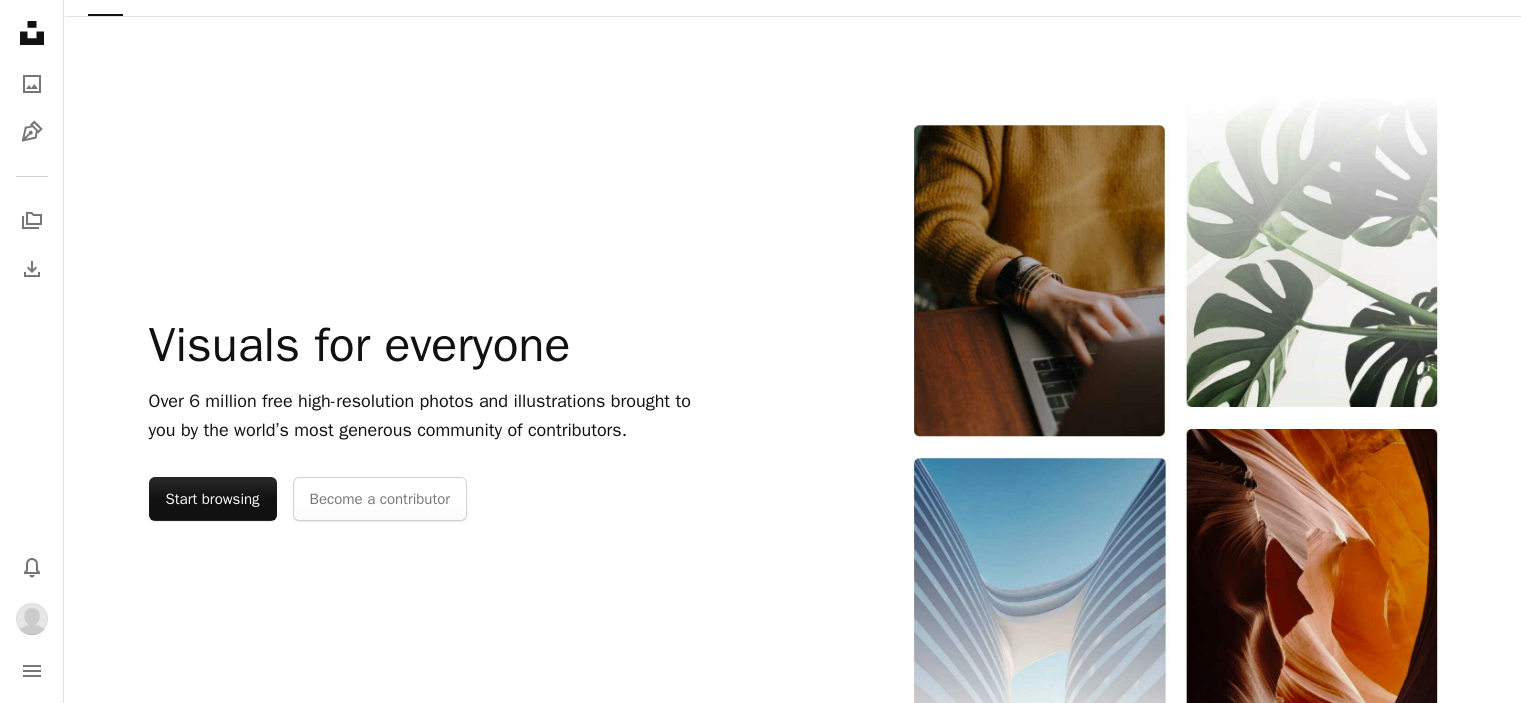 click at bounding box center [648, -68] 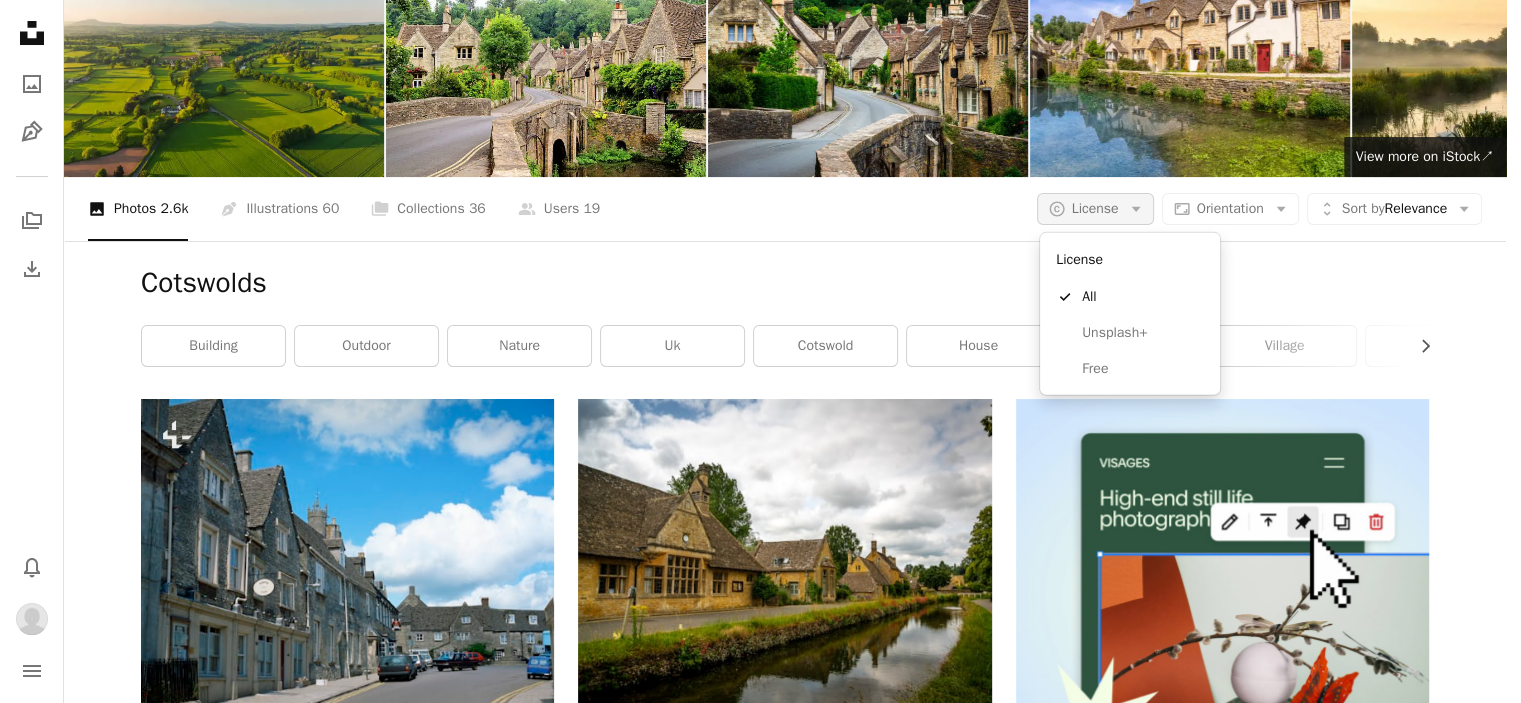 click on "A copyright icon © License Arrow down" at bounding box center (1095, 209) 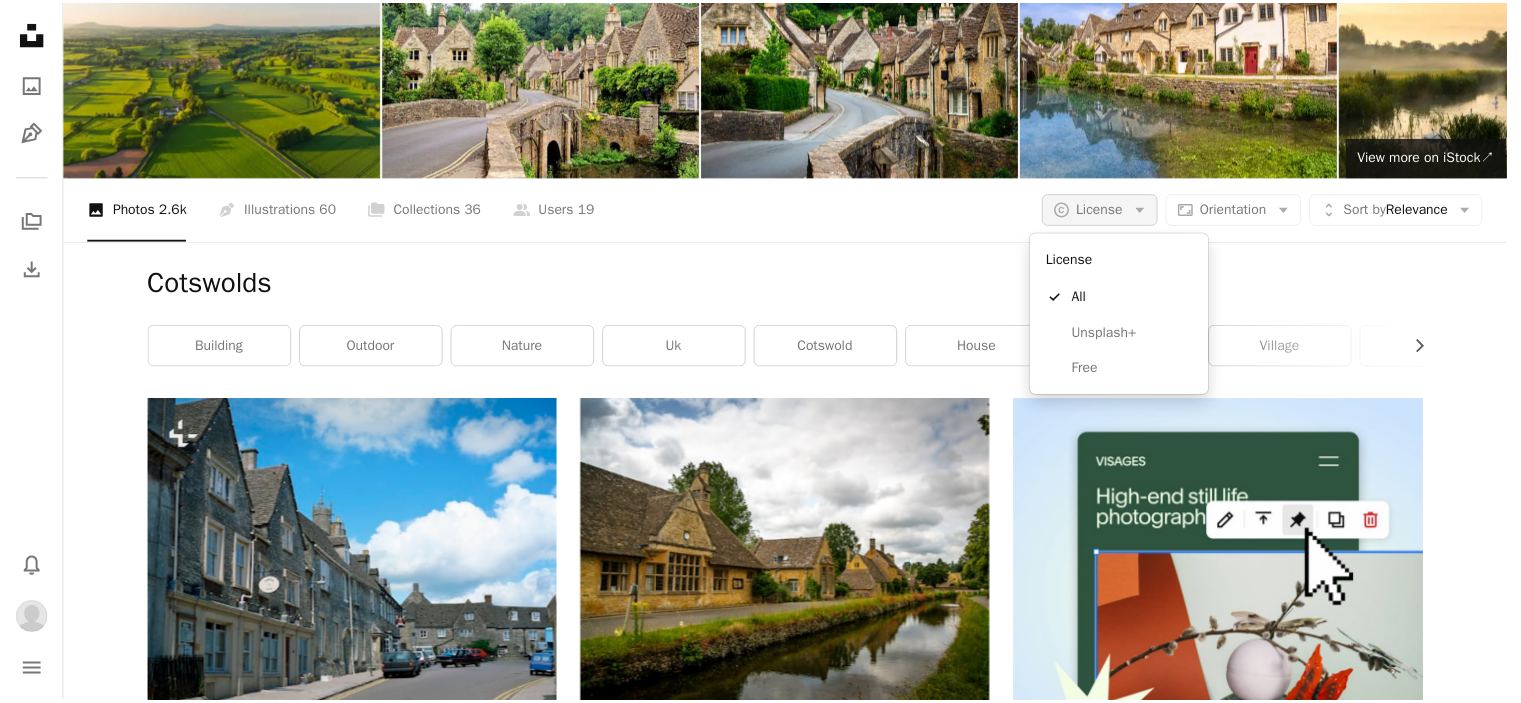scroll, scrollTop: 0, scrollLeft: 0, axis: both 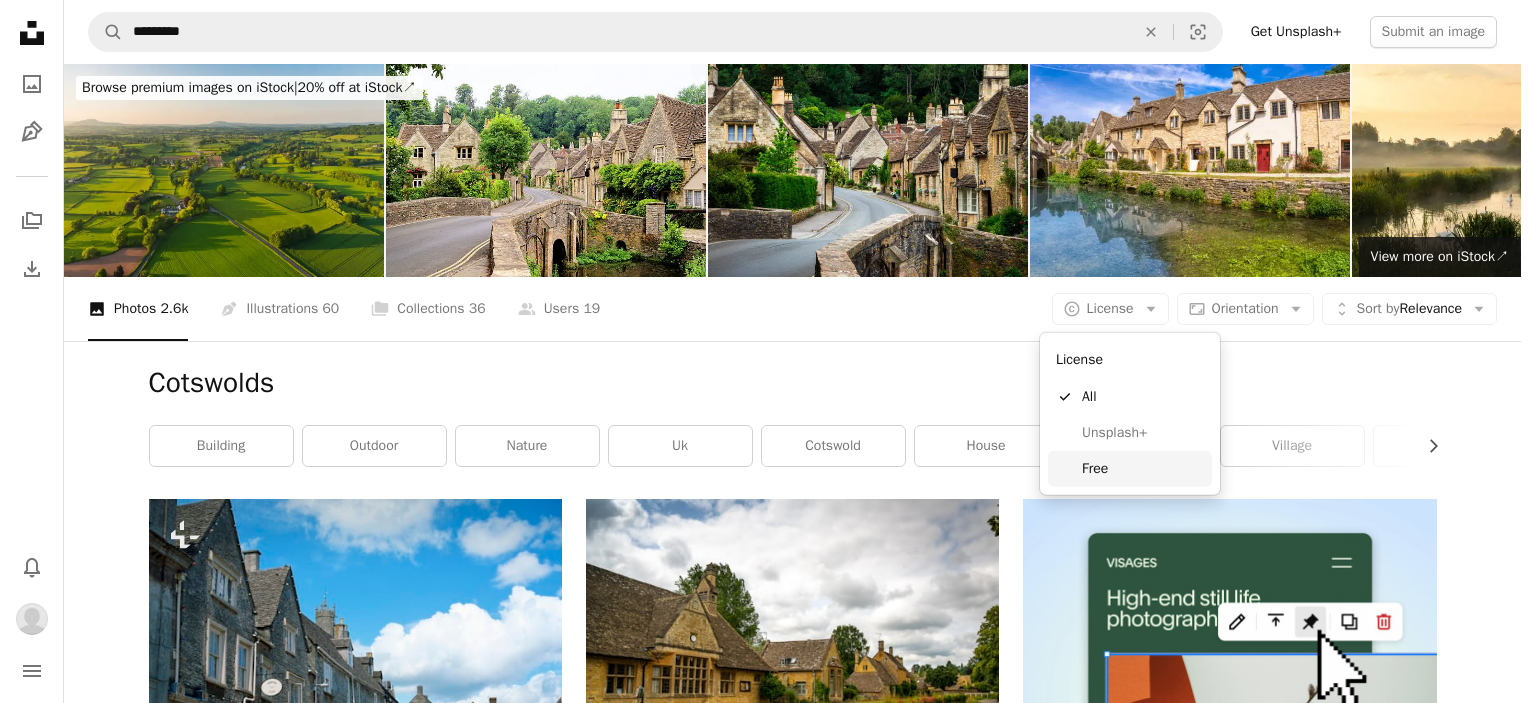 click on "Free" at bounding box center (1143, 469) 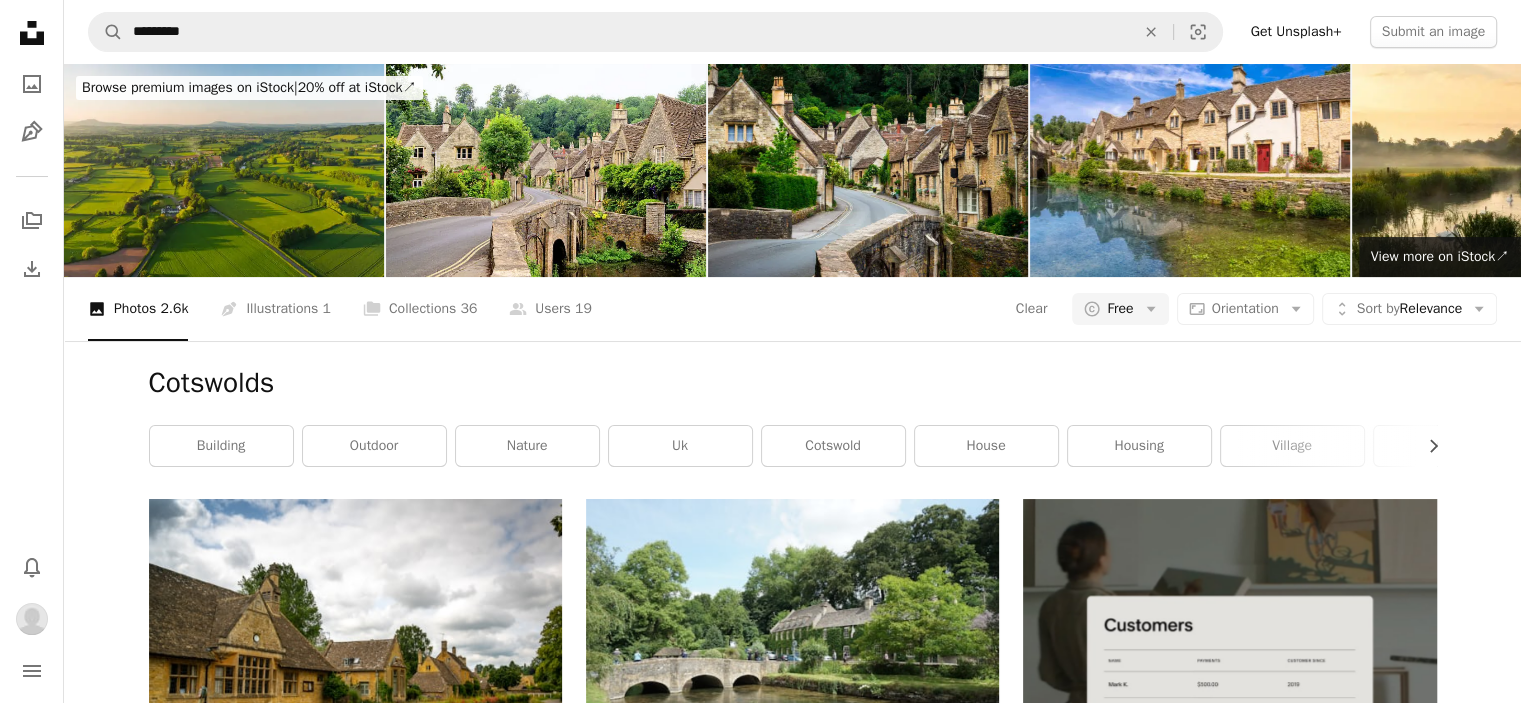 scroll, scrollTop: 800, scrollLeft: 0, axis: vertical 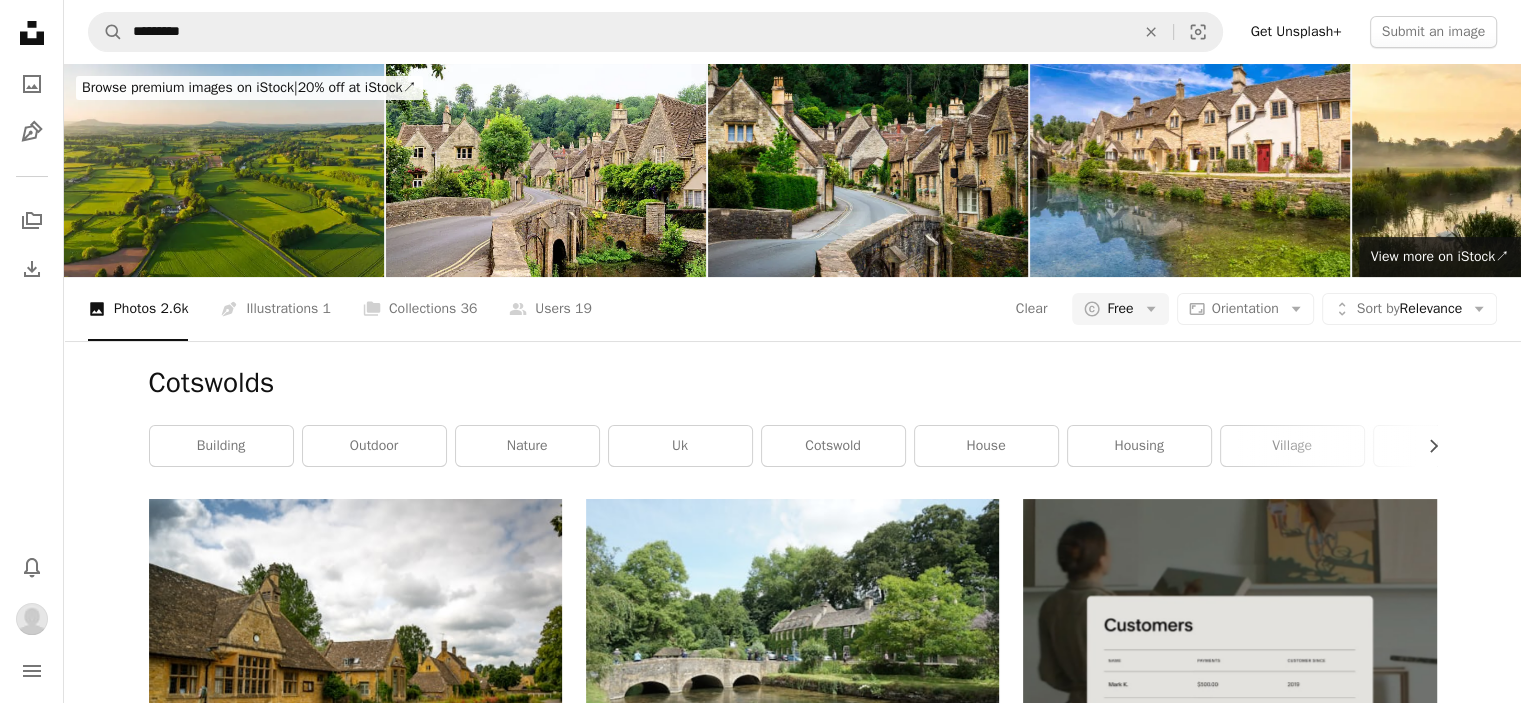 click on "A plus sign" at bounding box center [522, 890] 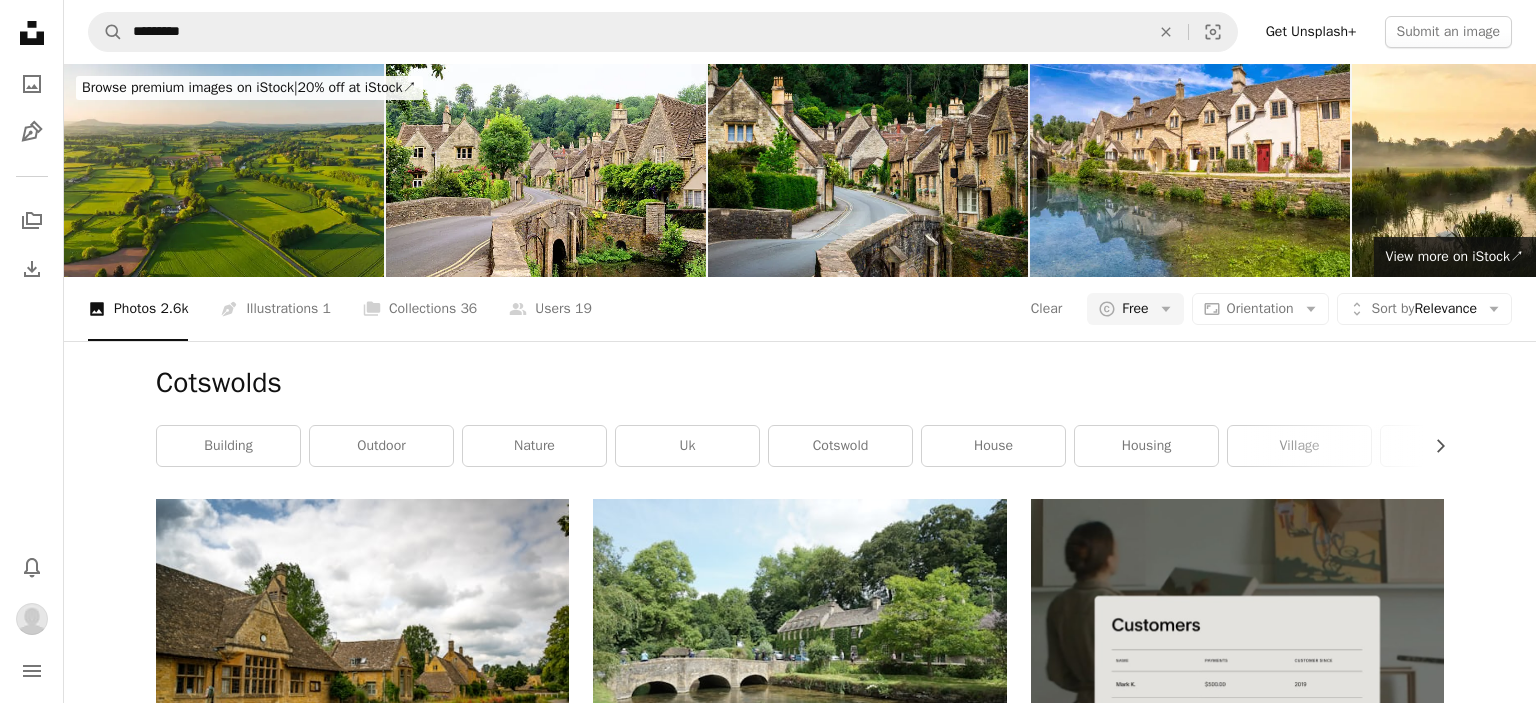 click on "A plus sign" 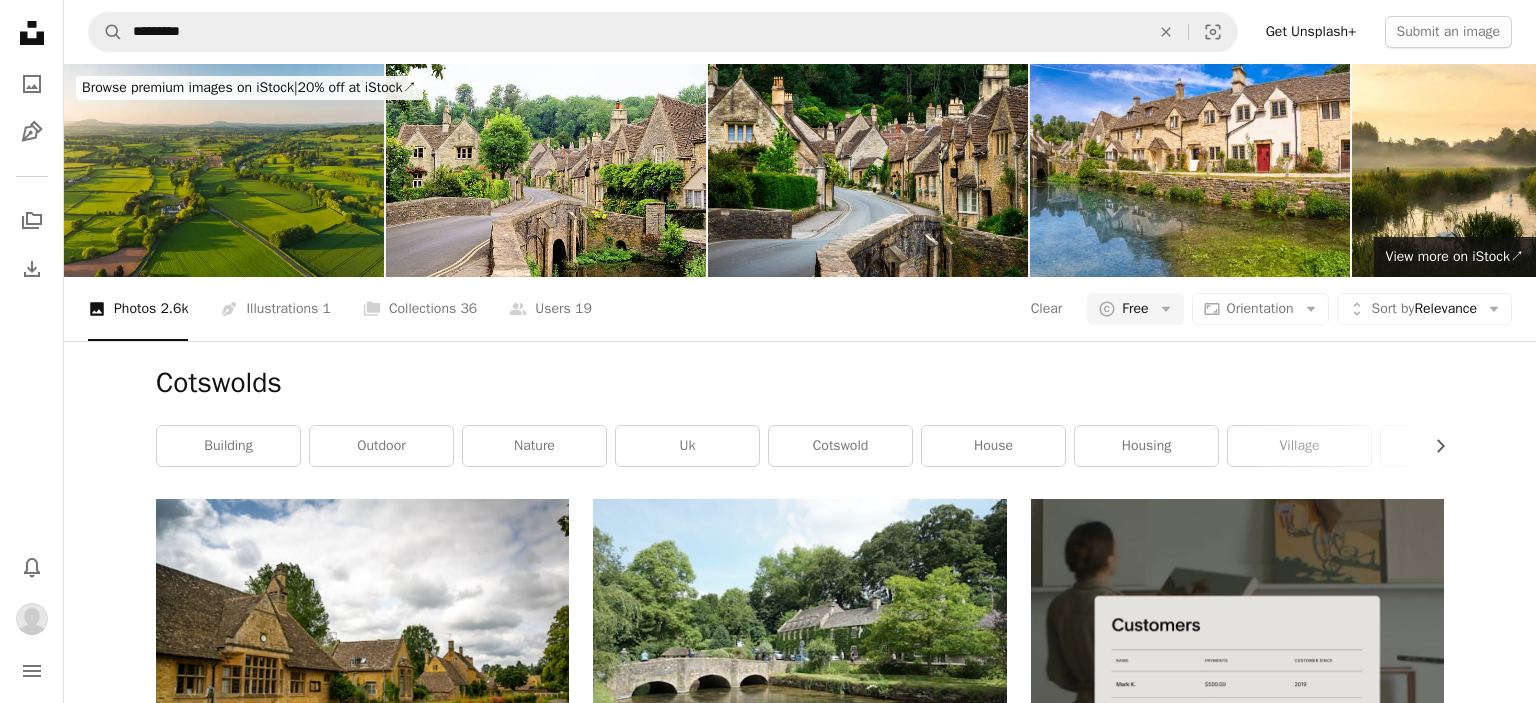 click on "An X shape" at bounding box center [20, 20] 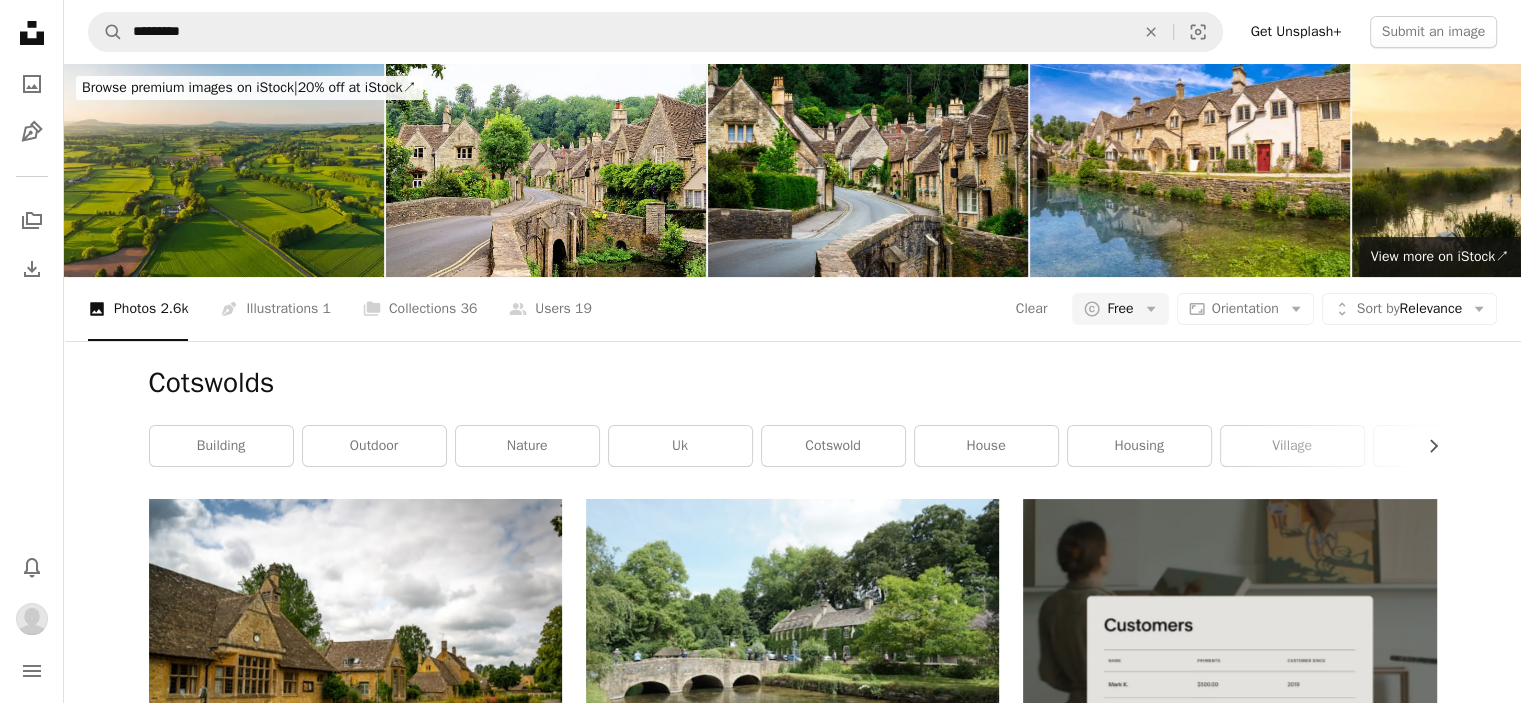 scroll, scrollTop: 2900, scrollLeft: 0, axis: vertical 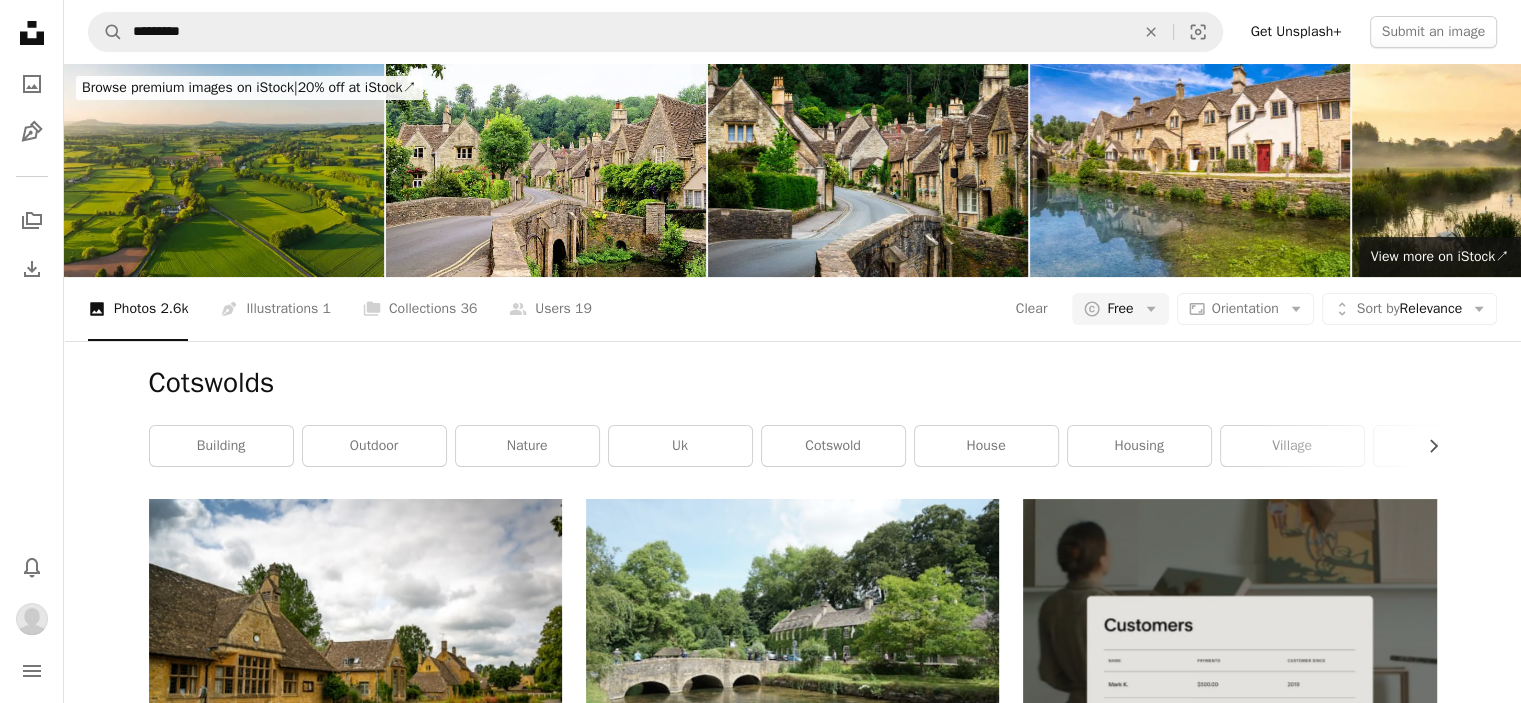 click on "Load more" at bounding box center (793, 3551) 